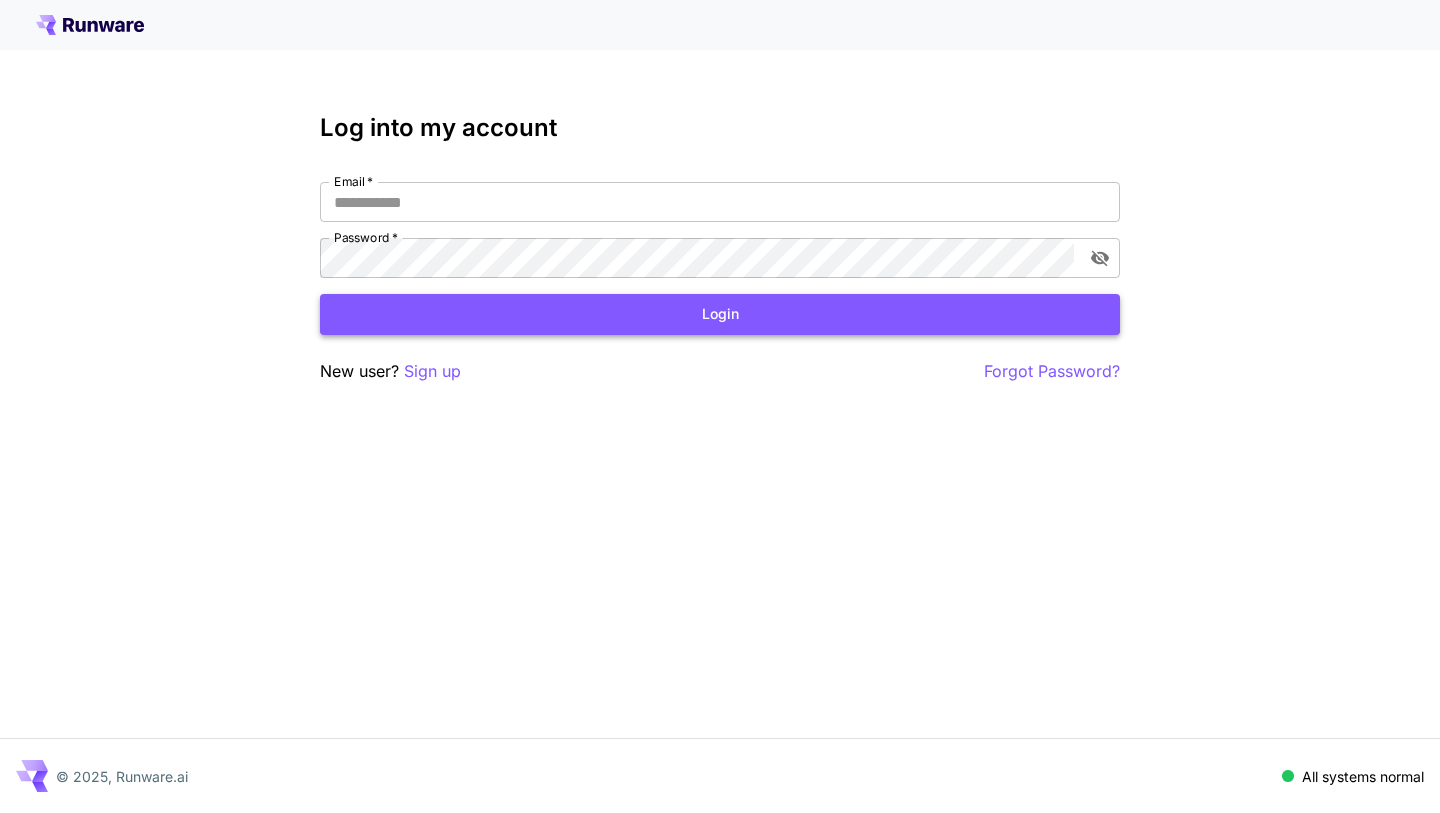 scroll, scrollTop: 0, scrollLeft: 0, axis: both 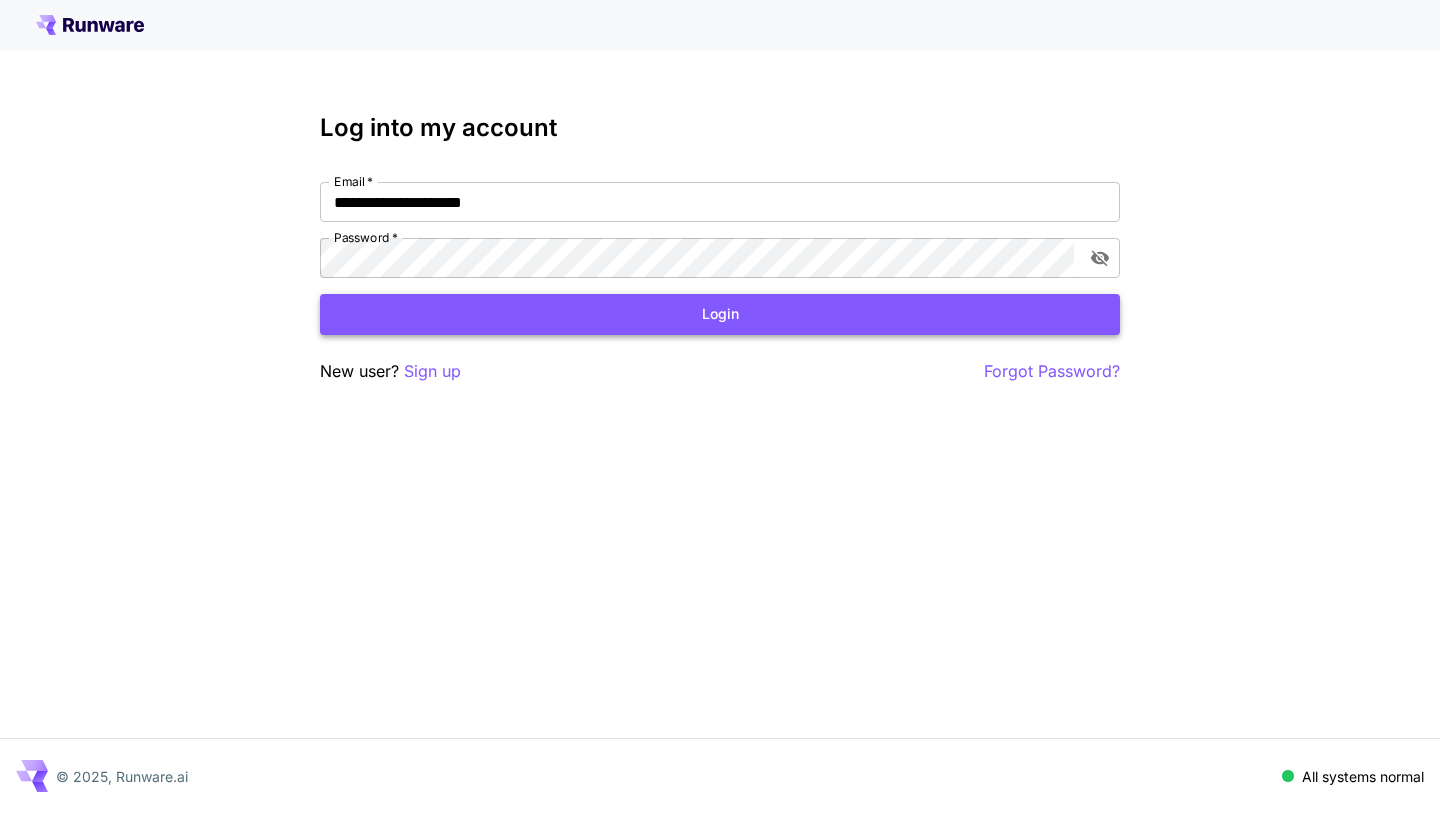 click on "Login" at bounding box center (720, 314) 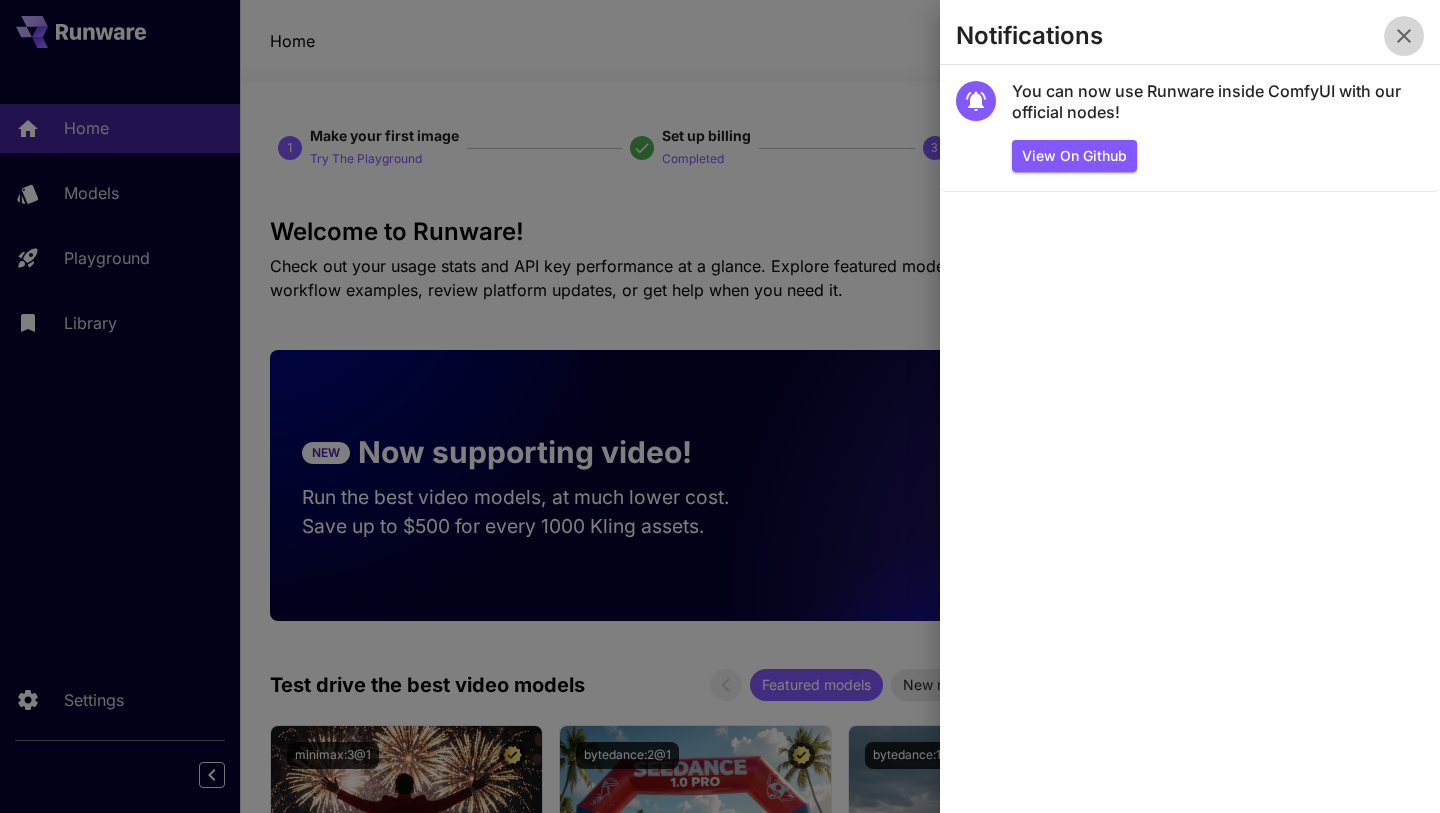 click 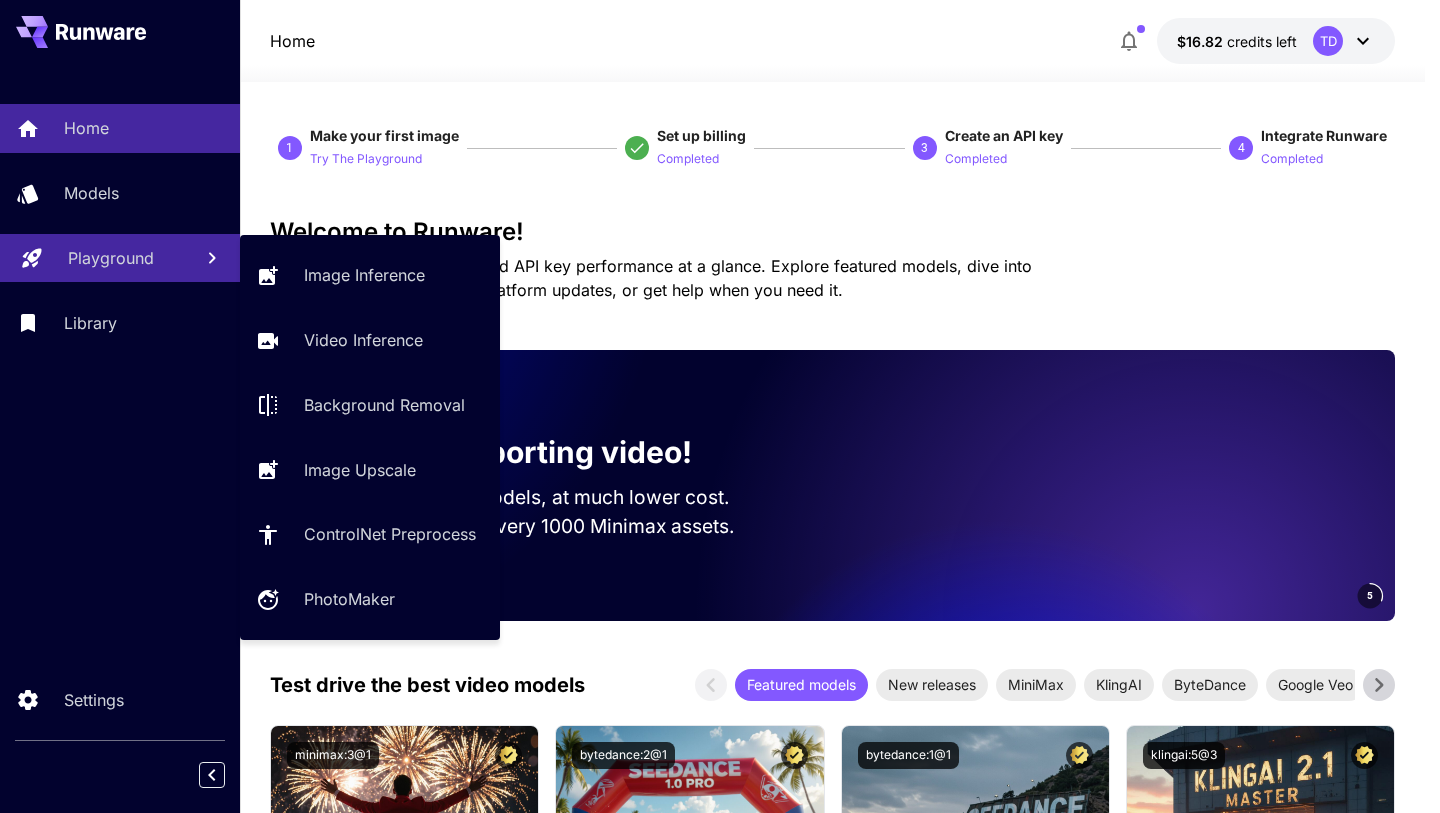 click on "Playground" at bounding box center (120, 258) 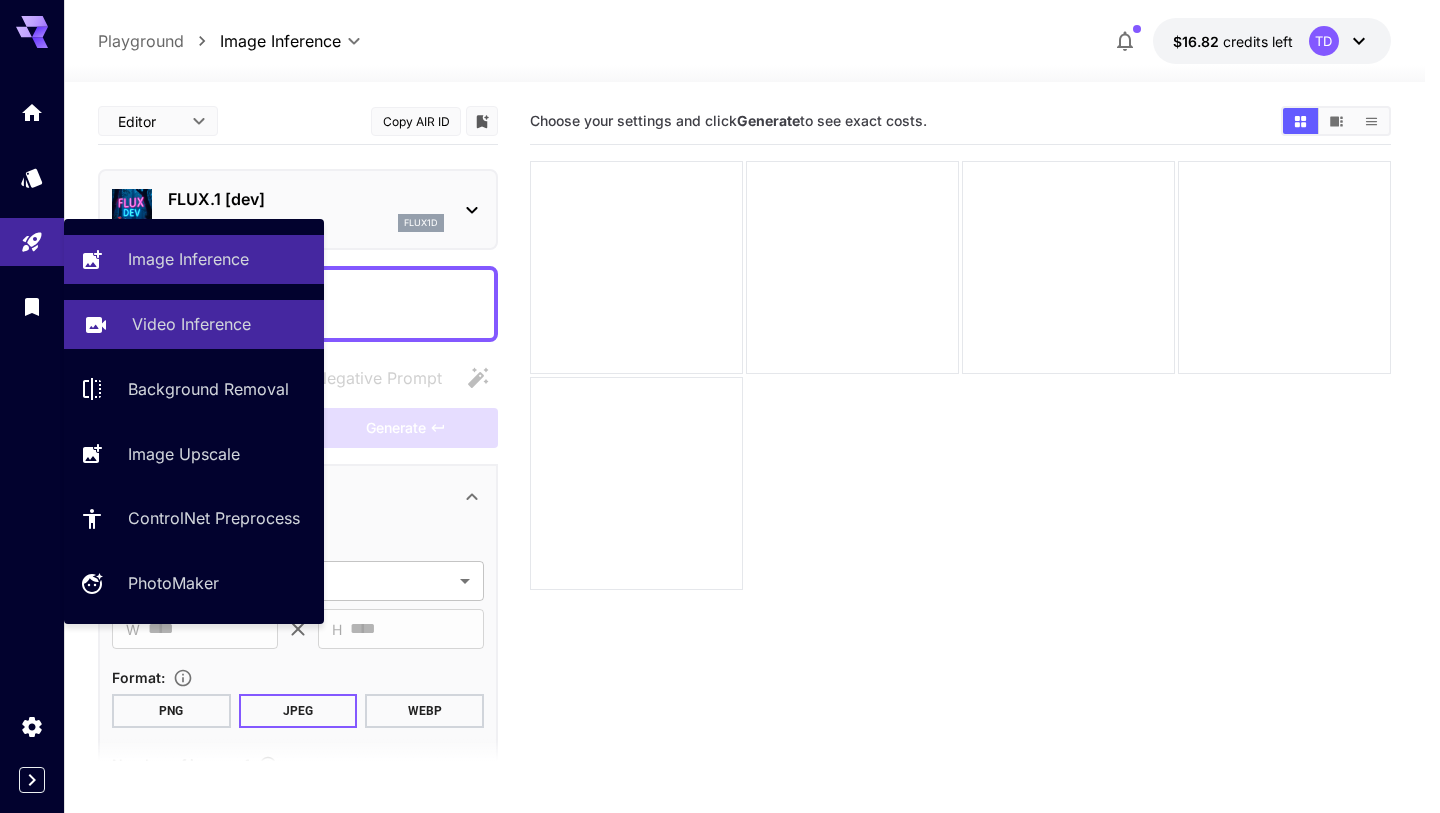 click on "Video Inference" at bounding box center [194, 324] 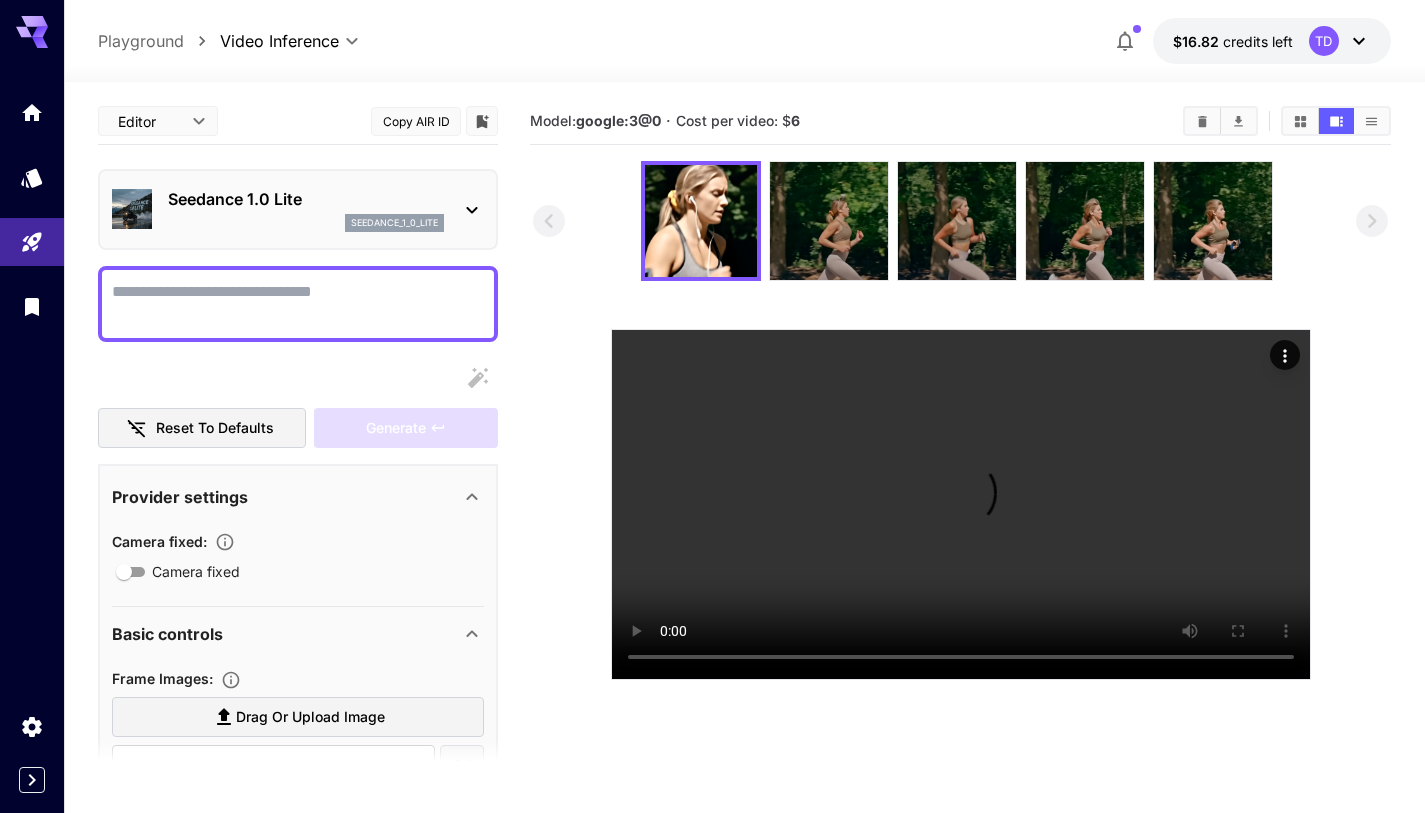 click on "seedance_1_0_lite" at bounding box center (394, 223) 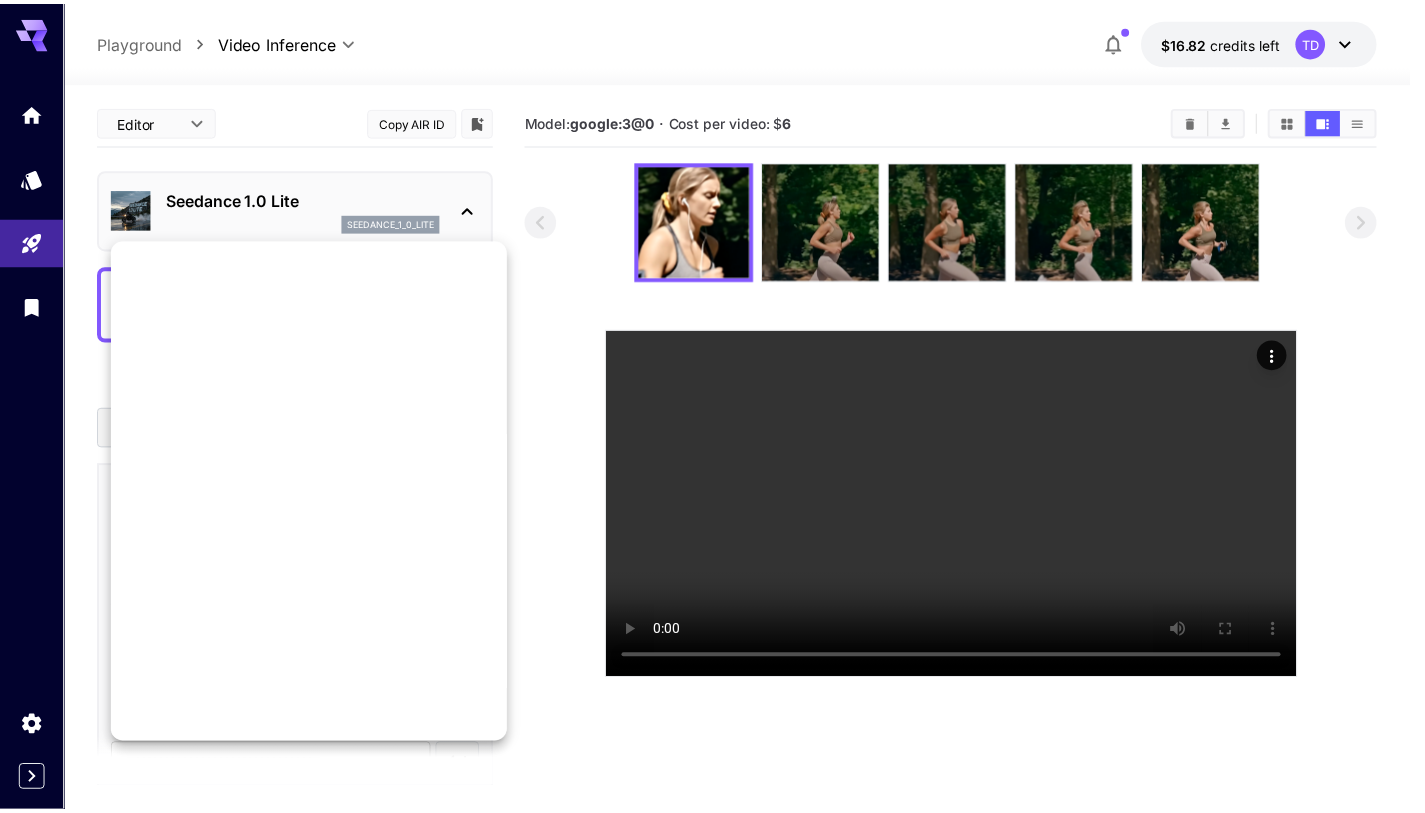 scroll, scrollTop: 0, scrollLeft: 0, axis: both 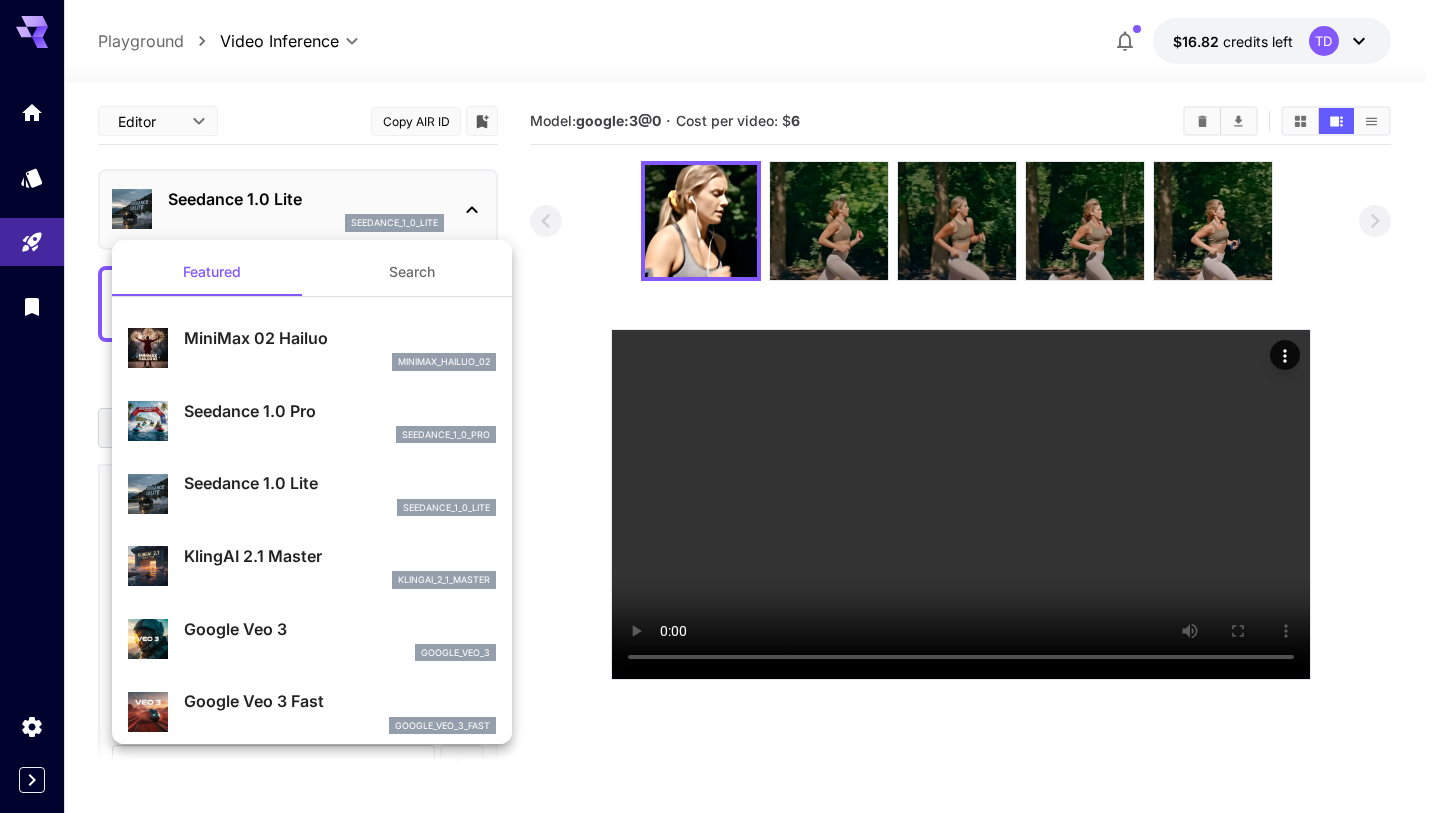 click on "Featured Search MiniMax 02 Hailuo minimax_hailuo_02 Seedance 1.0 Pro seedance_1_0_pro Seedance 1.0 Lite seedance_1_0_lite KlingAI 2.1 Master klingai_2_1_master Google Veo 3 google_veo_3 Google Veo 3 Fast google_veo_3_fast" at bounding box center (312, 1264) 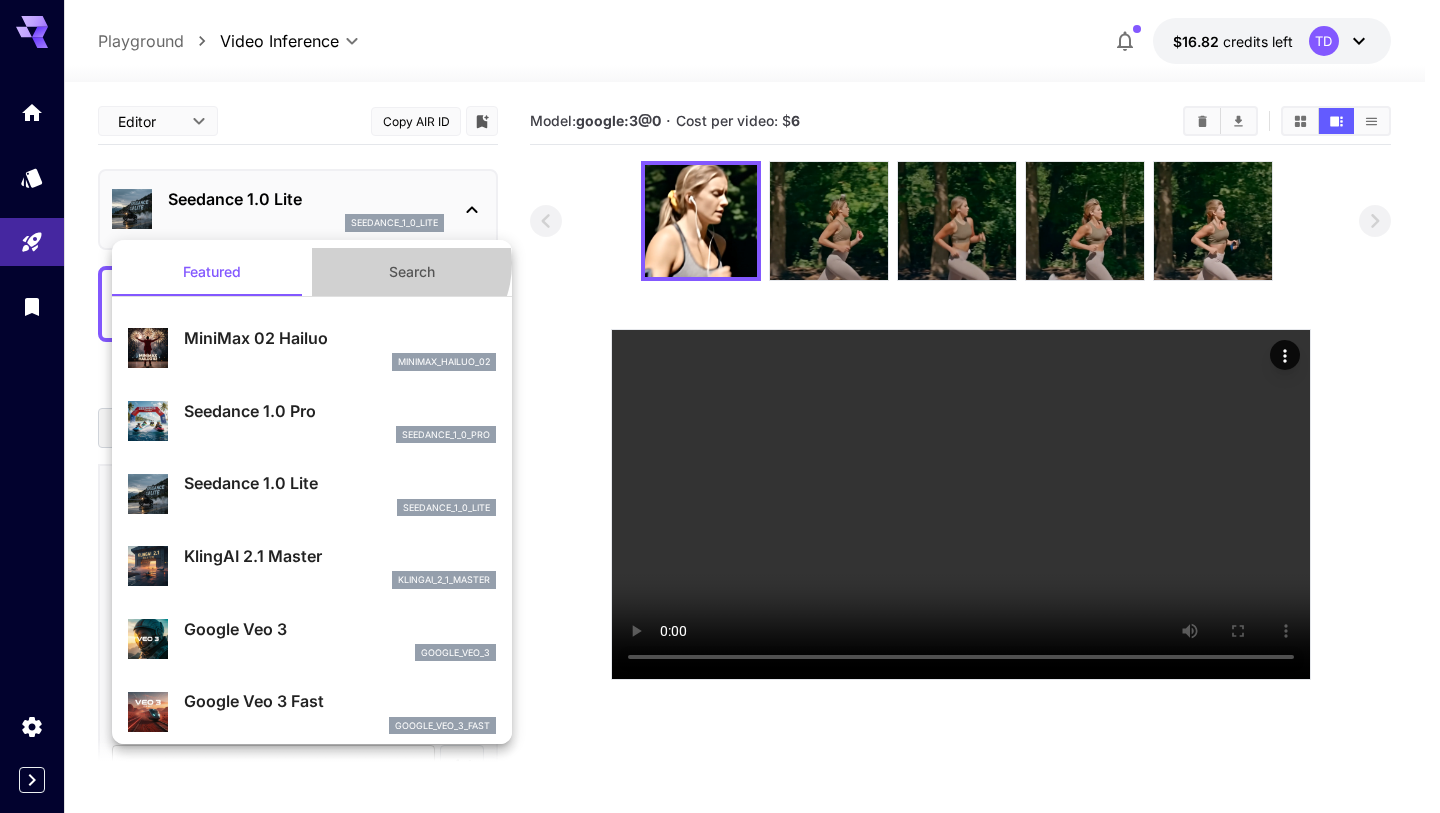click on "Search" at bounding box center [412, 272] 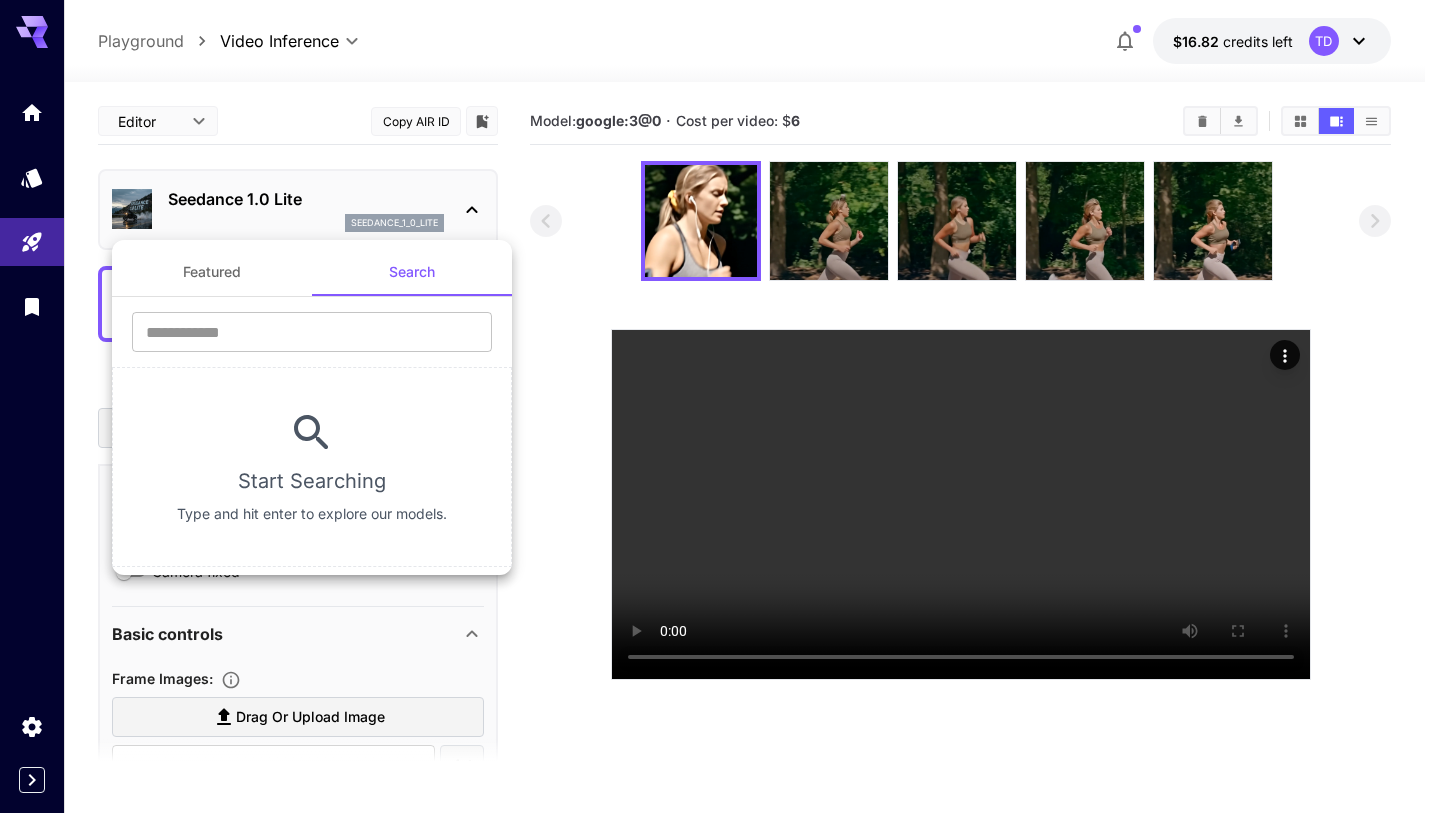 click on "Featured" at bounding box center [212, 272] 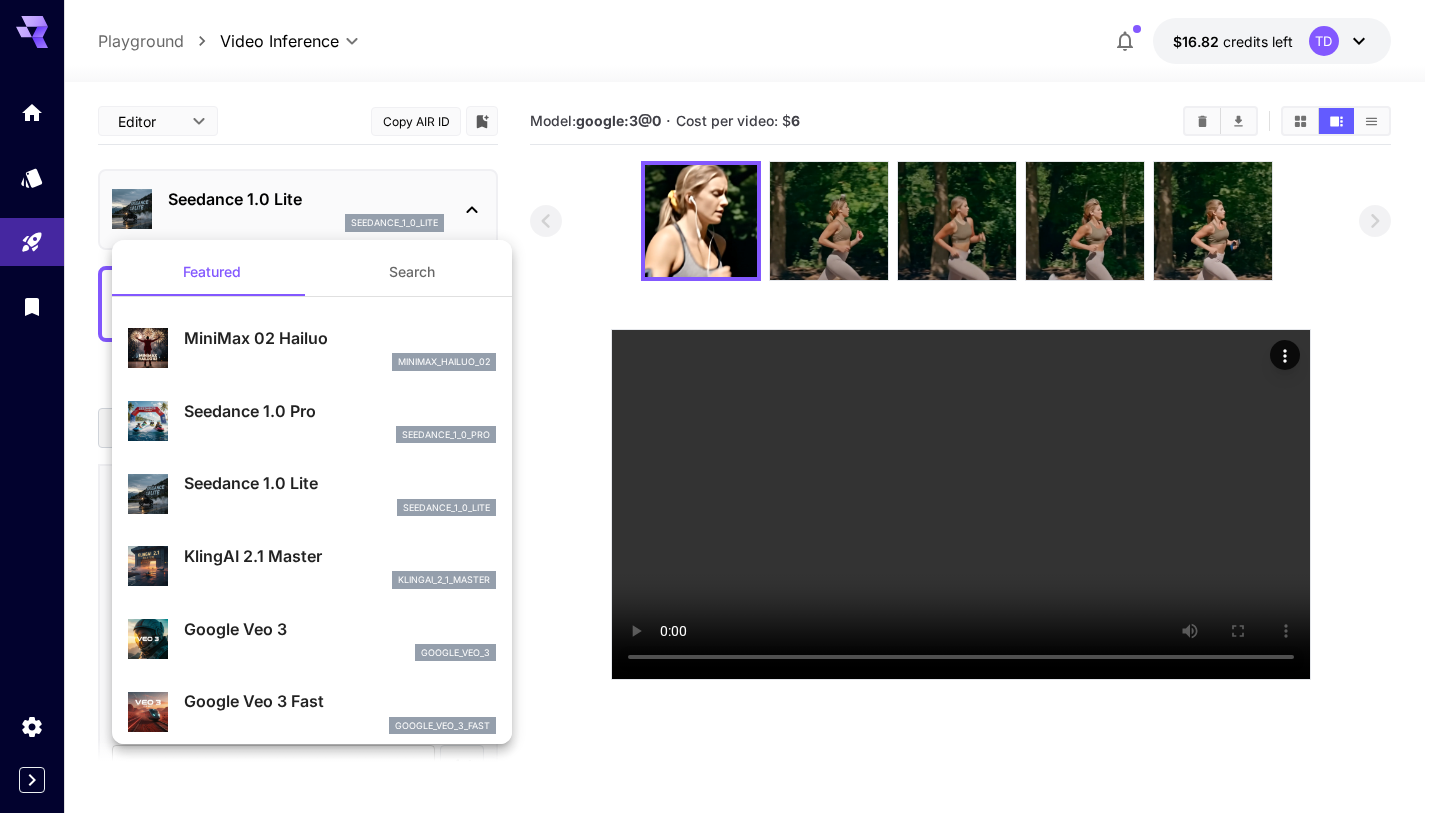 click on "MiniMax 02 Hailuo" at bounding box center [340, 338] 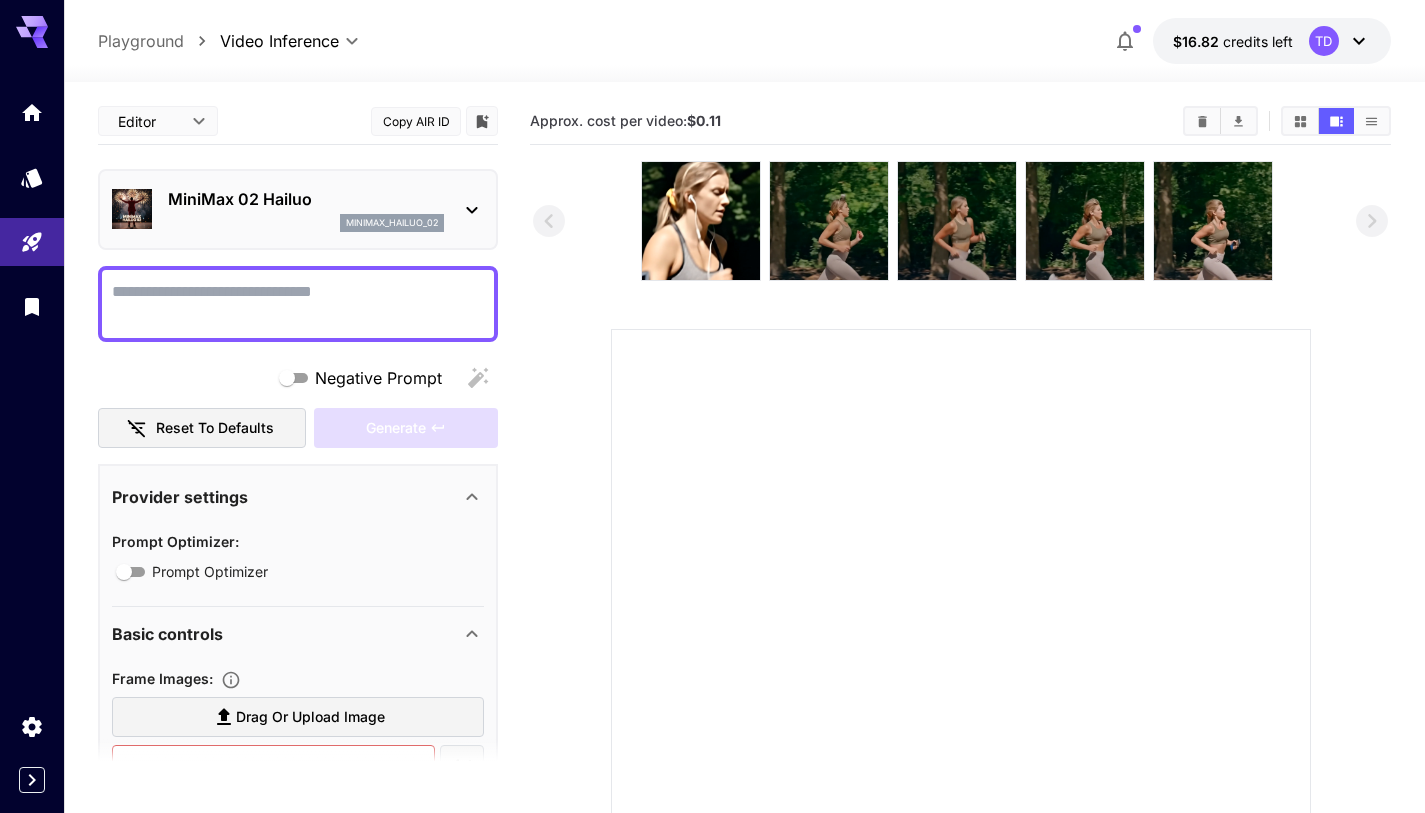 click on "MiniMax 02 Hailuo" at bounding box center [306, 199] 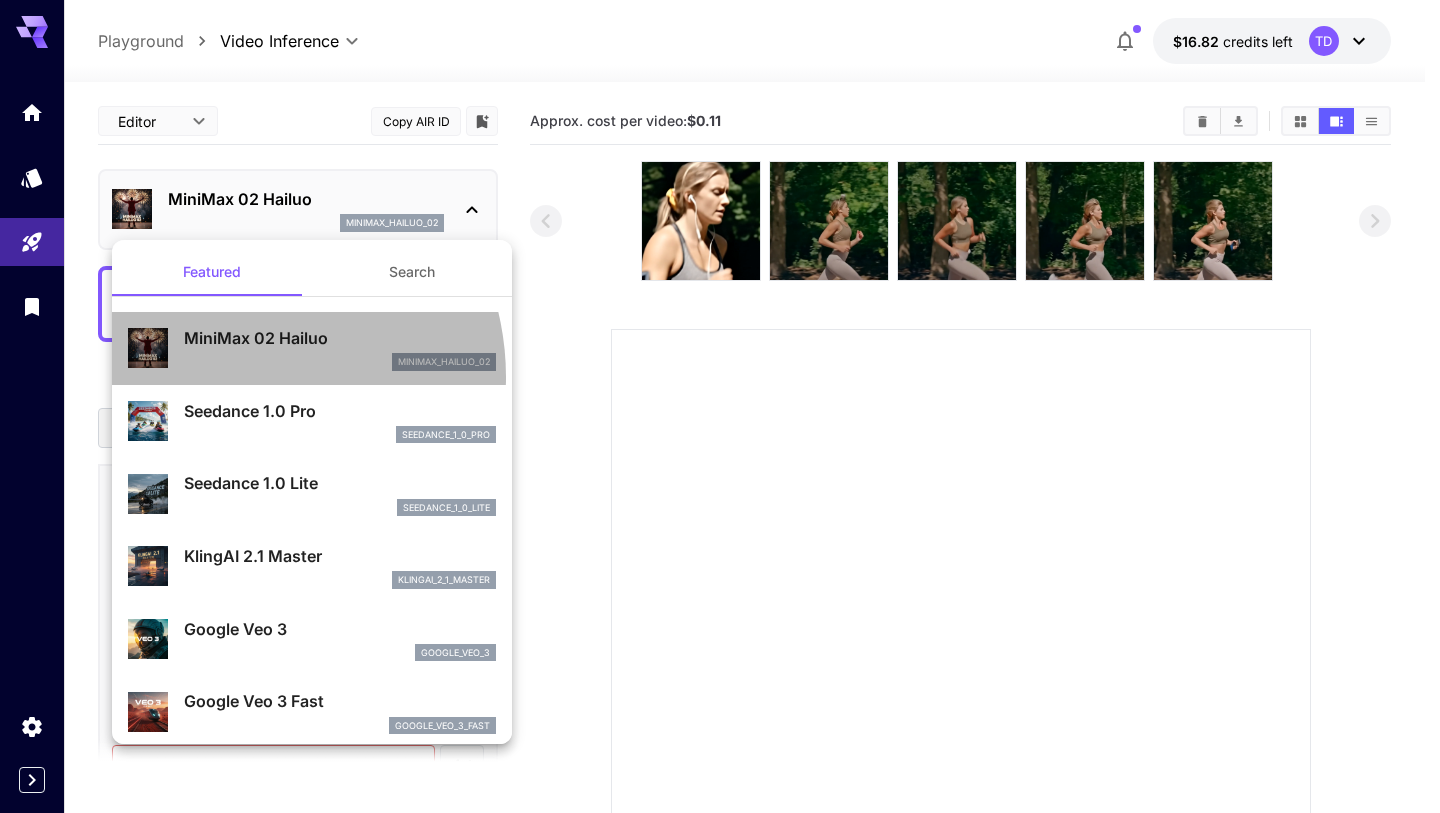 click on "MiniMax 02 Hailuo minimax_hailuo_02" at bounding box center [312, 348] 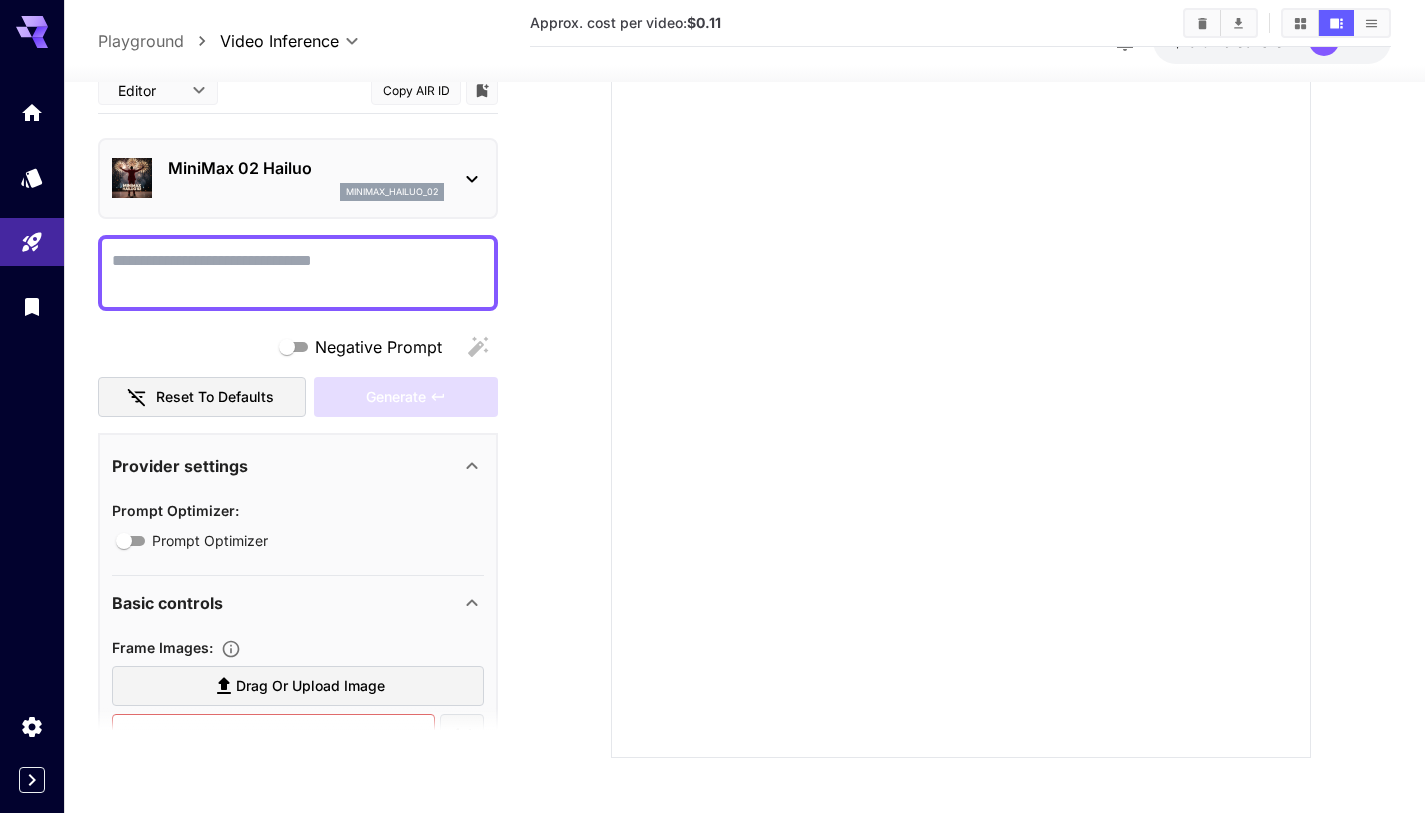 scroll, scrollTop: 276, scrollLeft: 0, axis: vertical 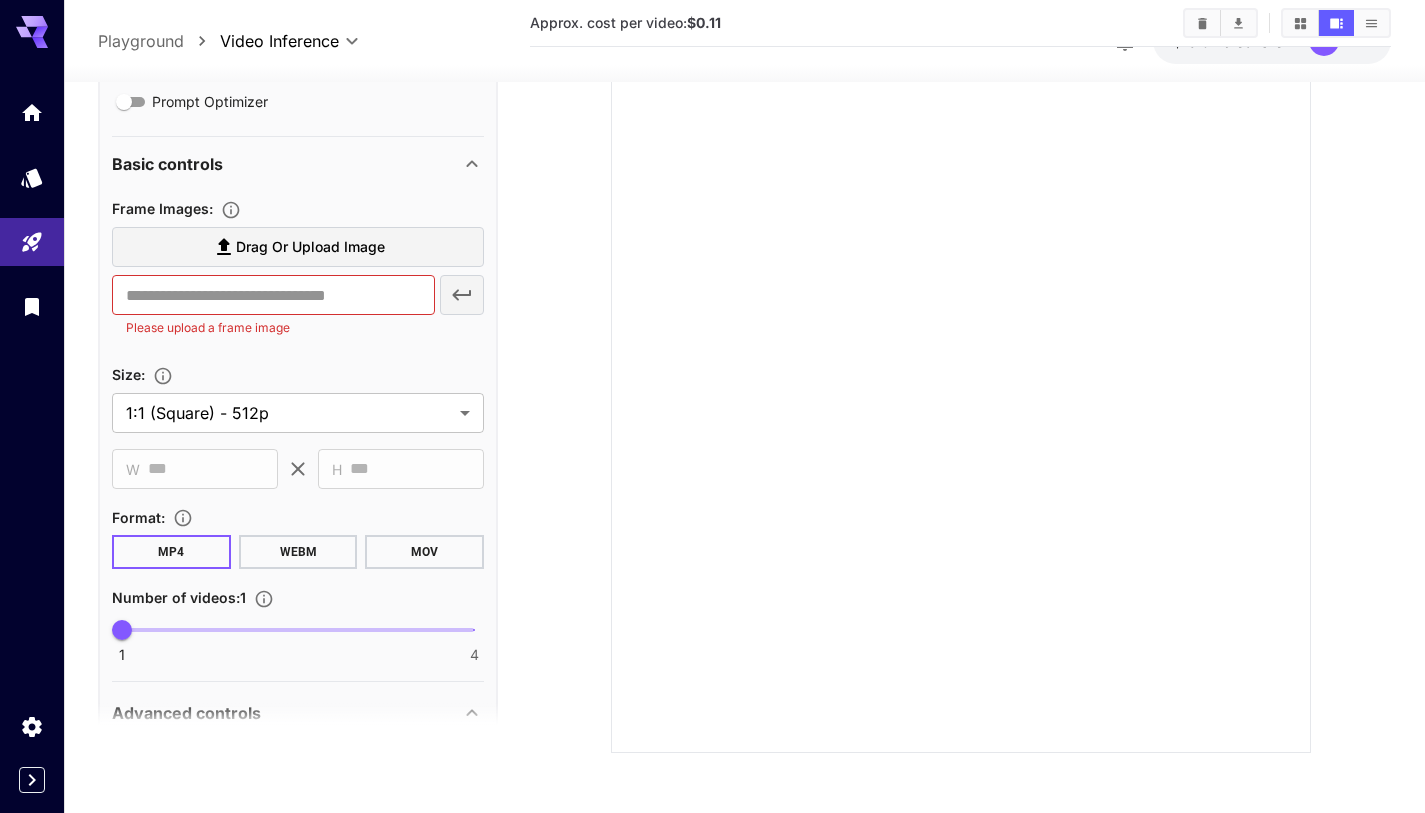 click at bounding box center [961, 403] 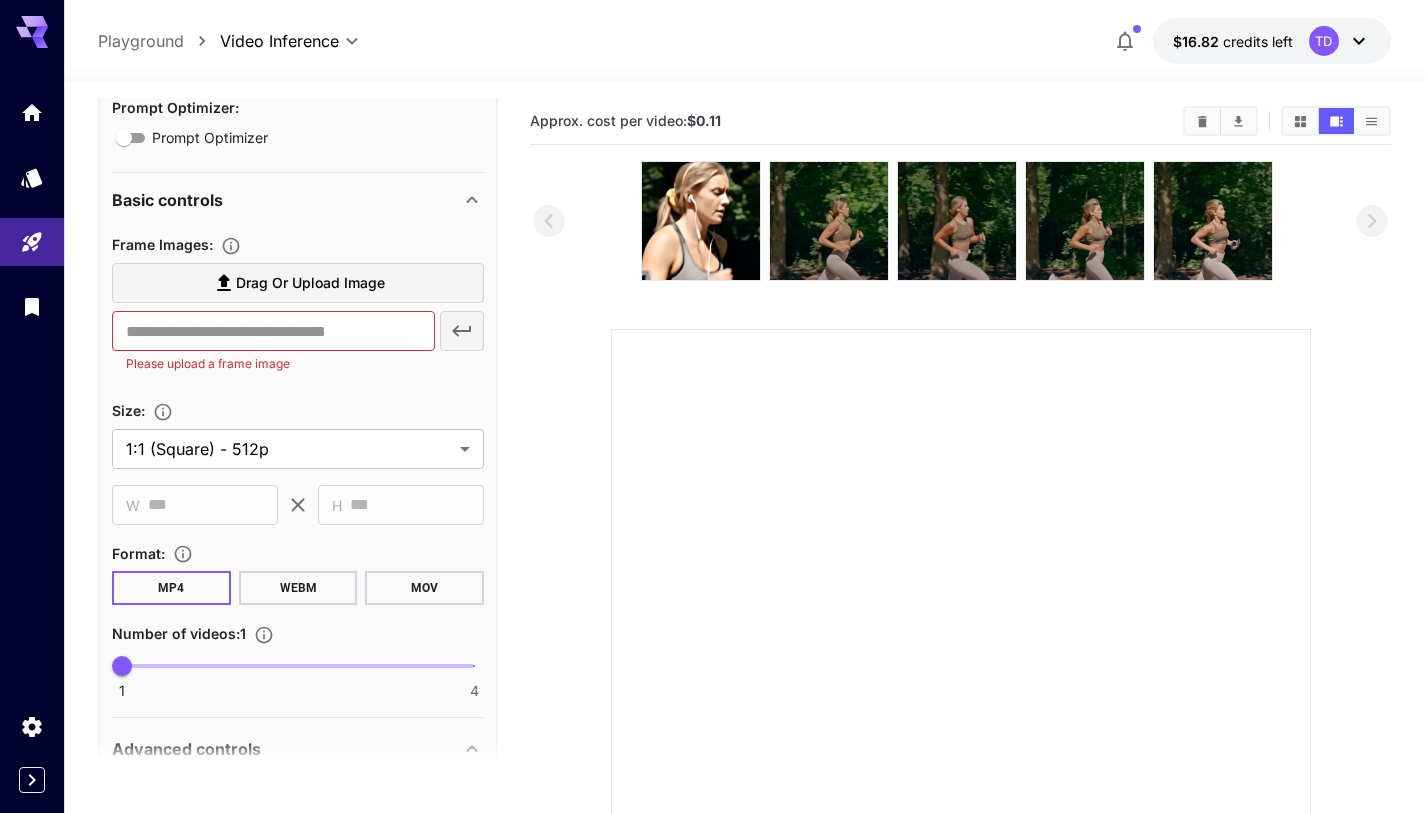 click on "Drag or upload image" at bounding box center (298, 283) 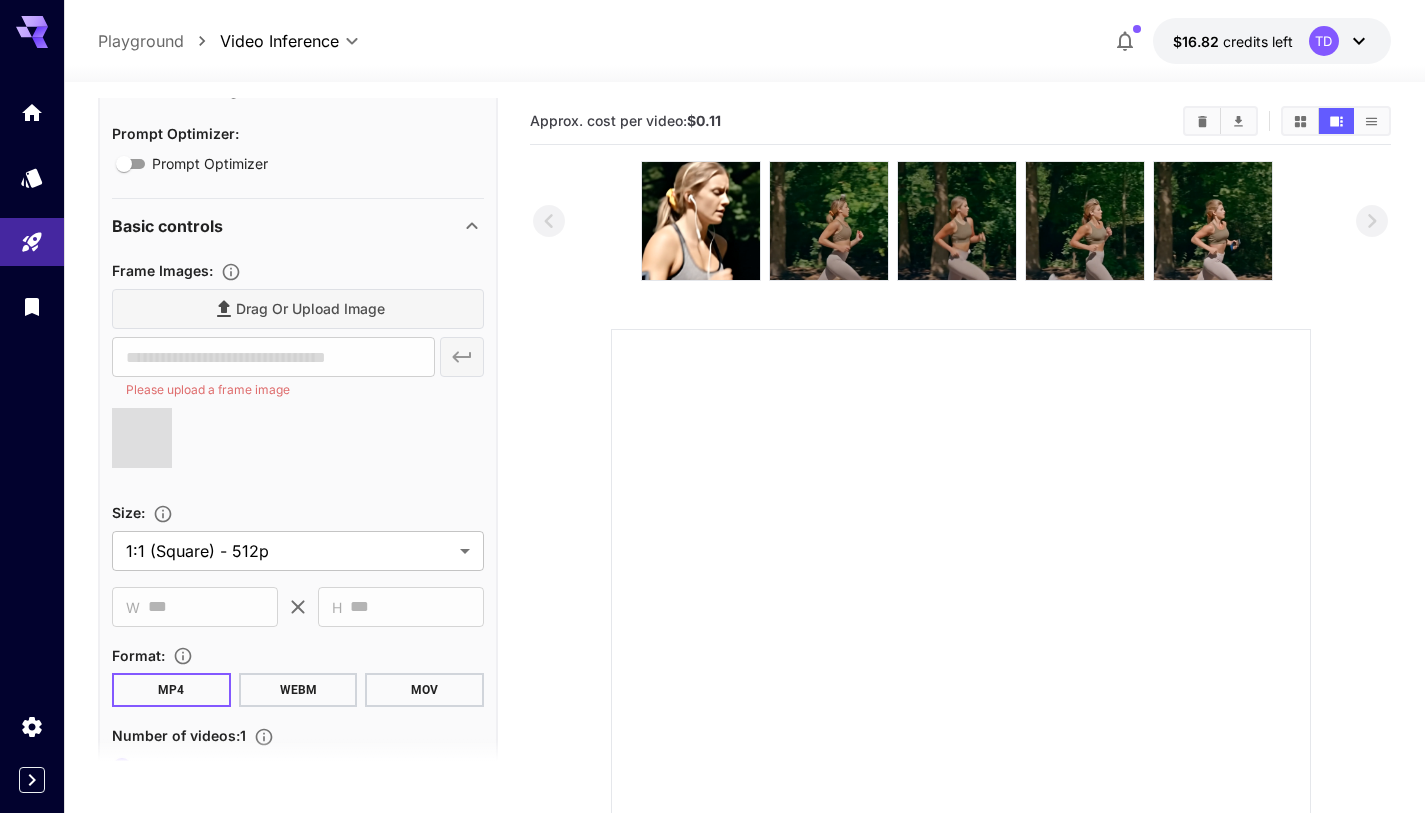scroll, scrollTop: 110, scrollLeft: 0, axis: vertical 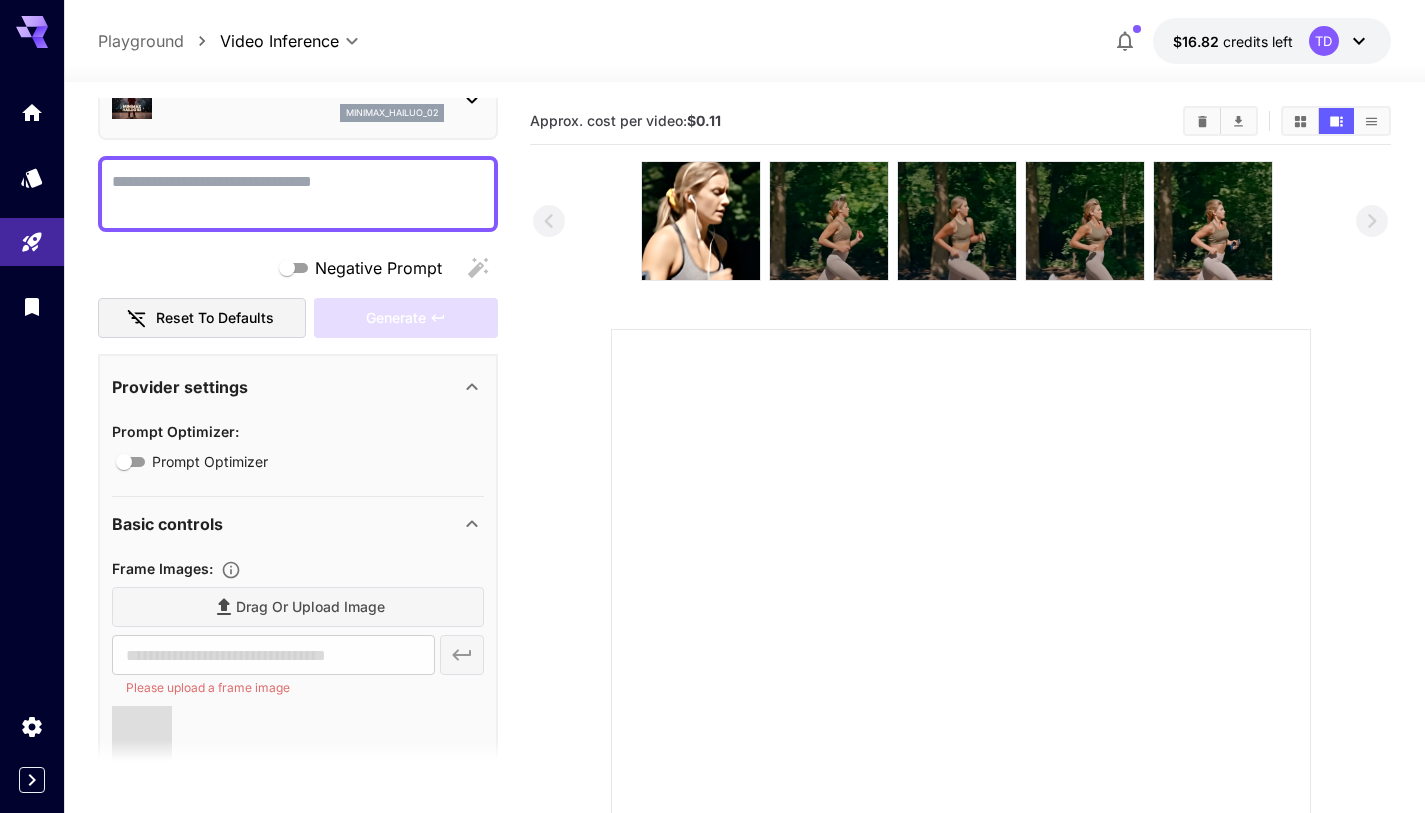 type on "**********" 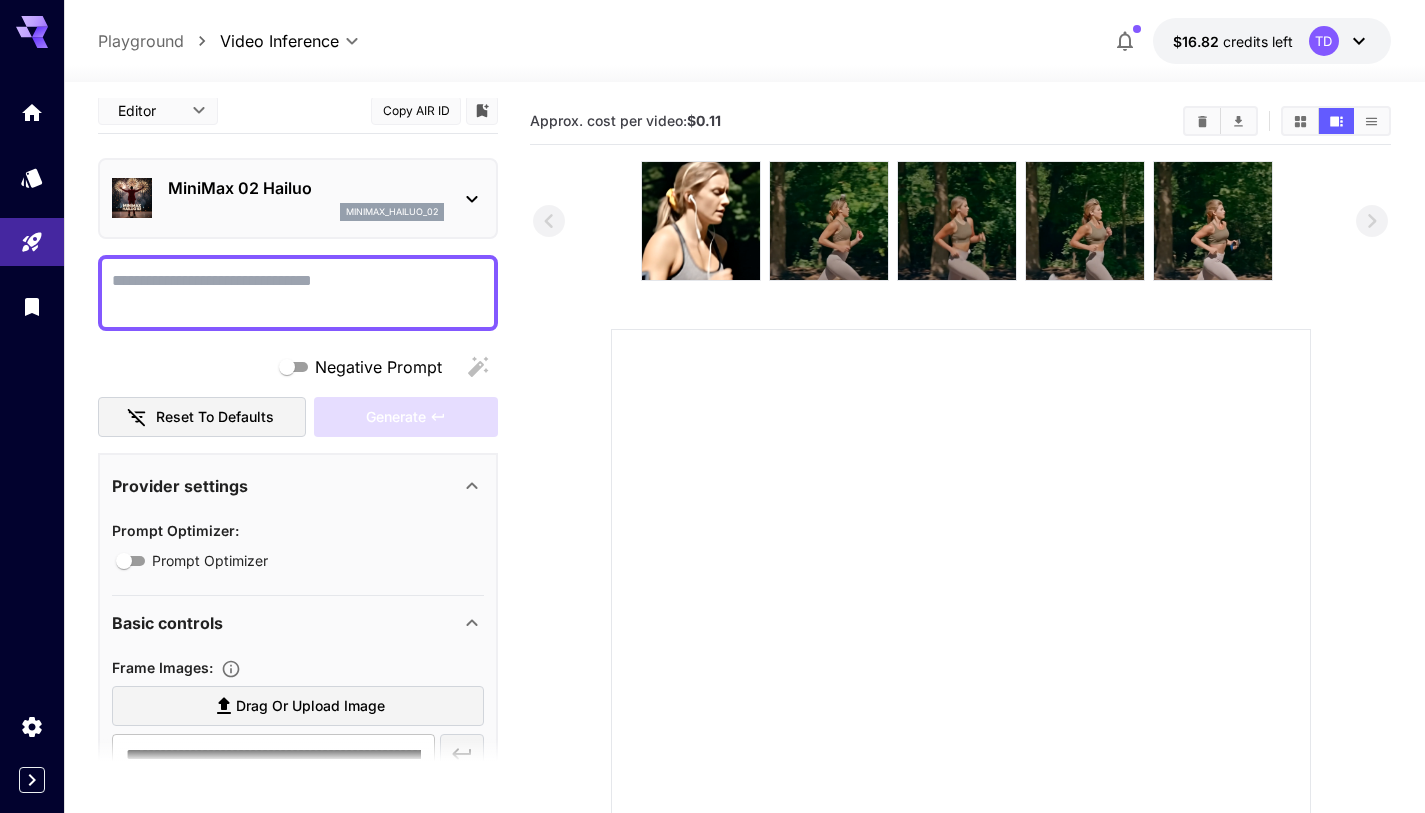 scroll, scrollTop: 0, scrollLeft: 0, axis: both 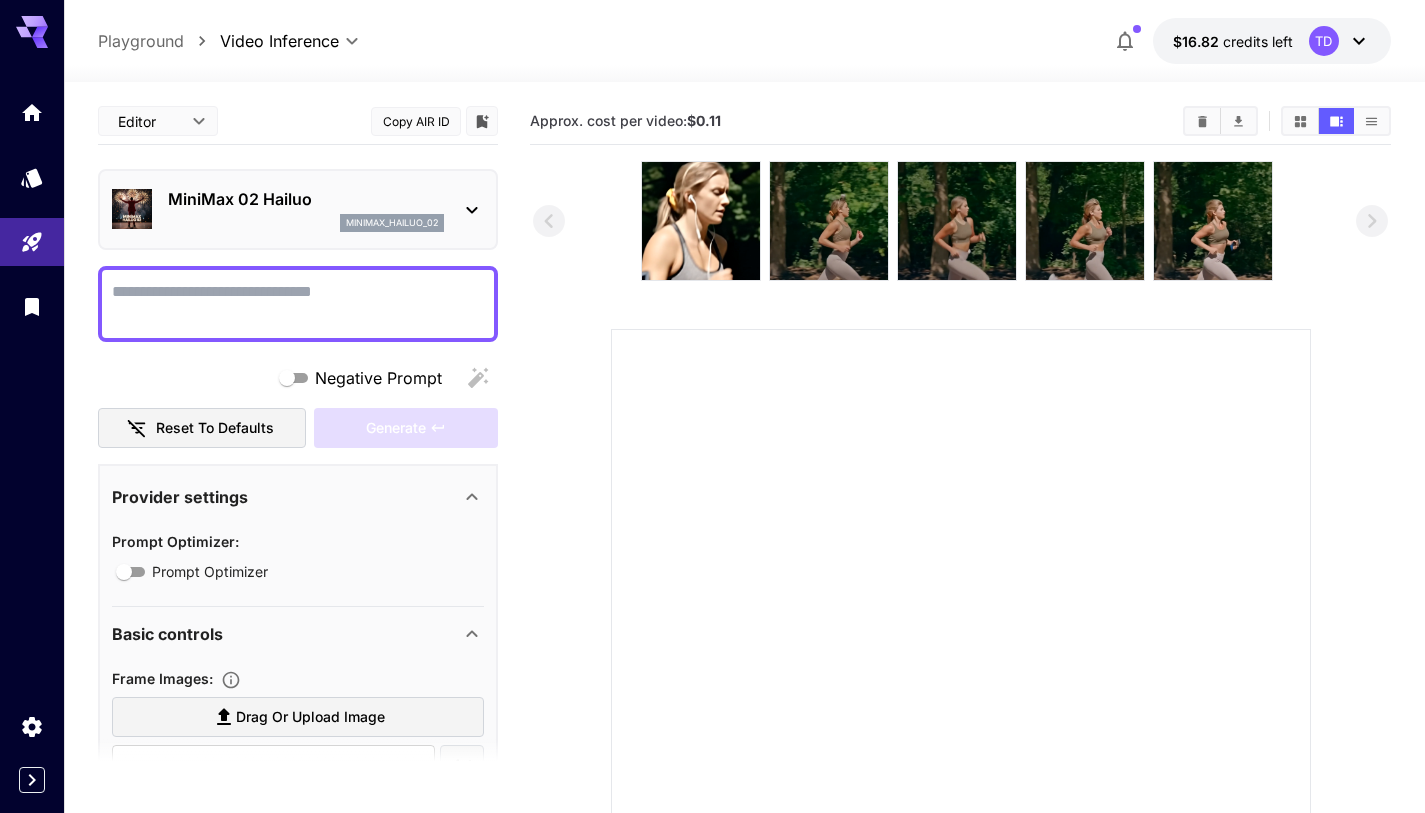 click on "Negative Prompt" at bounding box center [298, 304] 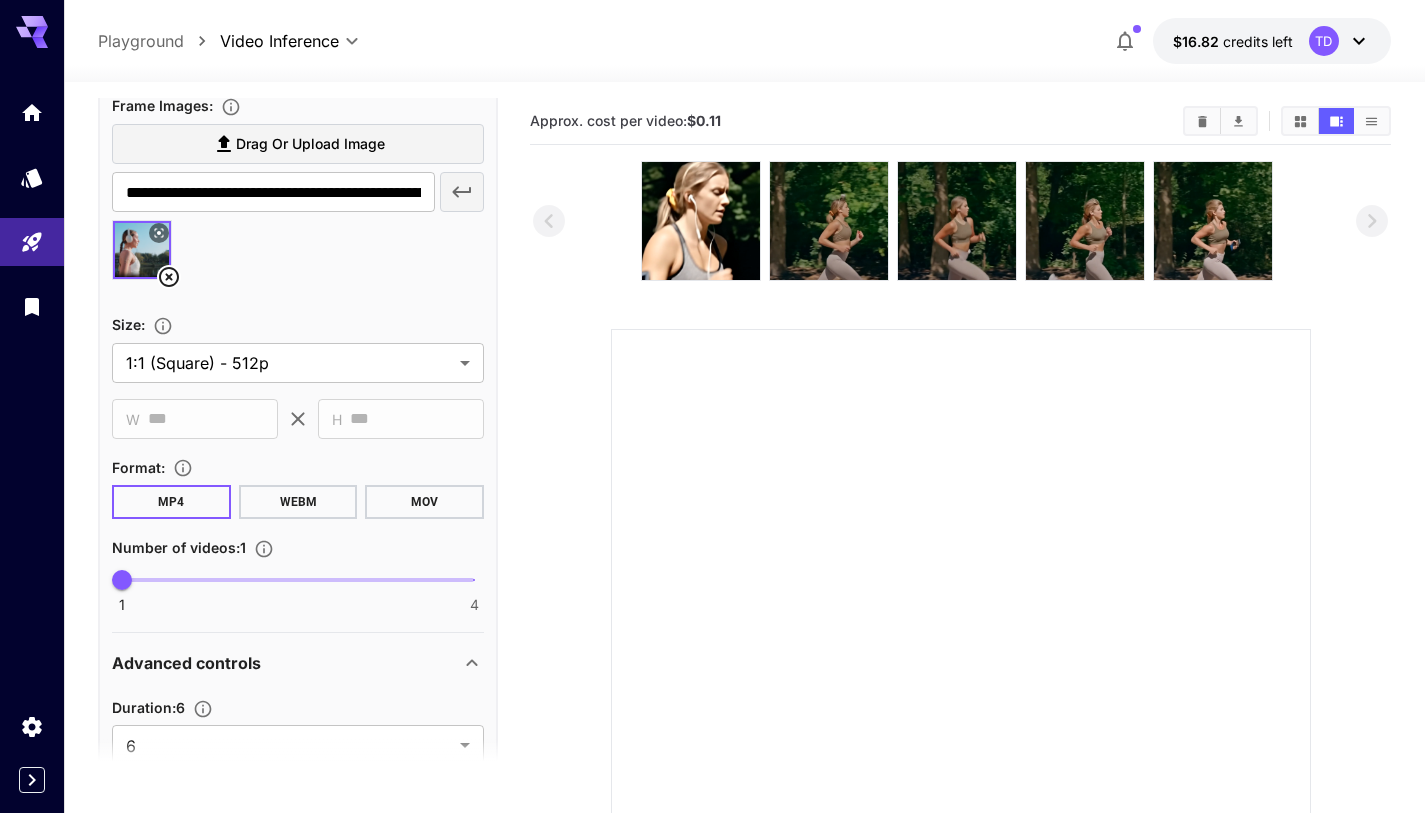 scroll, scrollTop: 0, scrollLeft: 0, axis: both 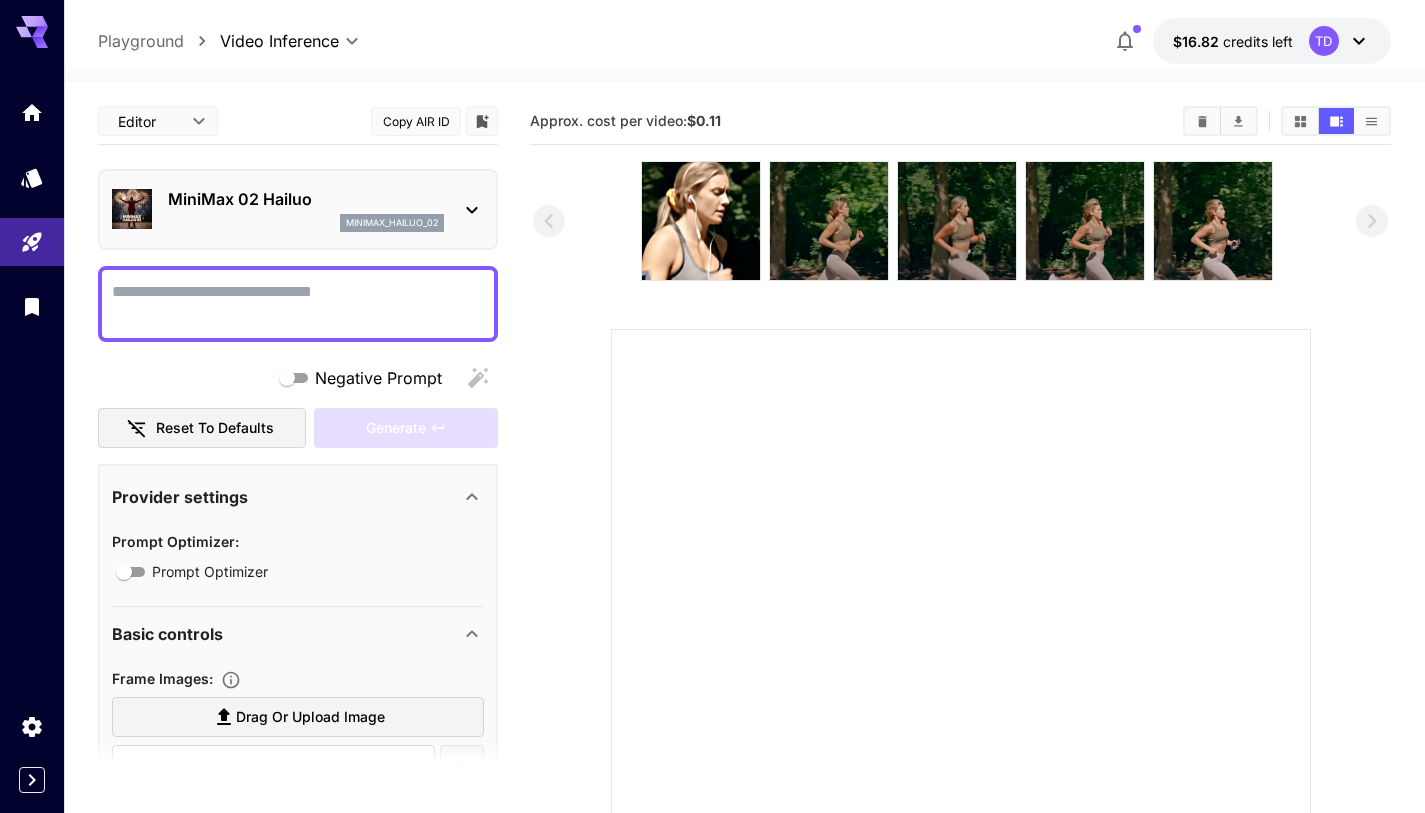 paste on "**********" 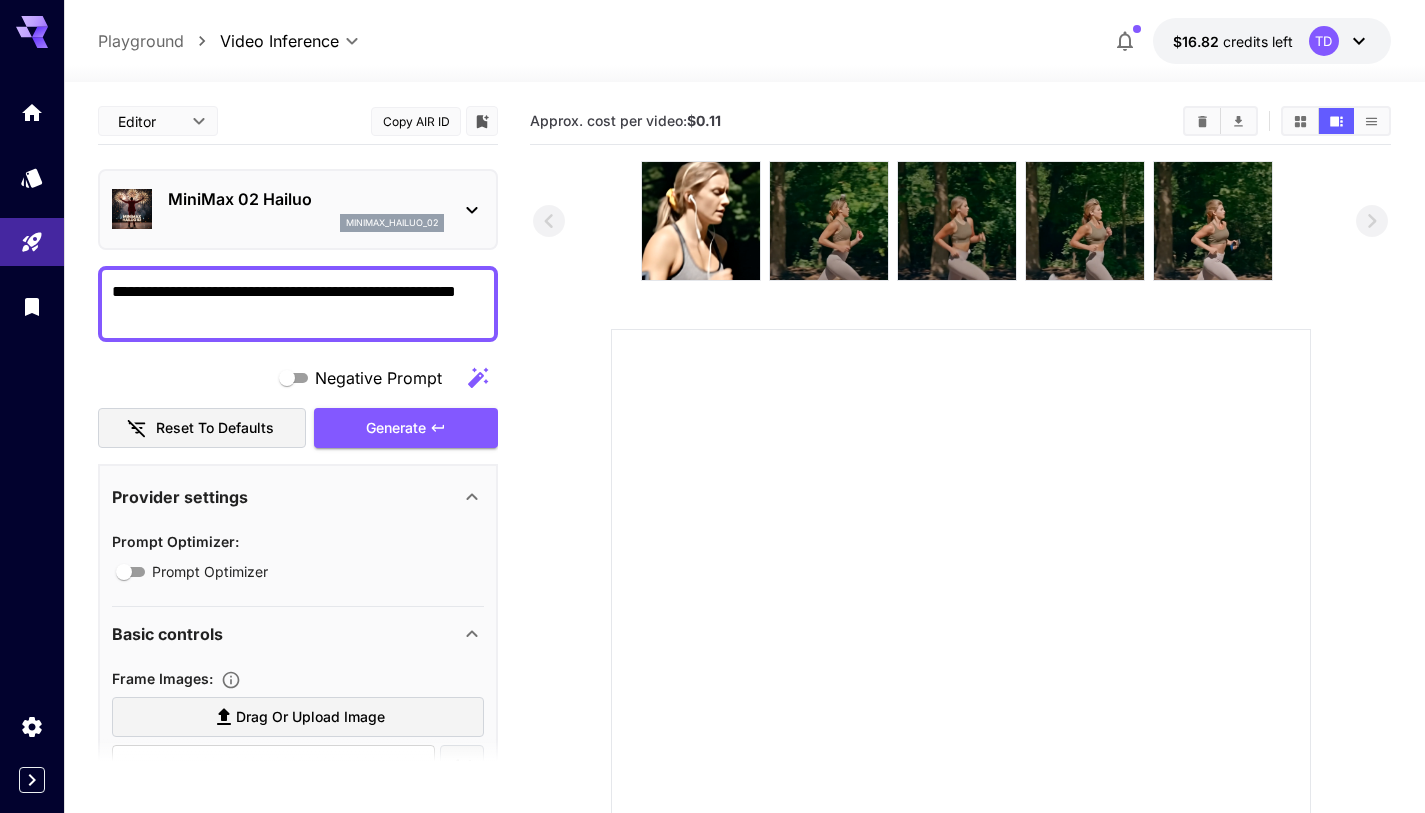 click on "**********" at bounding box center (298, 304) 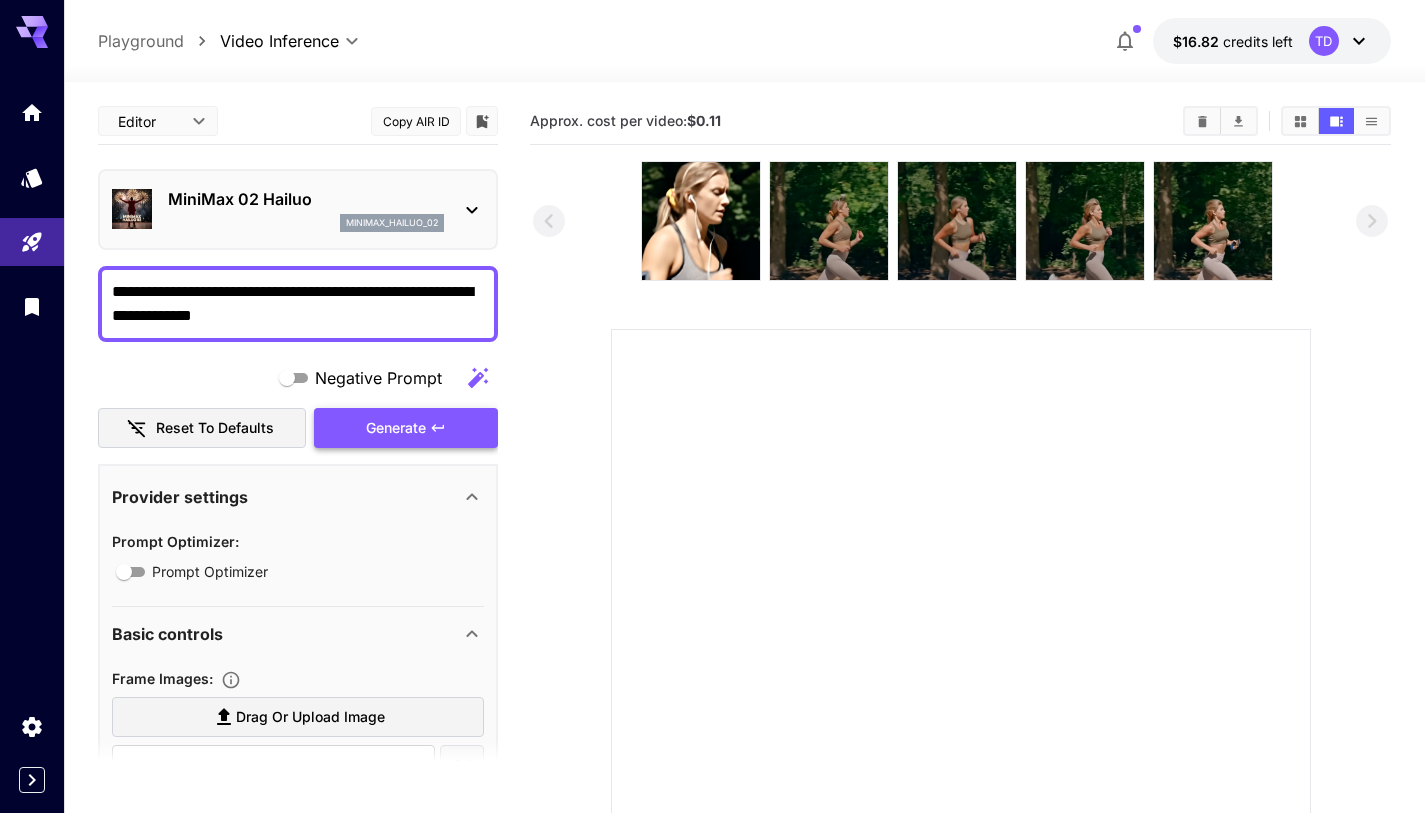 type on "**********" 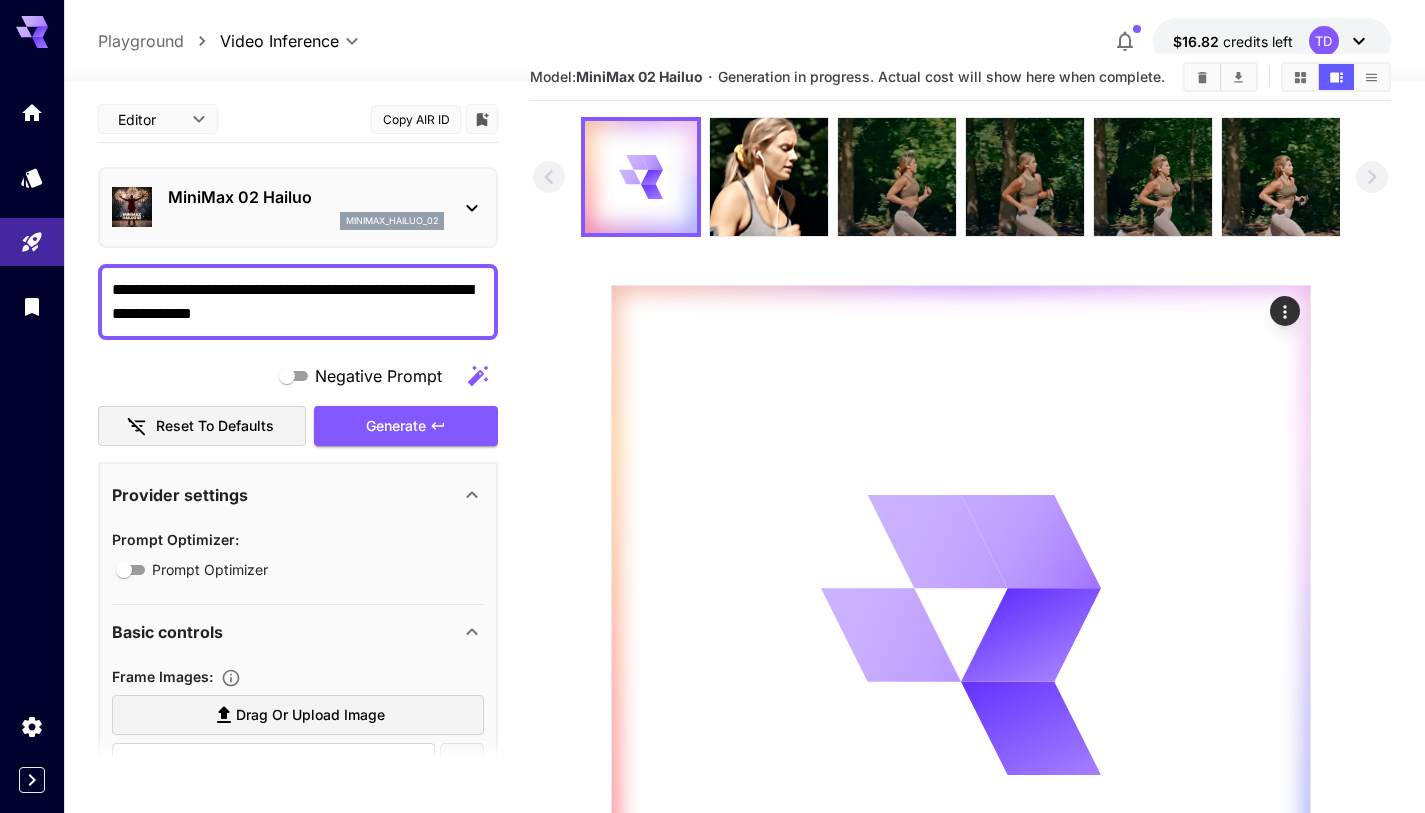 scroll, scrollTop: 45, scrollLeft: 0, axis: vertical 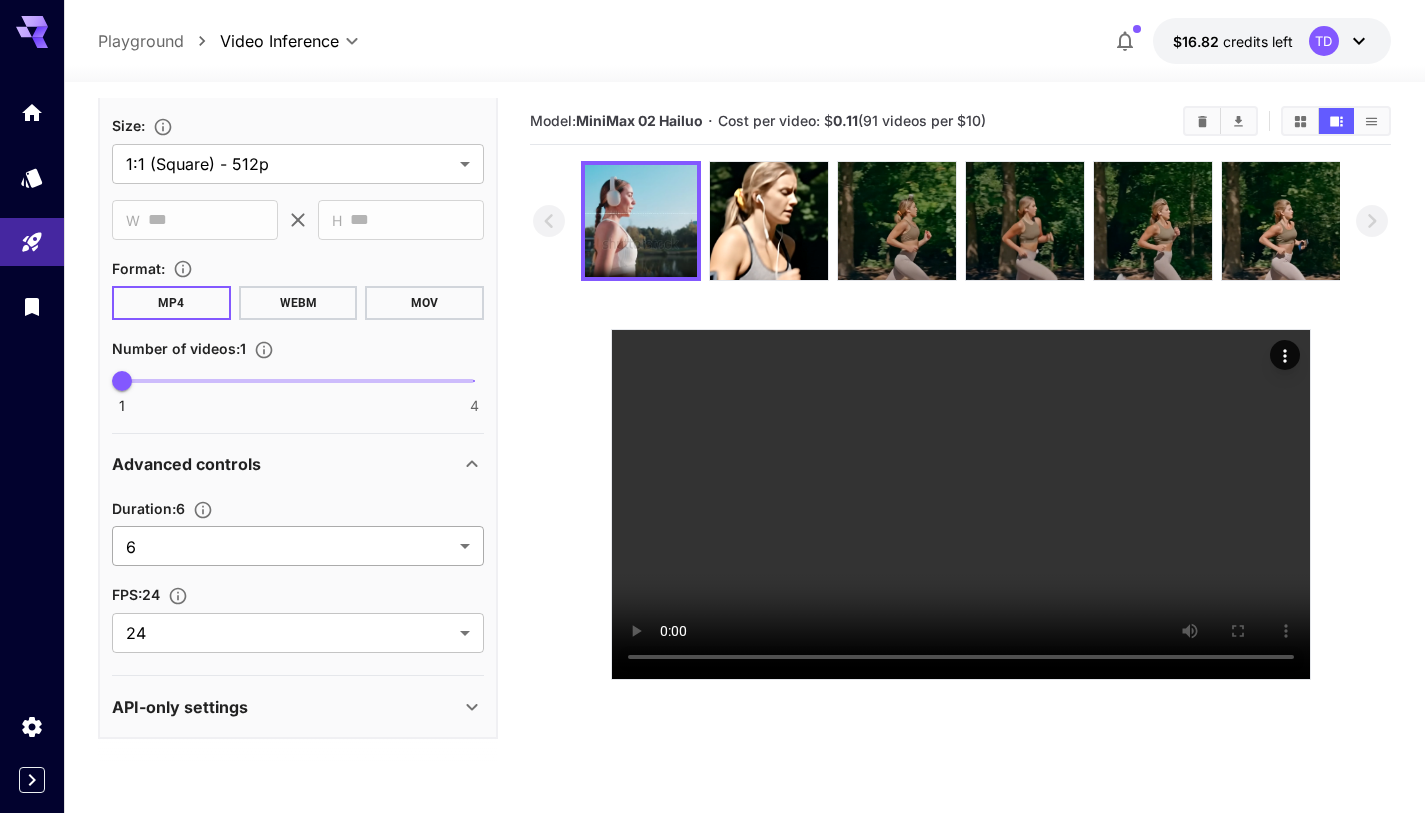 click on "**********" at bounding box center [712, 485] 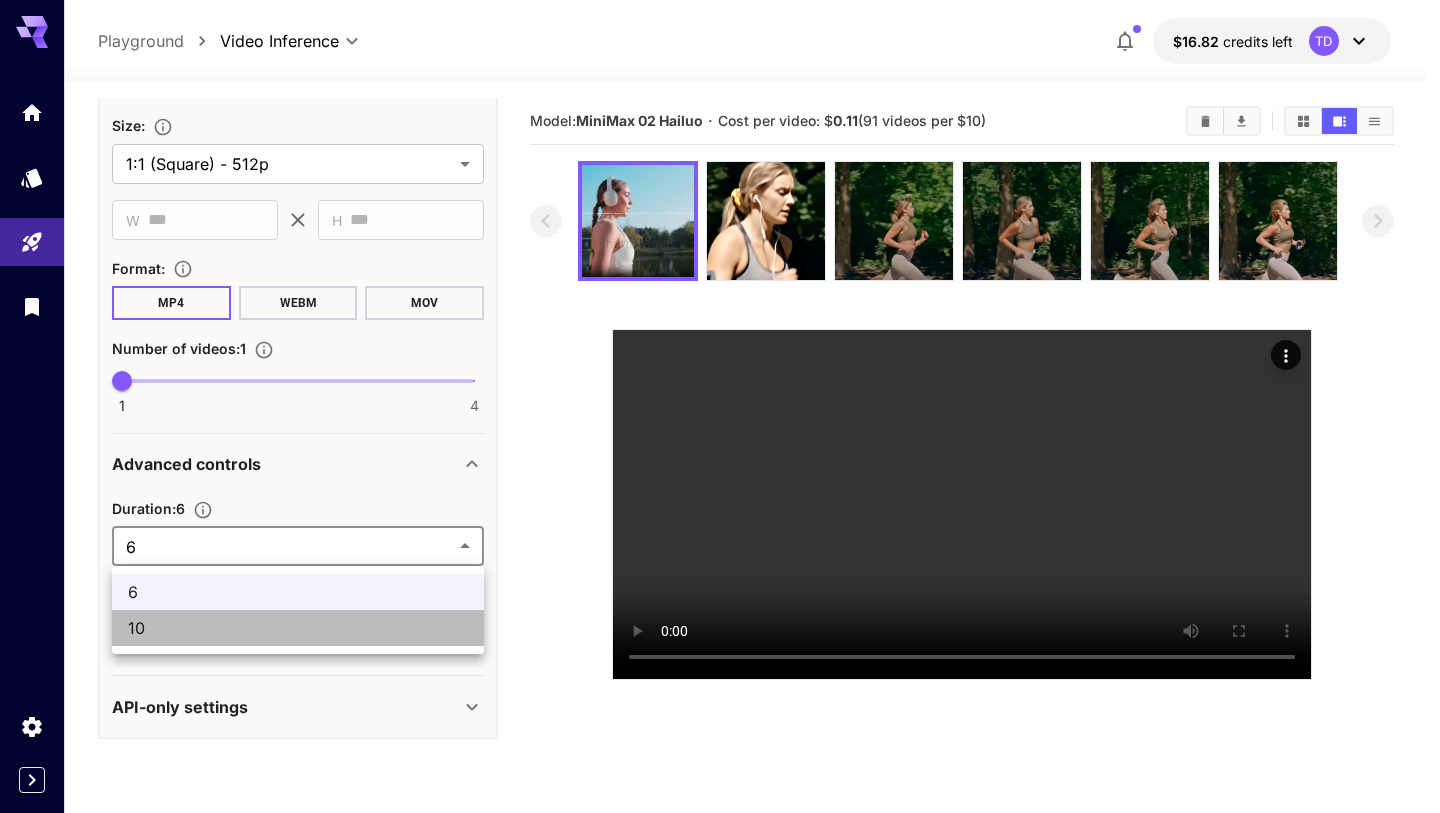 click on "10" at bounding box center [298, 628] 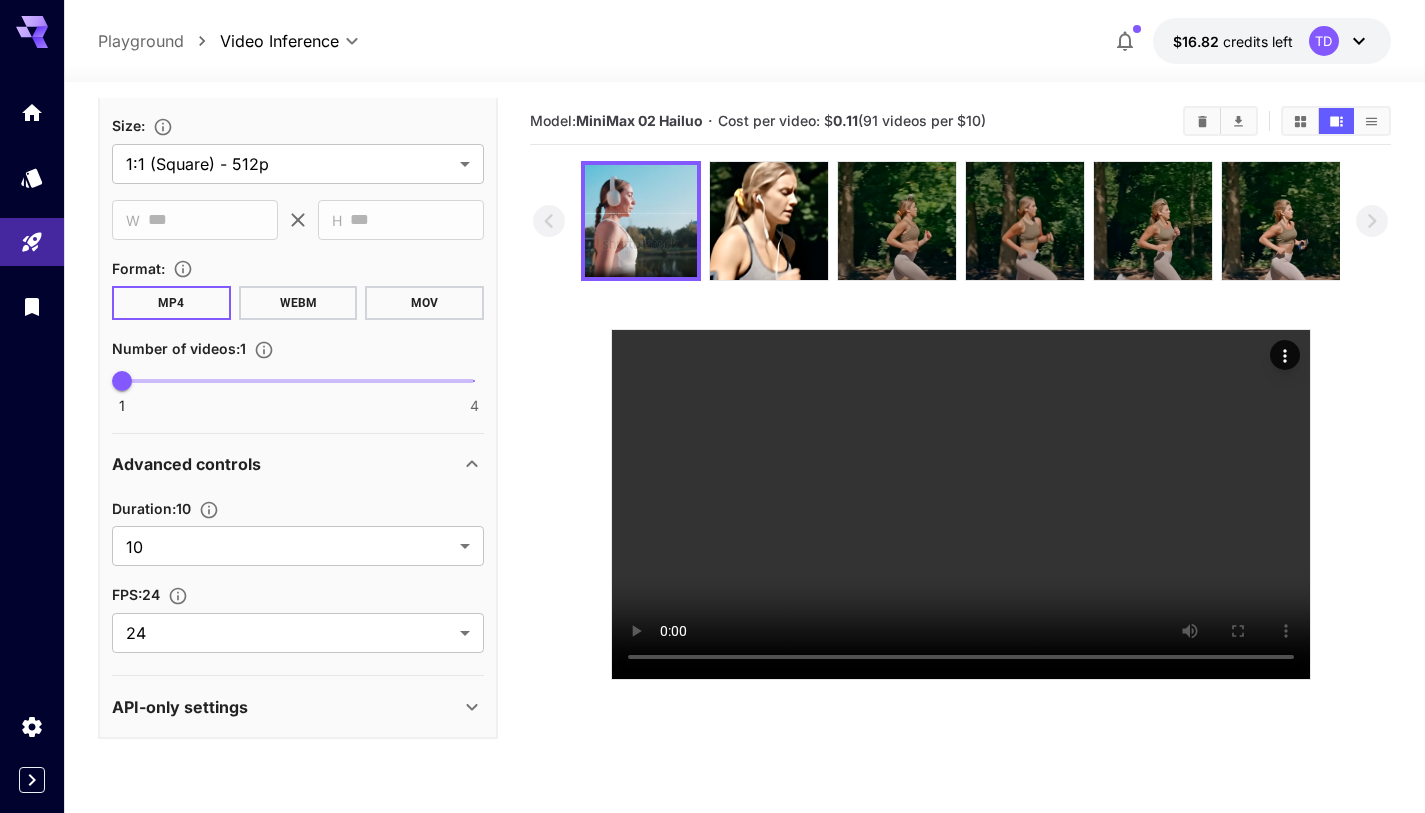 click on "Model:  MiniMax 02 Hailuo · Cost per video: $ 0.11  (91 videos per $10)" at bounding box center [960, 504] 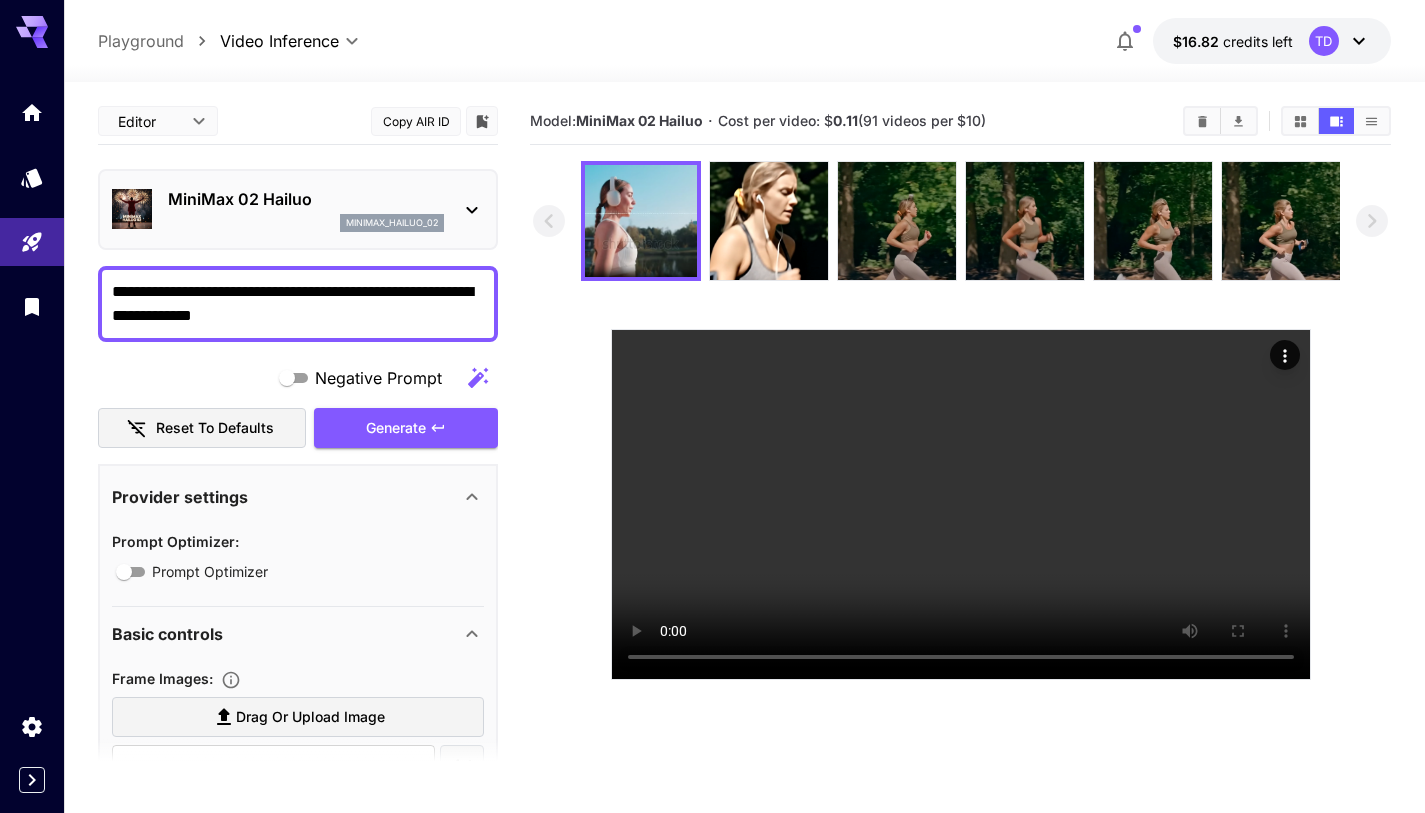 scroll, scrollTop: 0, scrollLeft: 0, axis: both 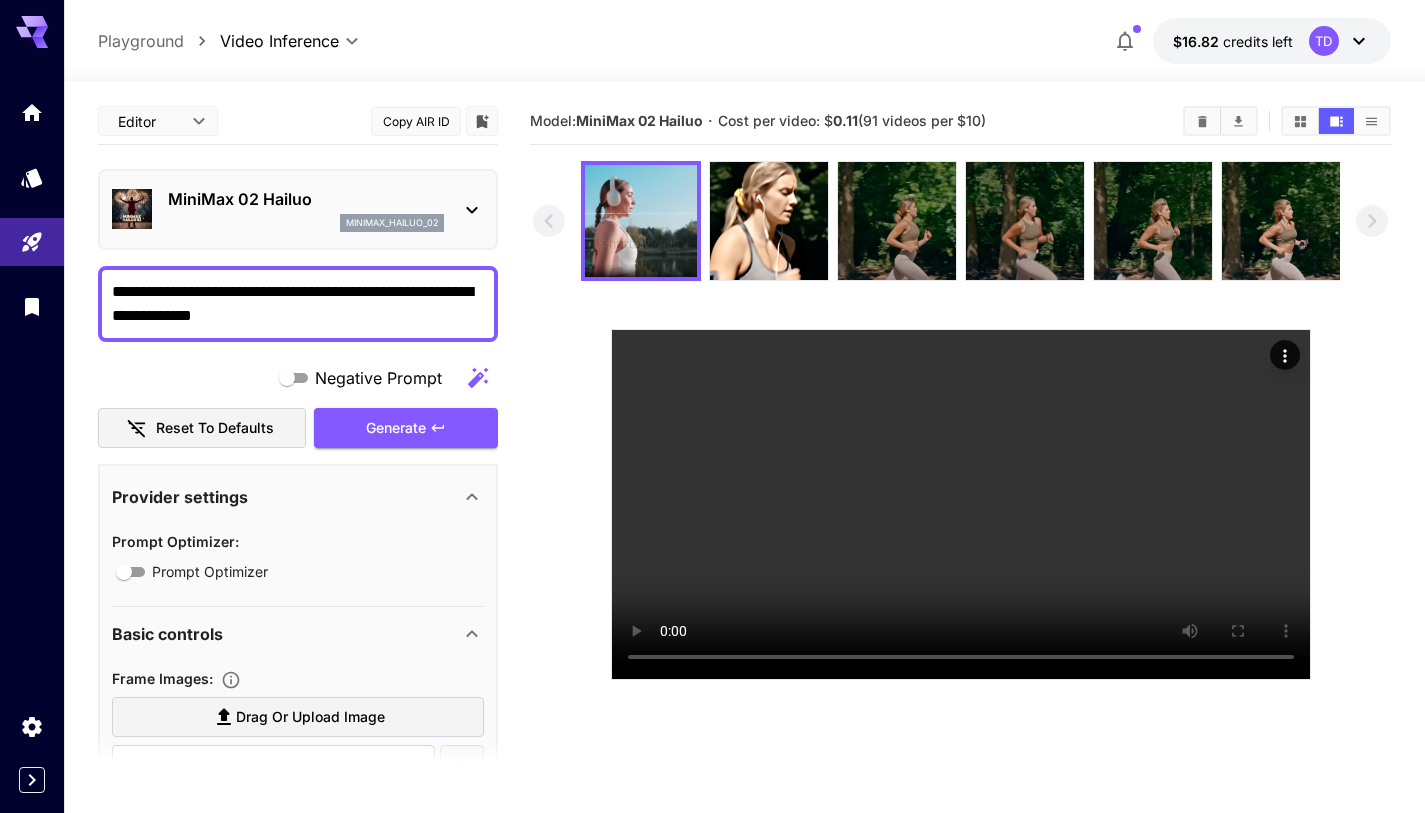 click on "MiniMax 02 Hailuo" at bounding box center (306, 199) 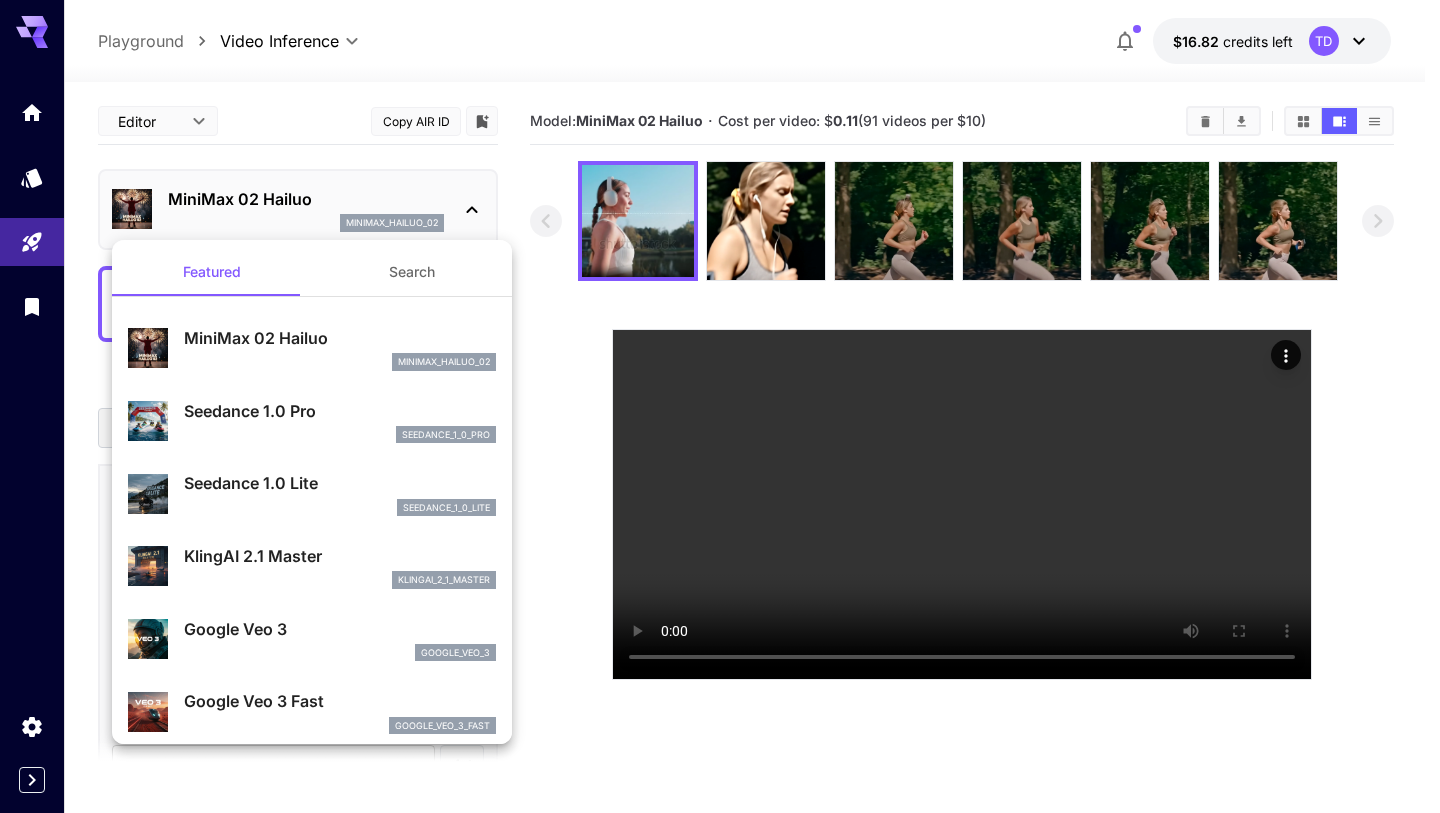 click on "Google Veo 3" at bounding box center (340, 629) 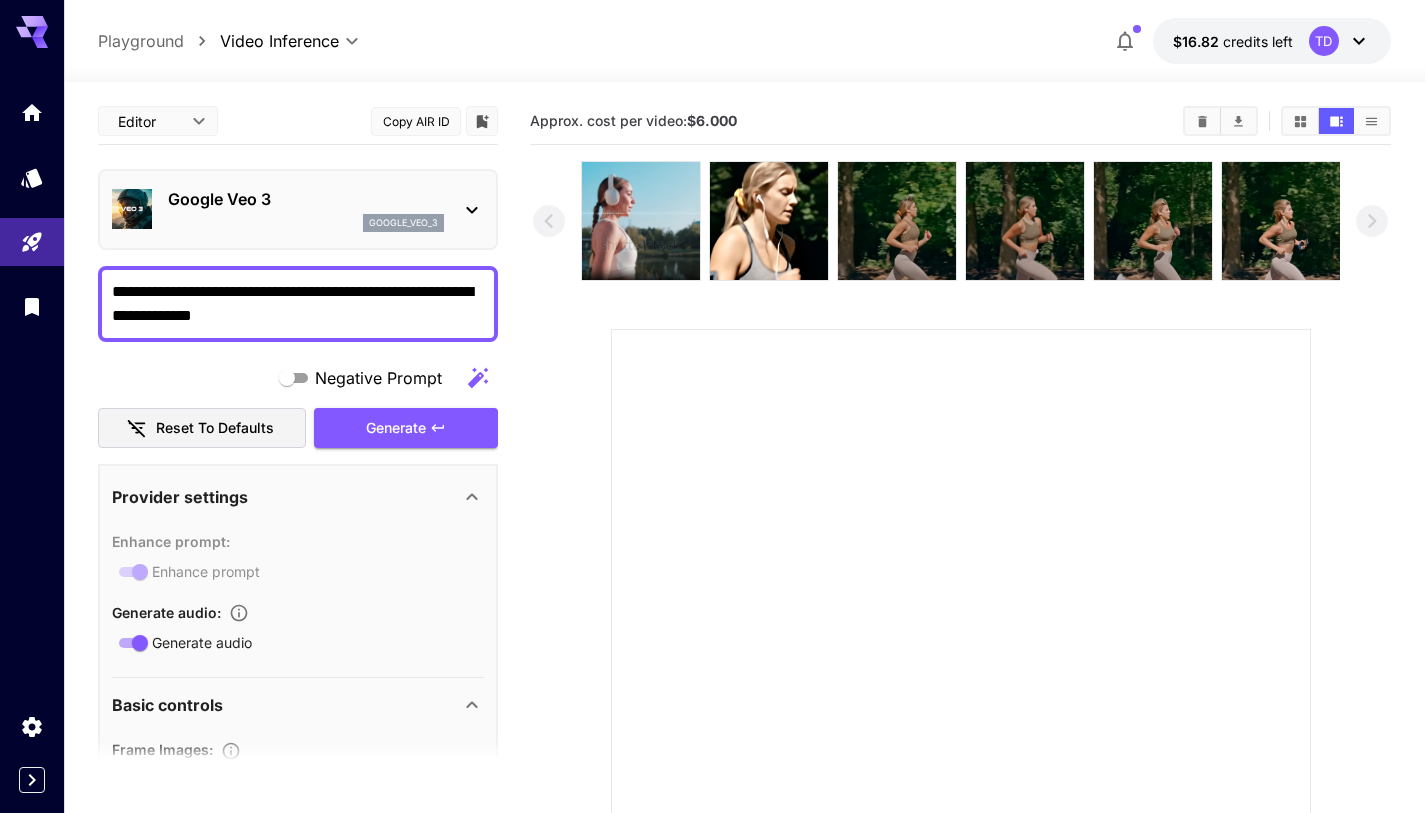 click on "**********" at bounding box center (298, 304) 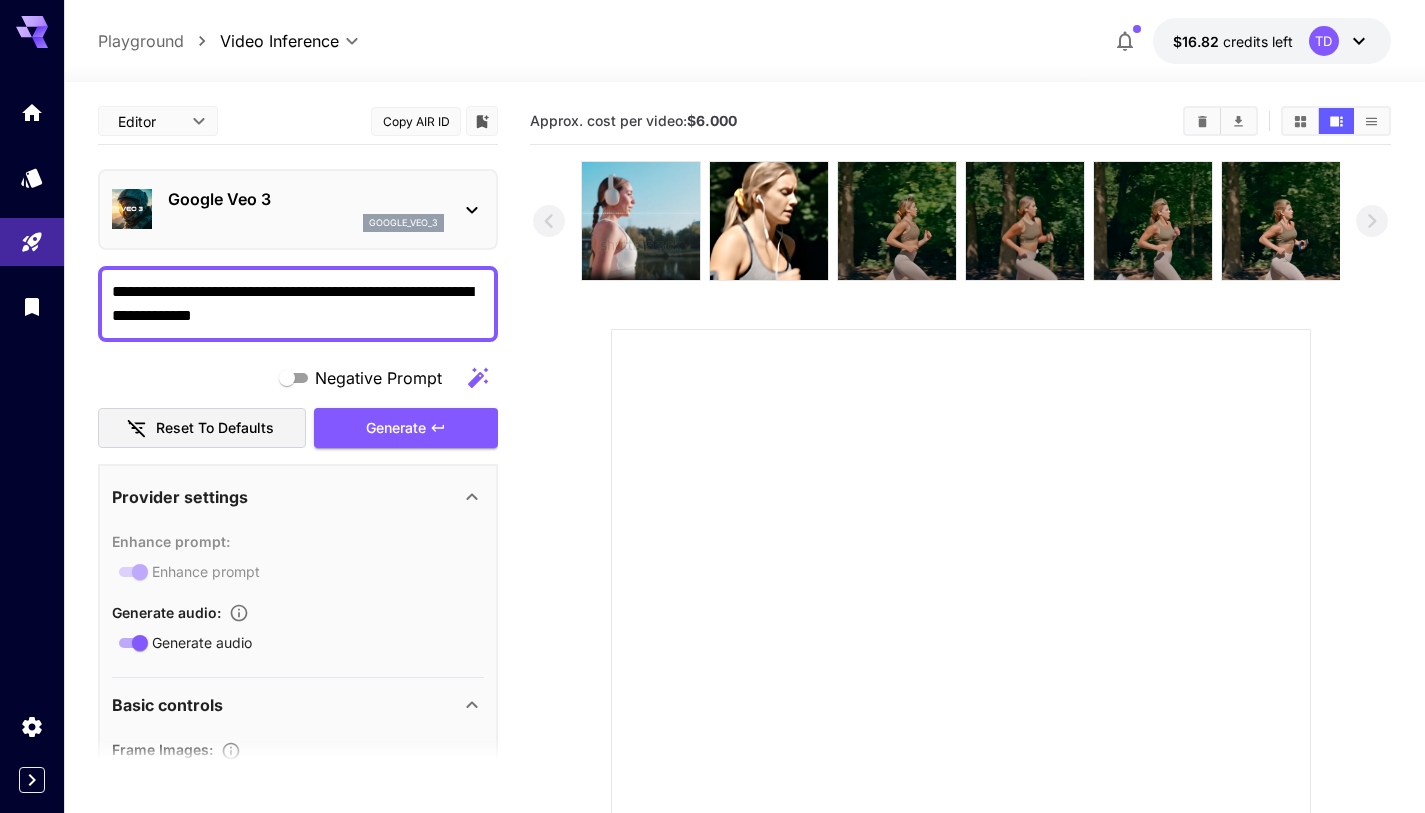 click on "google_veo_3" at bounding box center [403, 223] 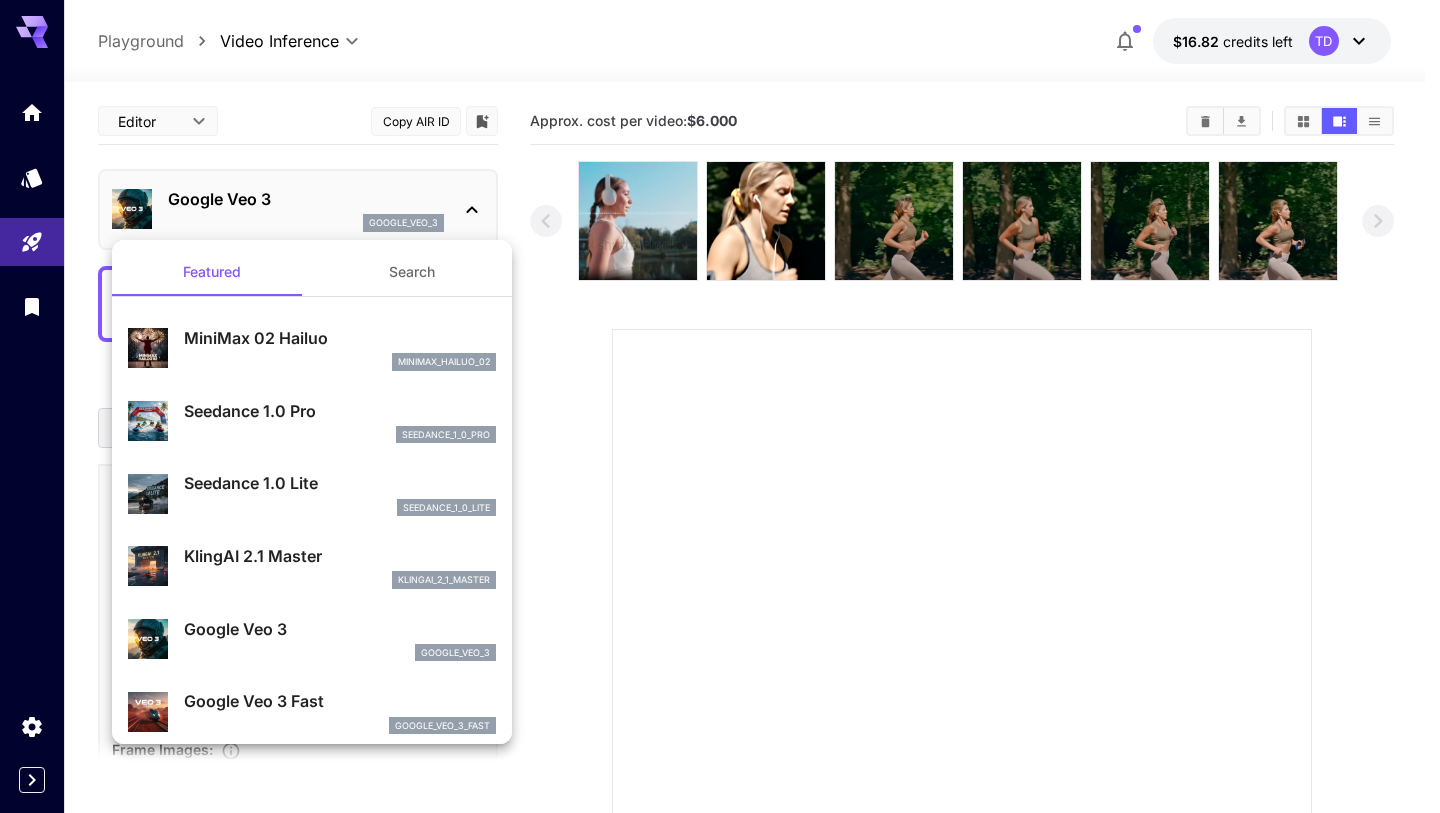click on "seedance_1_0_pro" at bounding box center (340, 435) 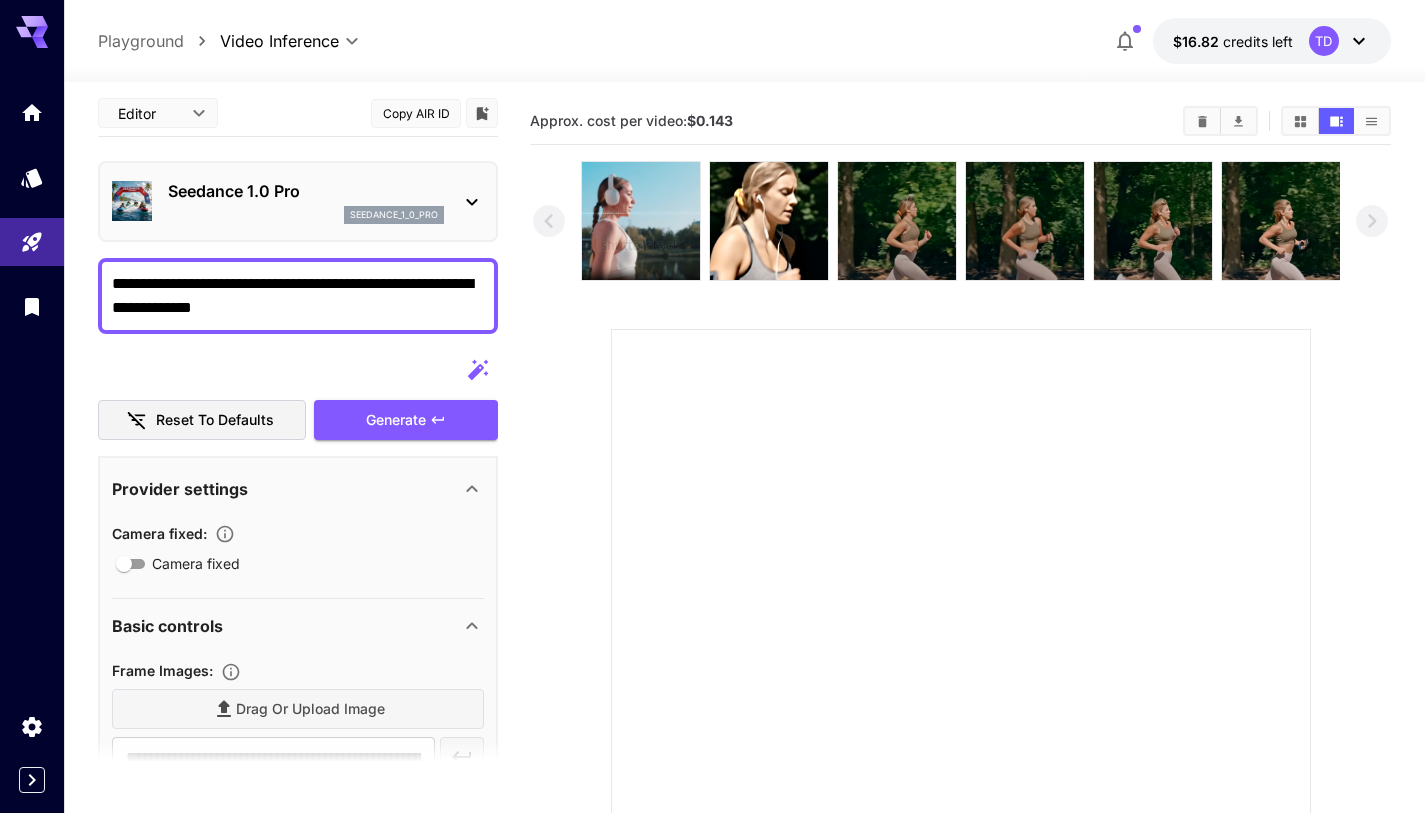 scroll, scrollTop: 0, scrollLeft: 0, axis: both 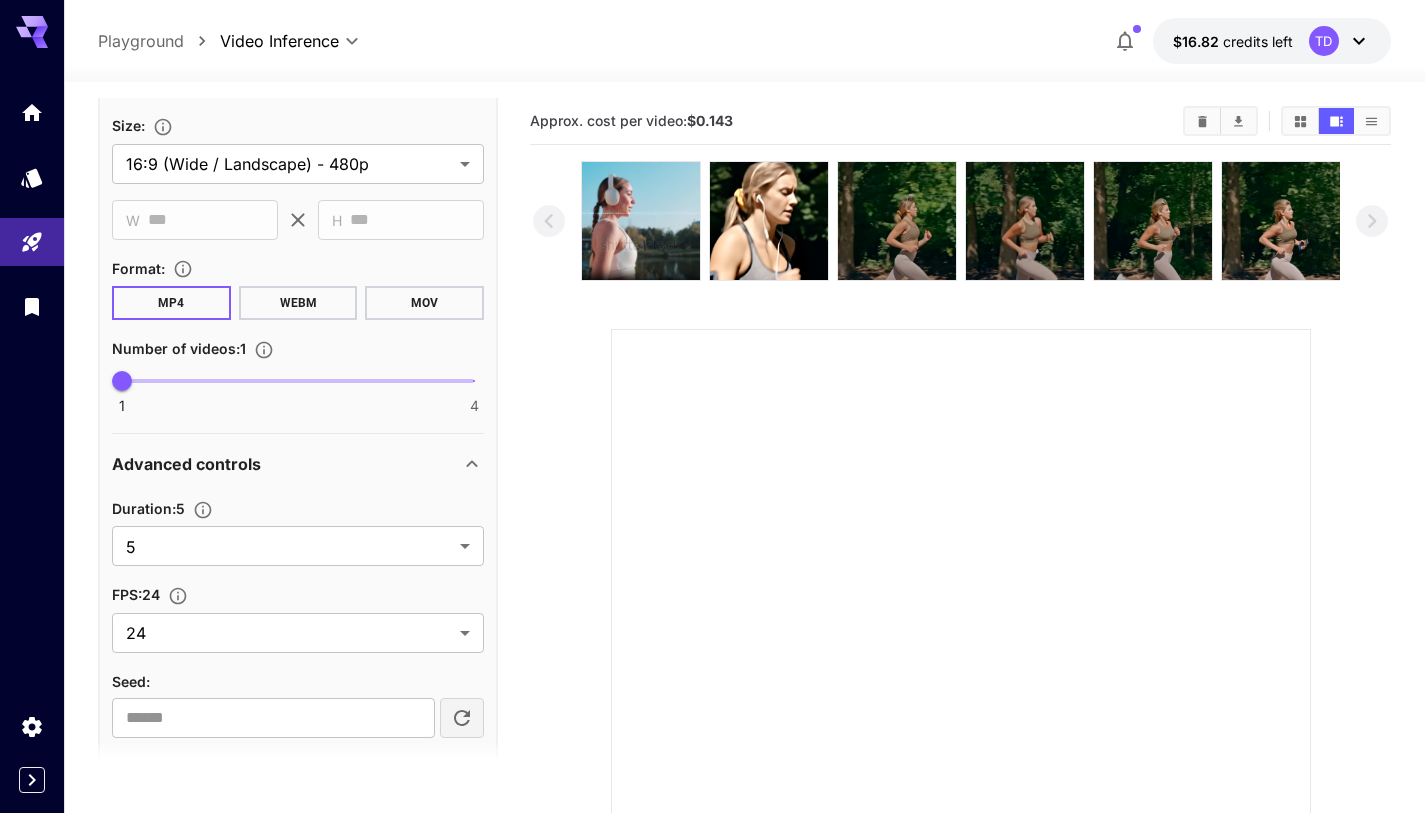 click on "Advanced controls" at bounding box center [298, 464] 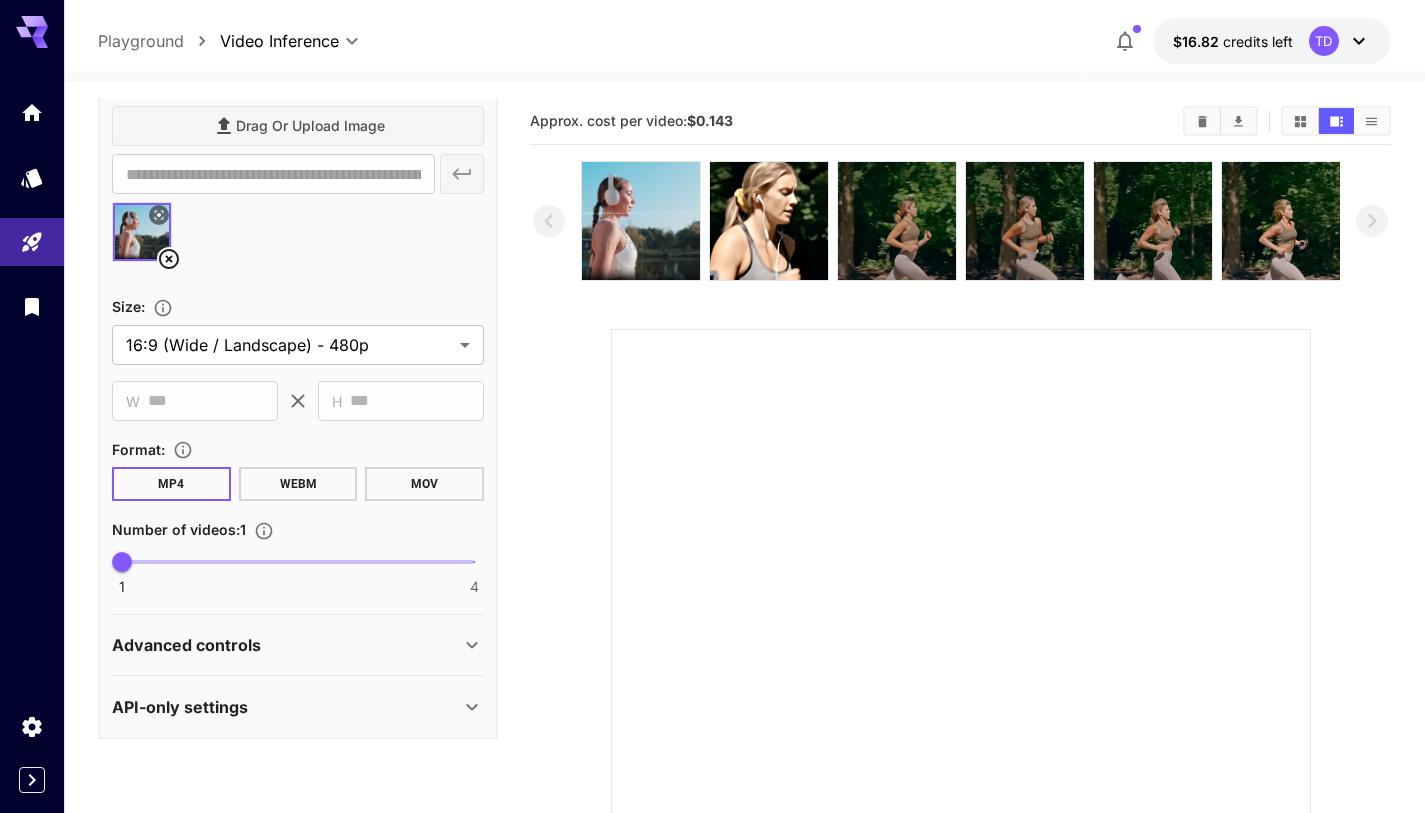 scroll, scrollTop: 591, scrollLeft: 0, axis: vertical 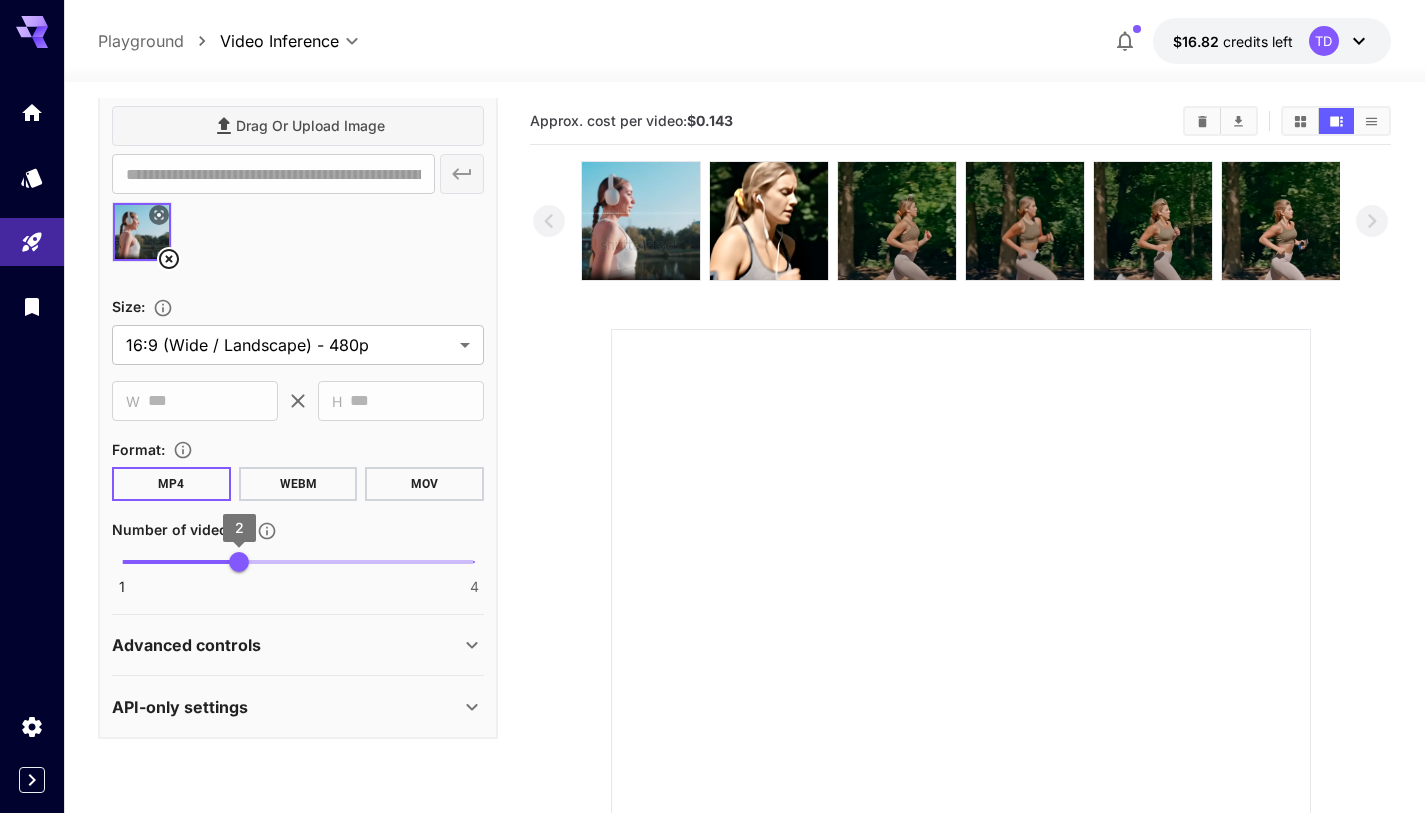 click on "1 4 2" at bounding box center [298, 570] 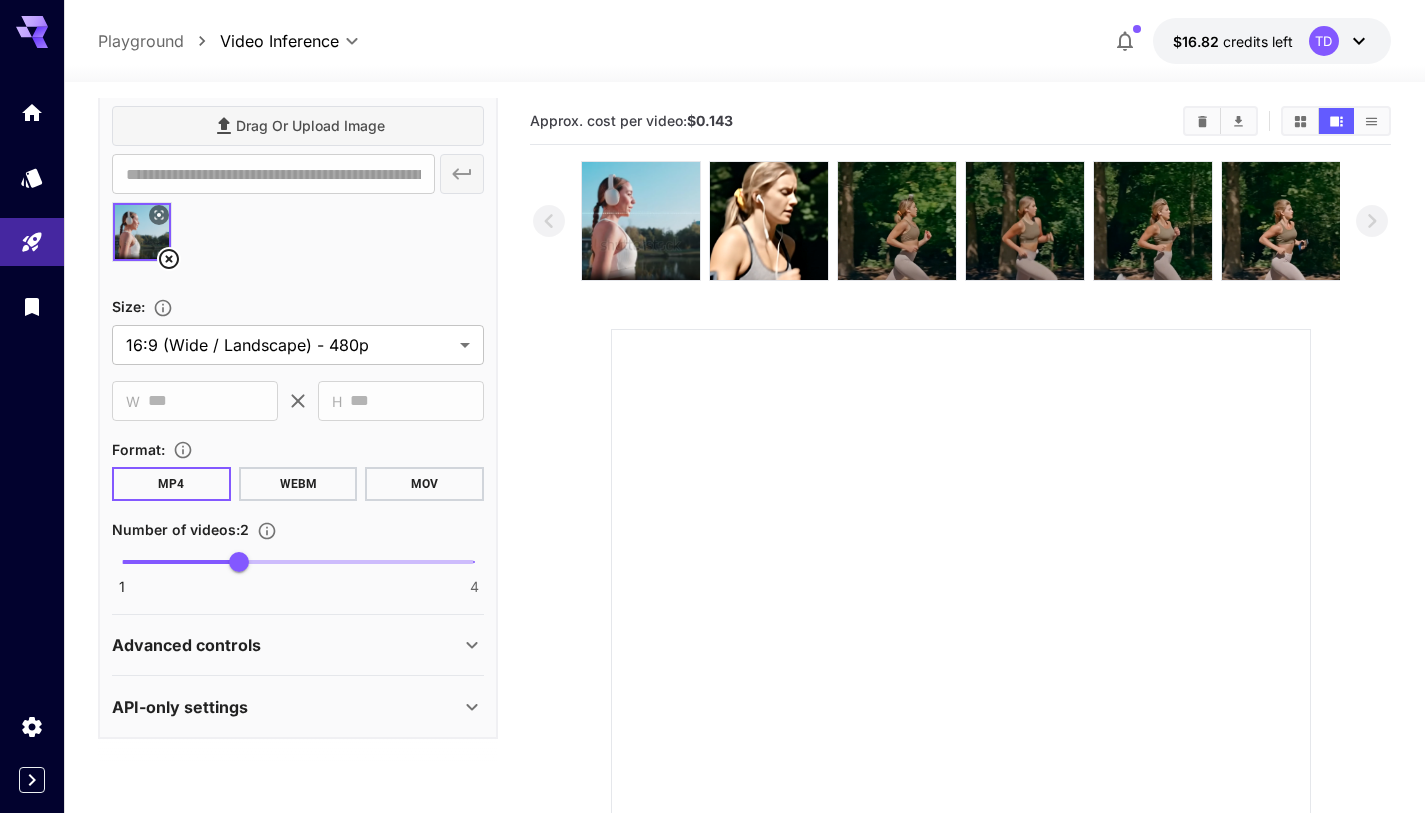 type on "*" 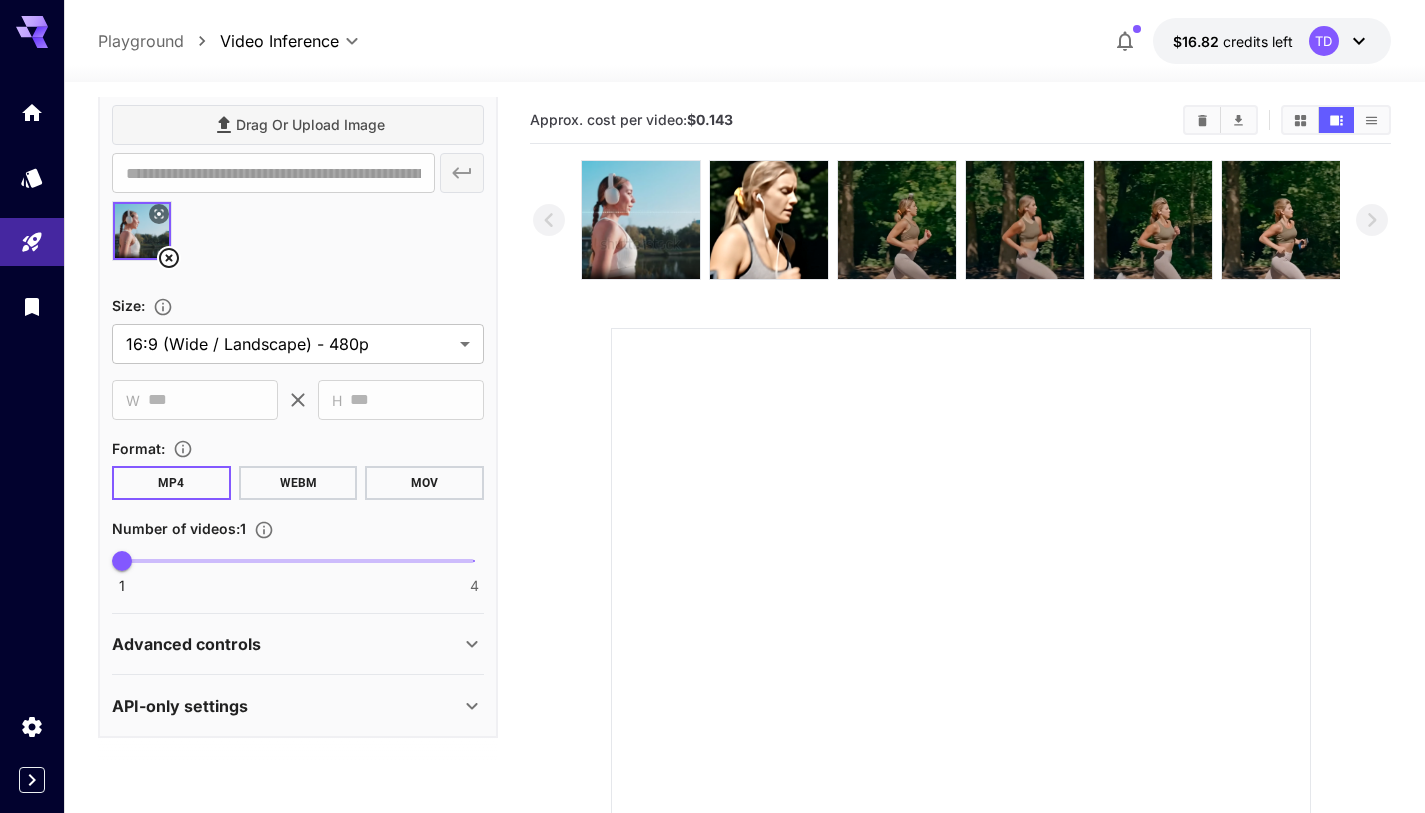 scroll, scrollTop: 276, scrollLeft: 0, axis: vertical 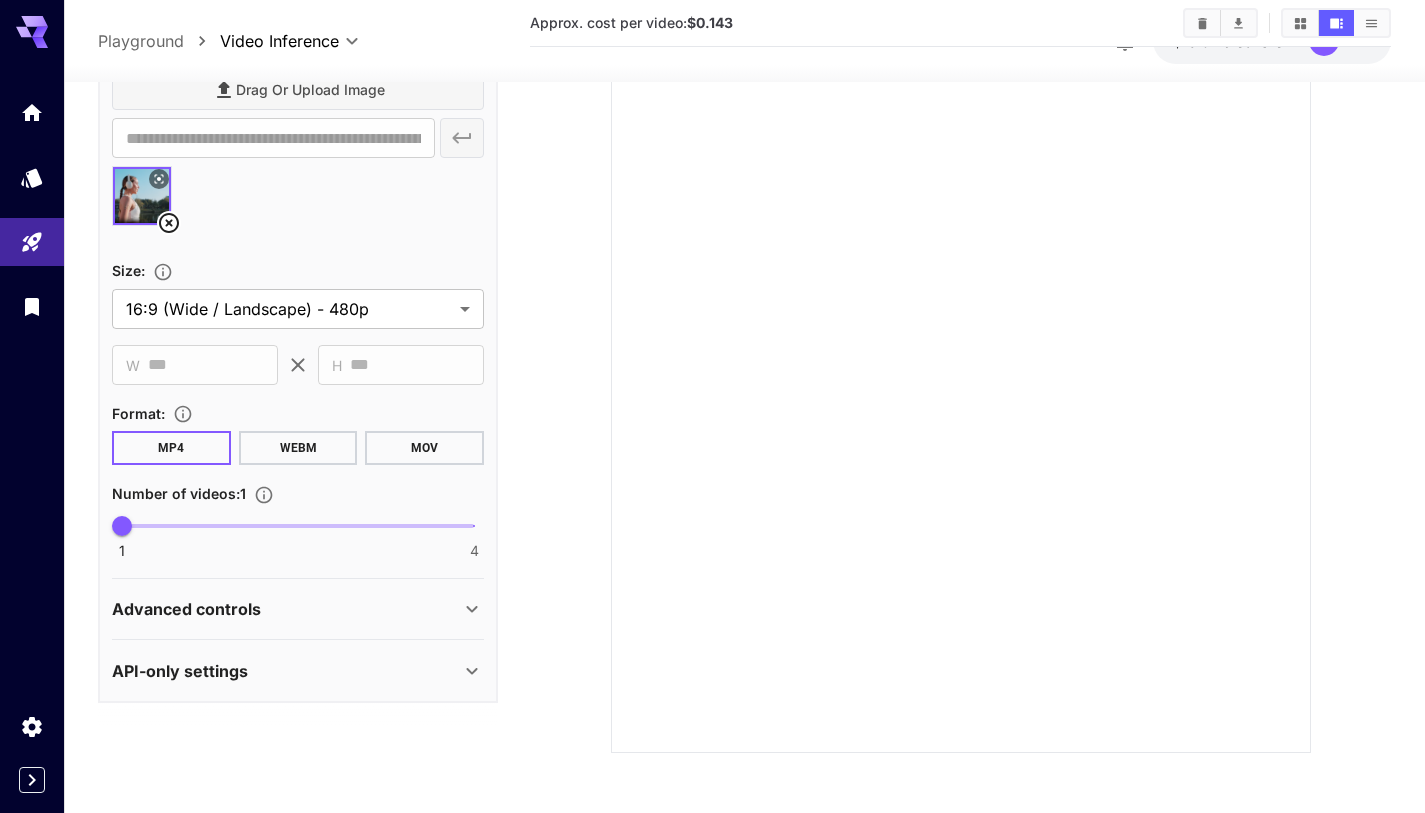 click on "Advanced controls" at bounding box center [286, 609] 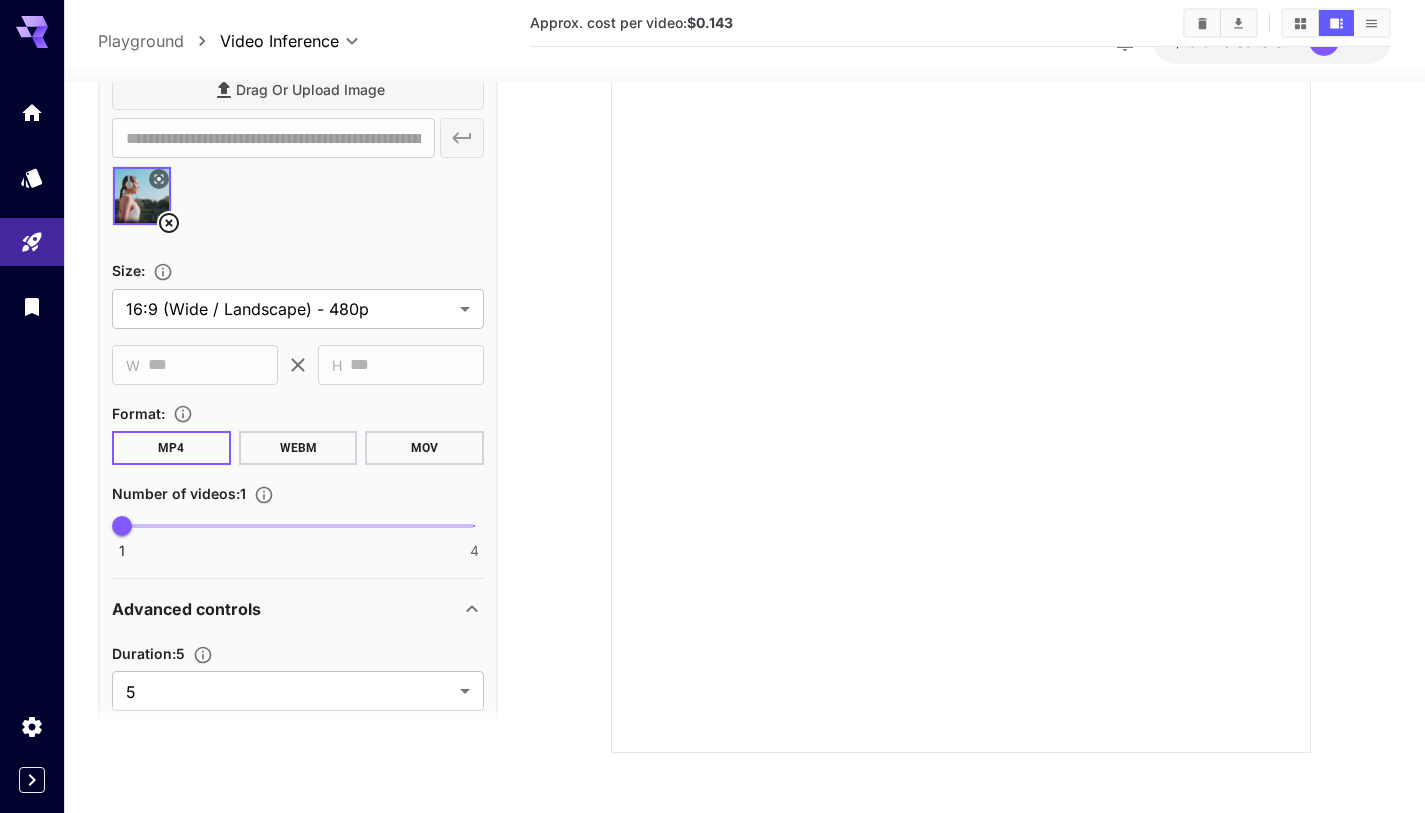 scroll, scrollTop: 857, scrollLeft: 0, axis: vertical 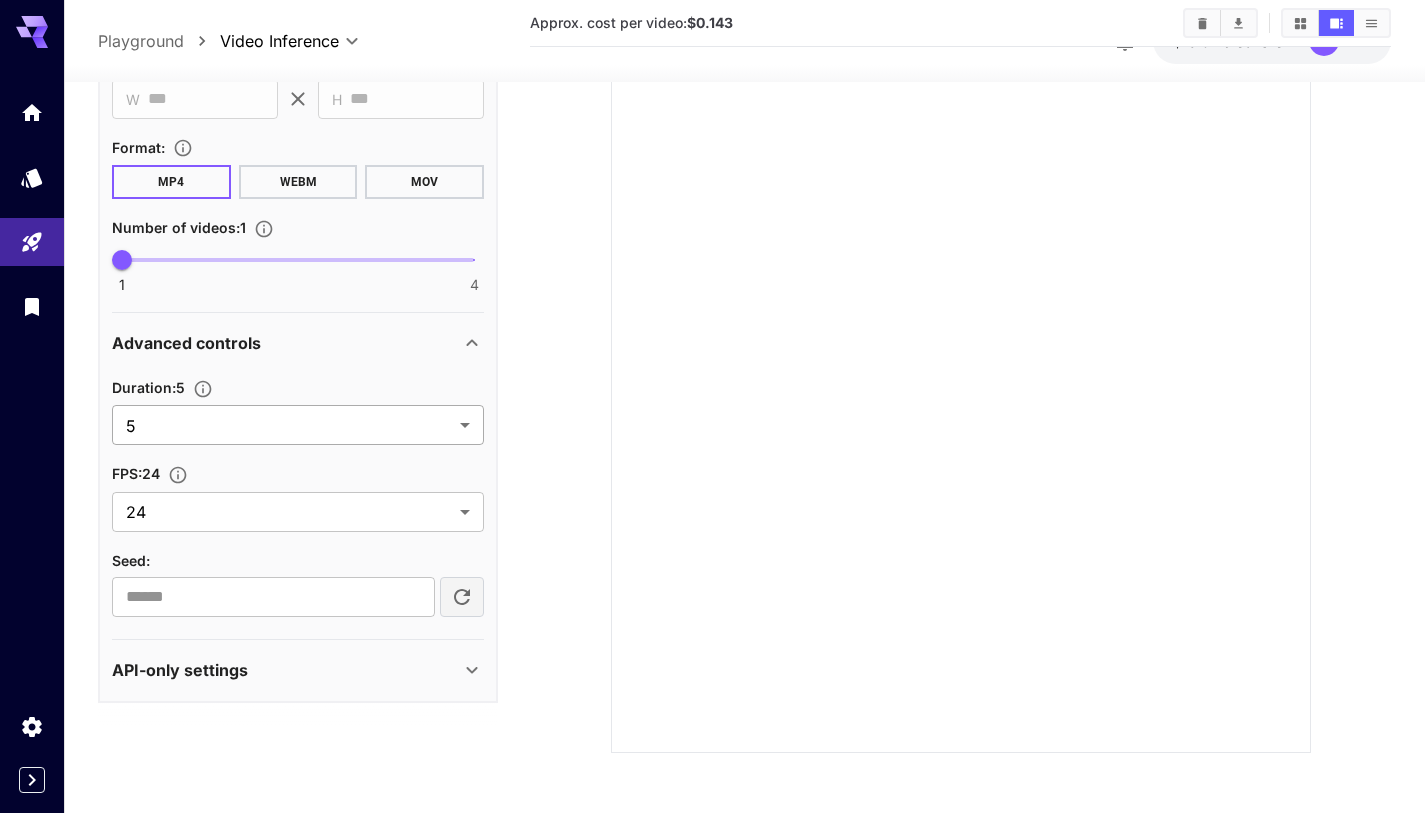 click on "**********" at bounding box center [712, 268] 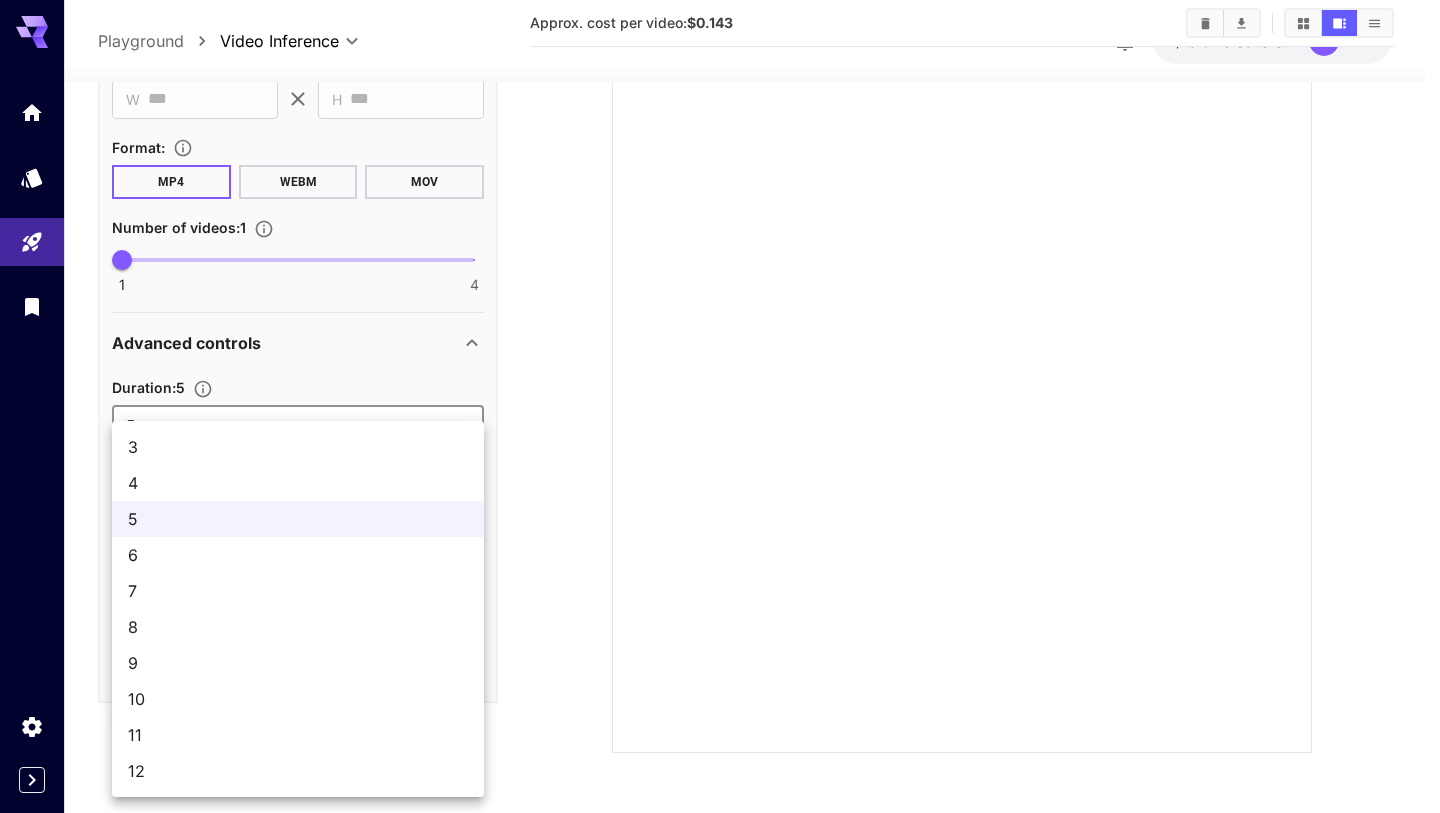 click on "10" at bounding box center (298, 699) 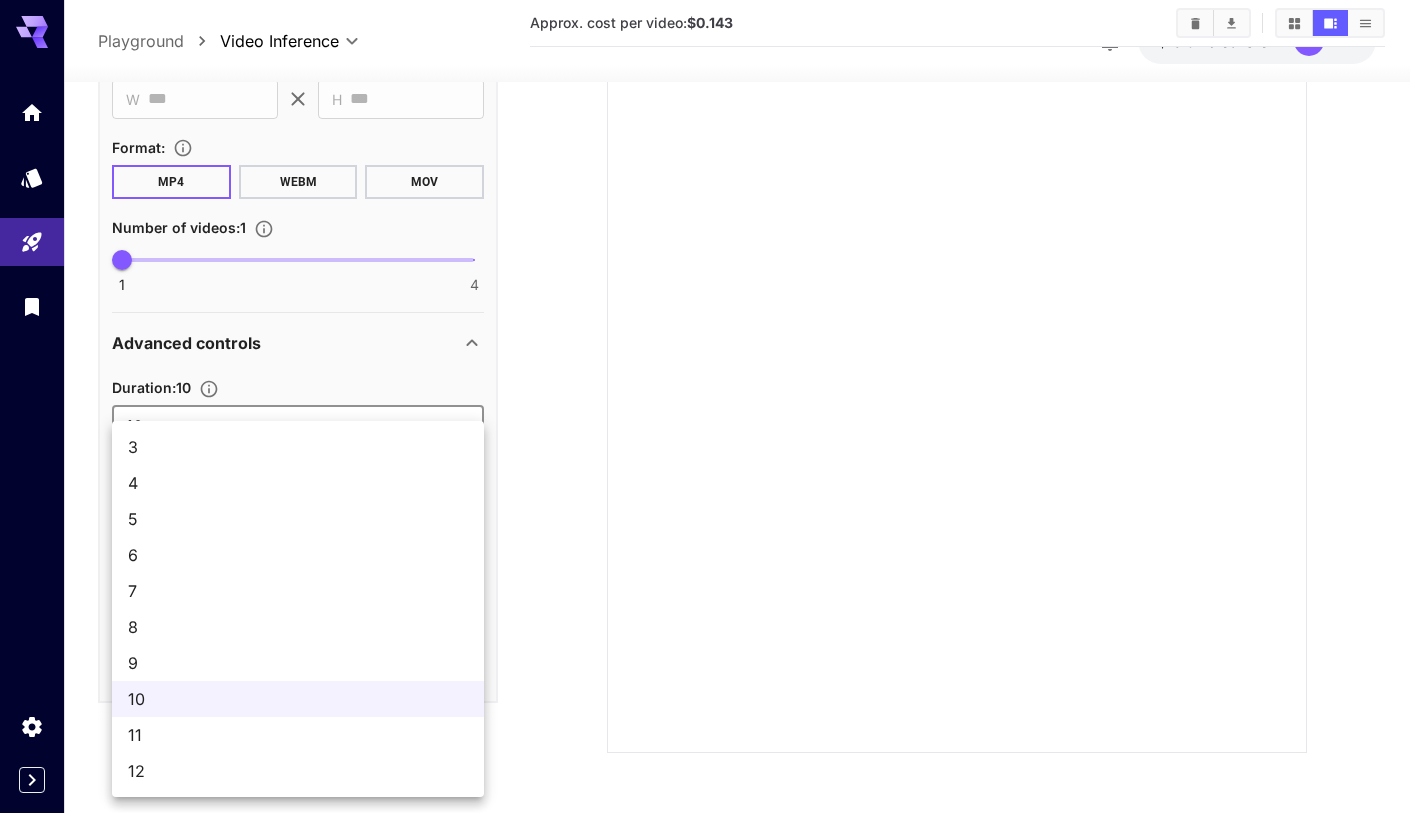 click on "**********" at bounding box center (712, 268) 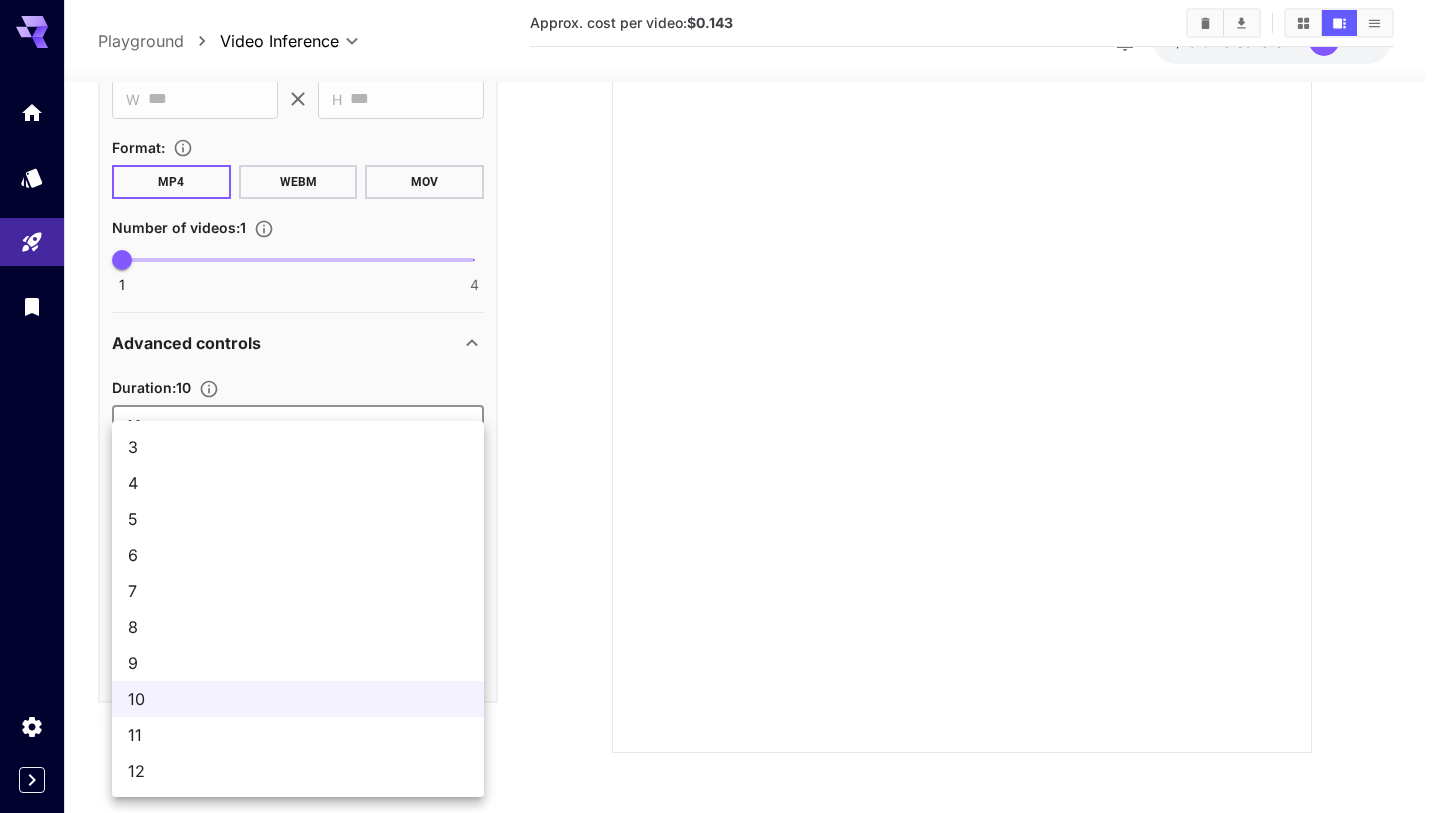 click at bounding box center [720, 406] 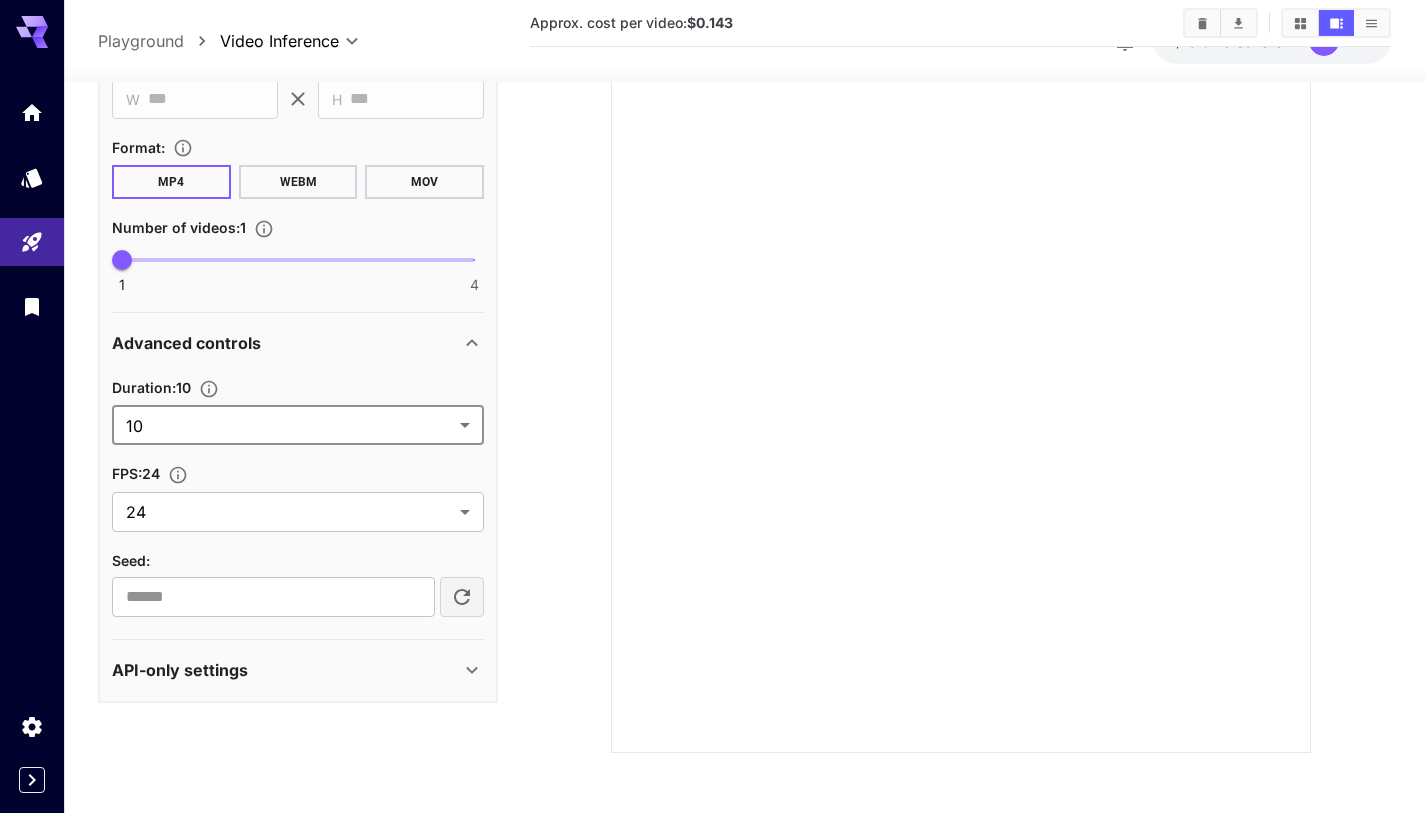 click on "**********" at bounding box center (712, 268) 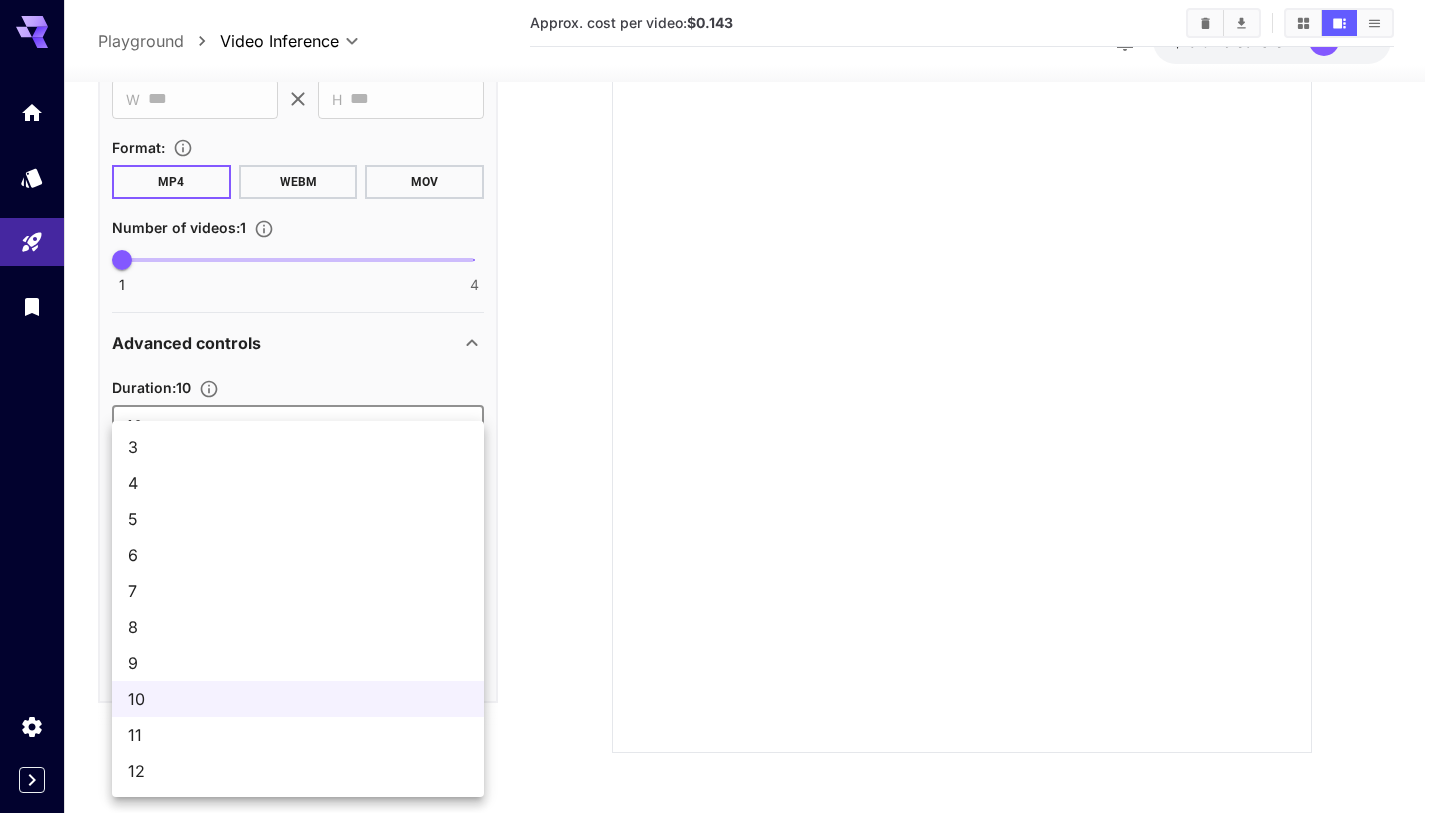 click on "12" at bounding box center [298, 771] 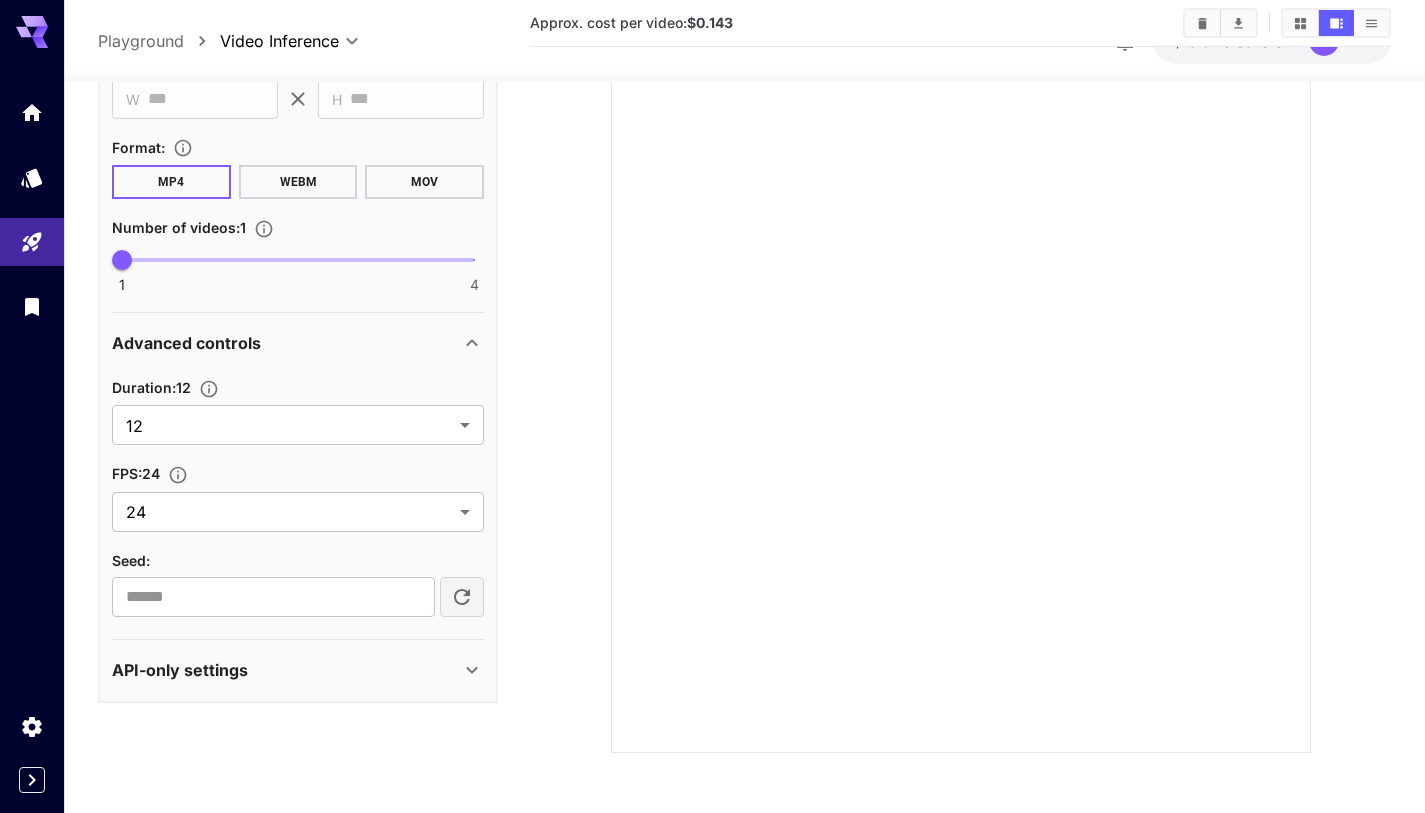 click on "**********" at bounding box center [298, 137] 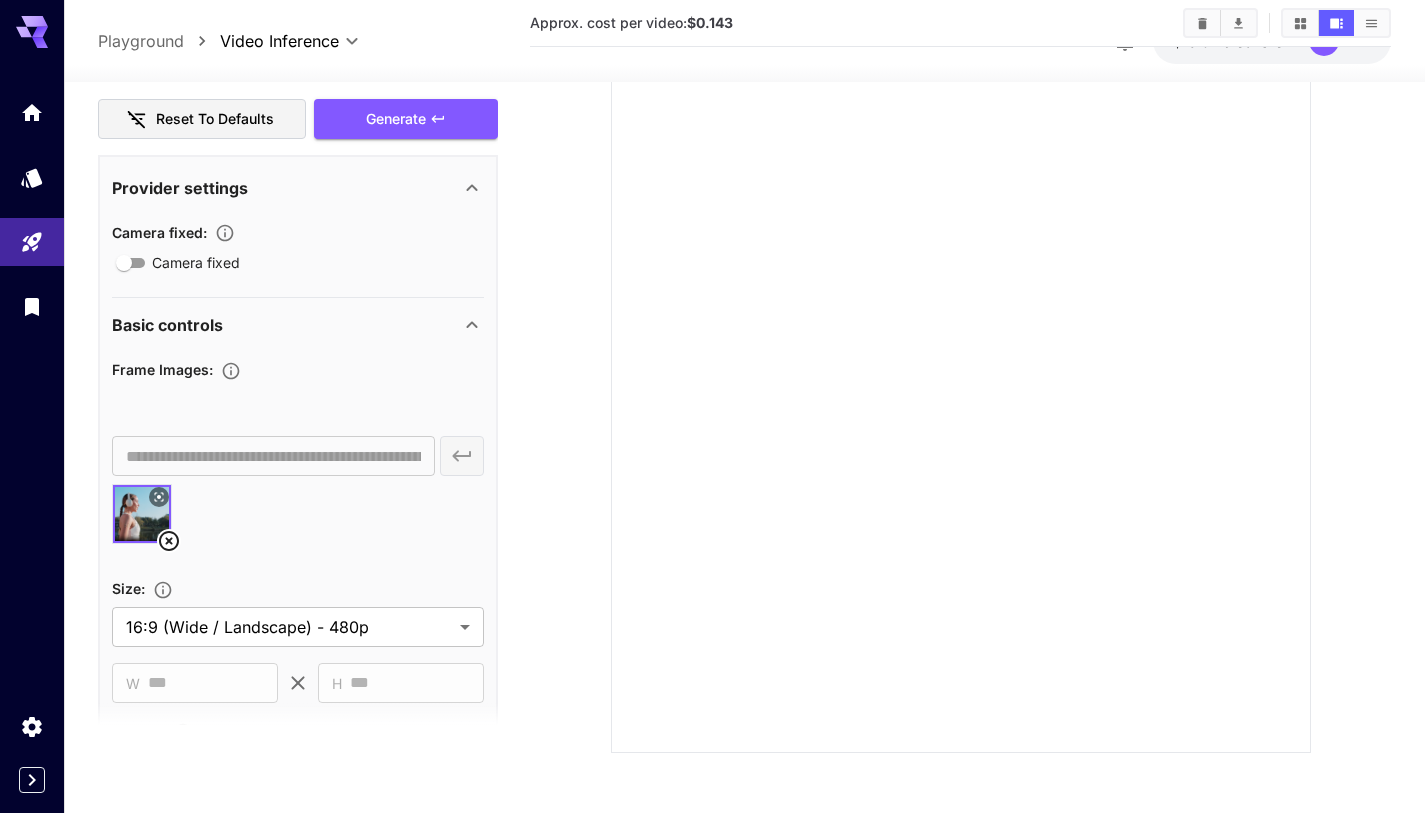 scroll, scrollTop: 0, scrollLeft: 0, axis: both 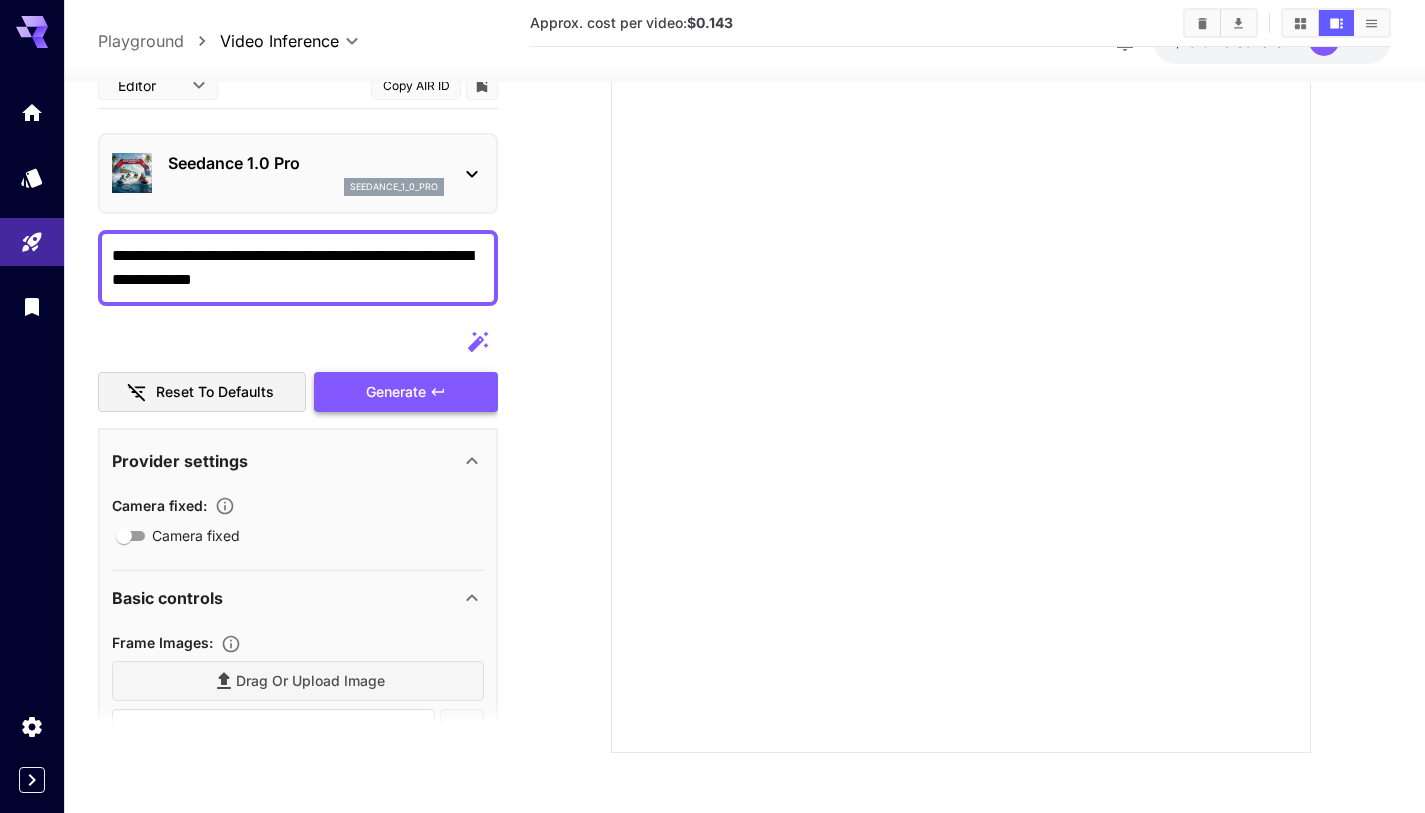 click on "Generate" at bounding box center (406, 392) 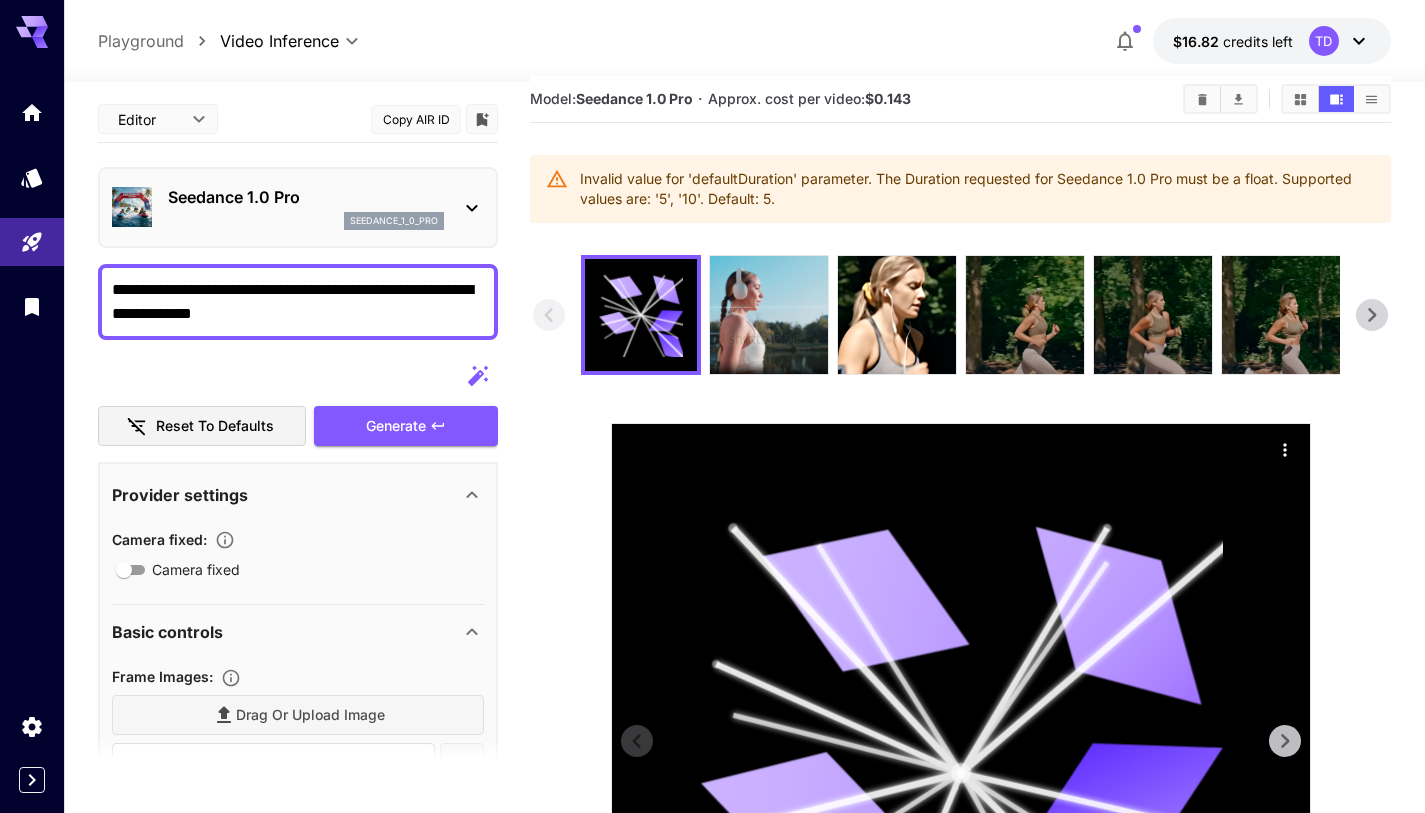 scroll, scrollTop: 0, scrollLeft: 0, axis: both 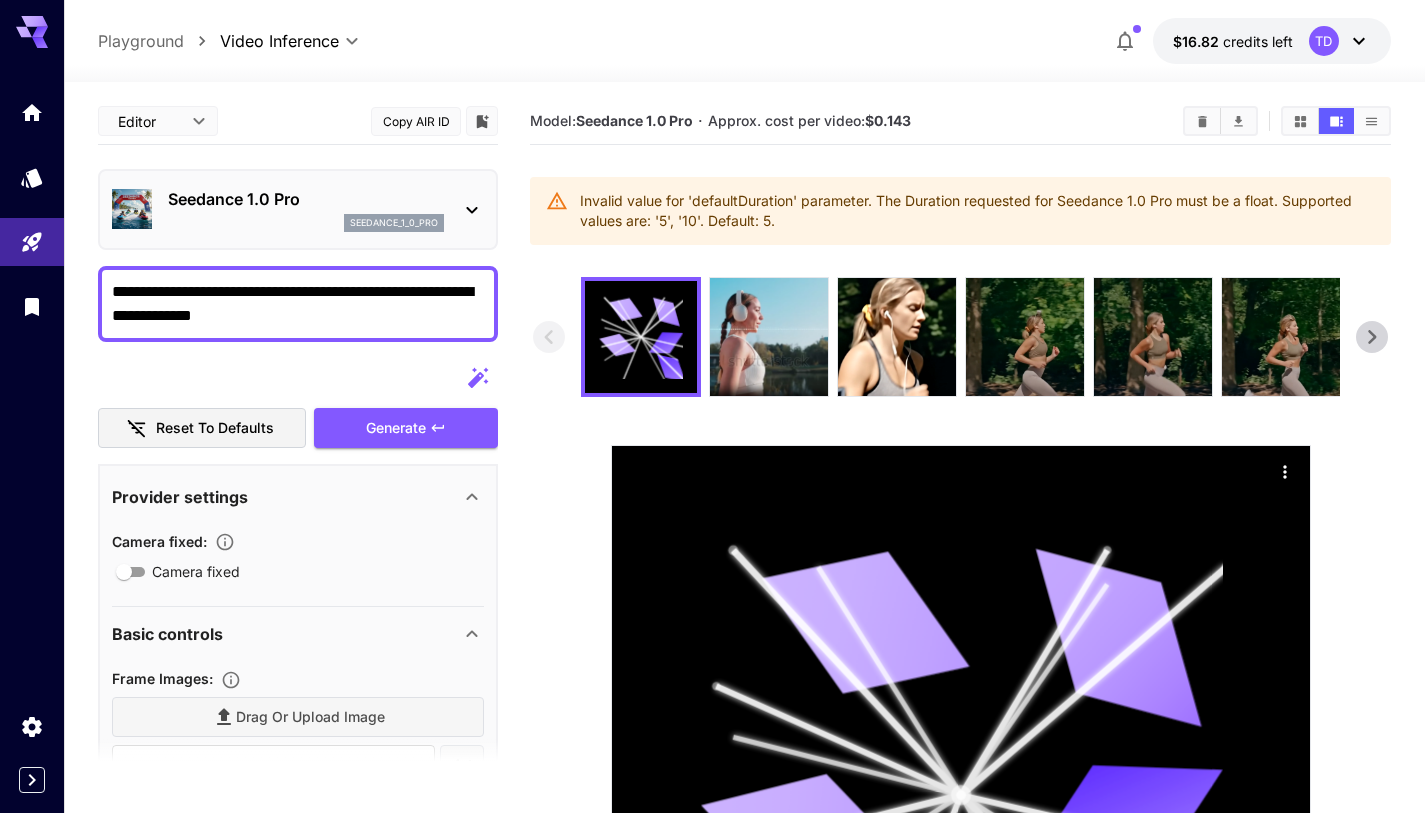 click on "**********" at bounding box center (744, 643) 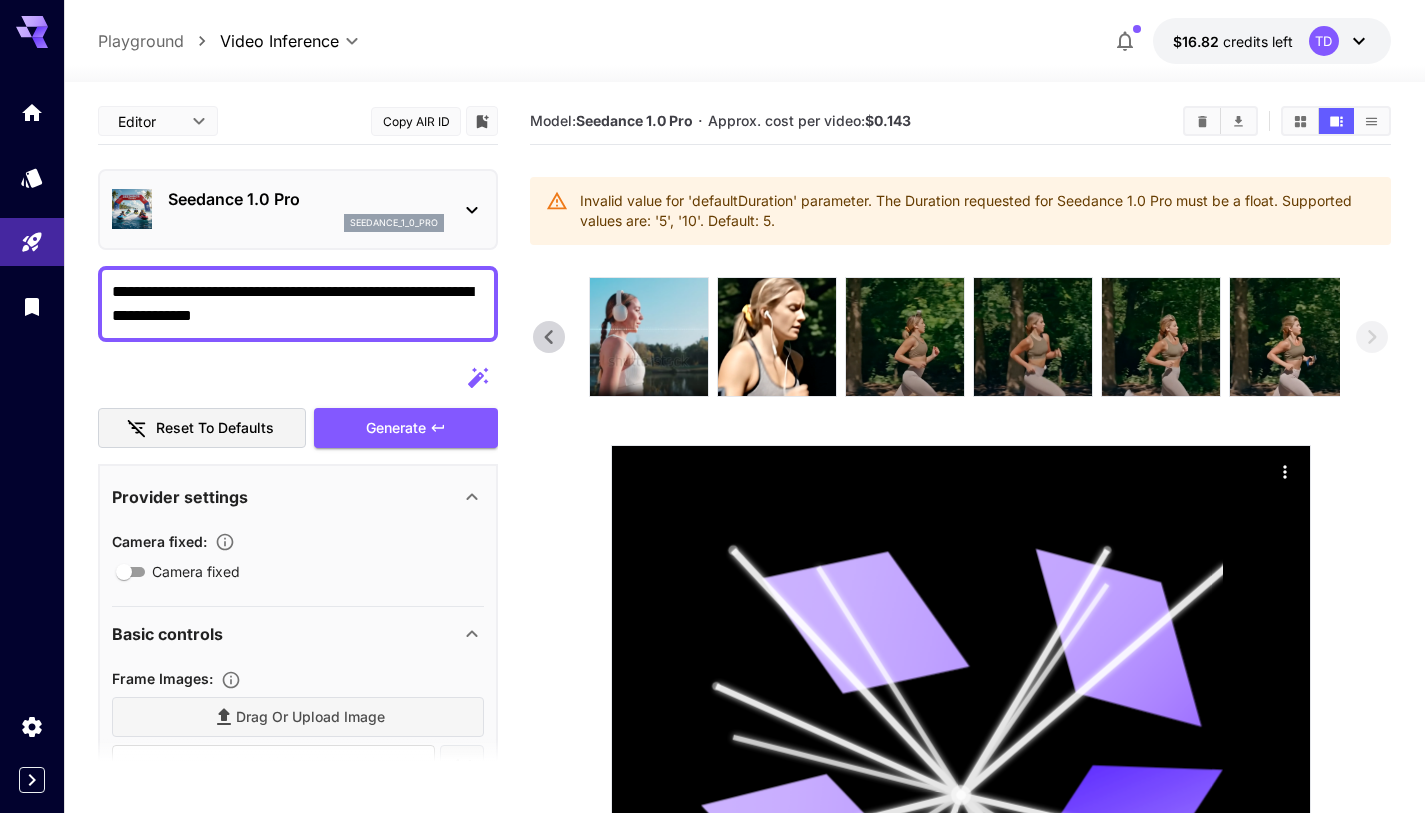 click at bounding box center (960, 337) 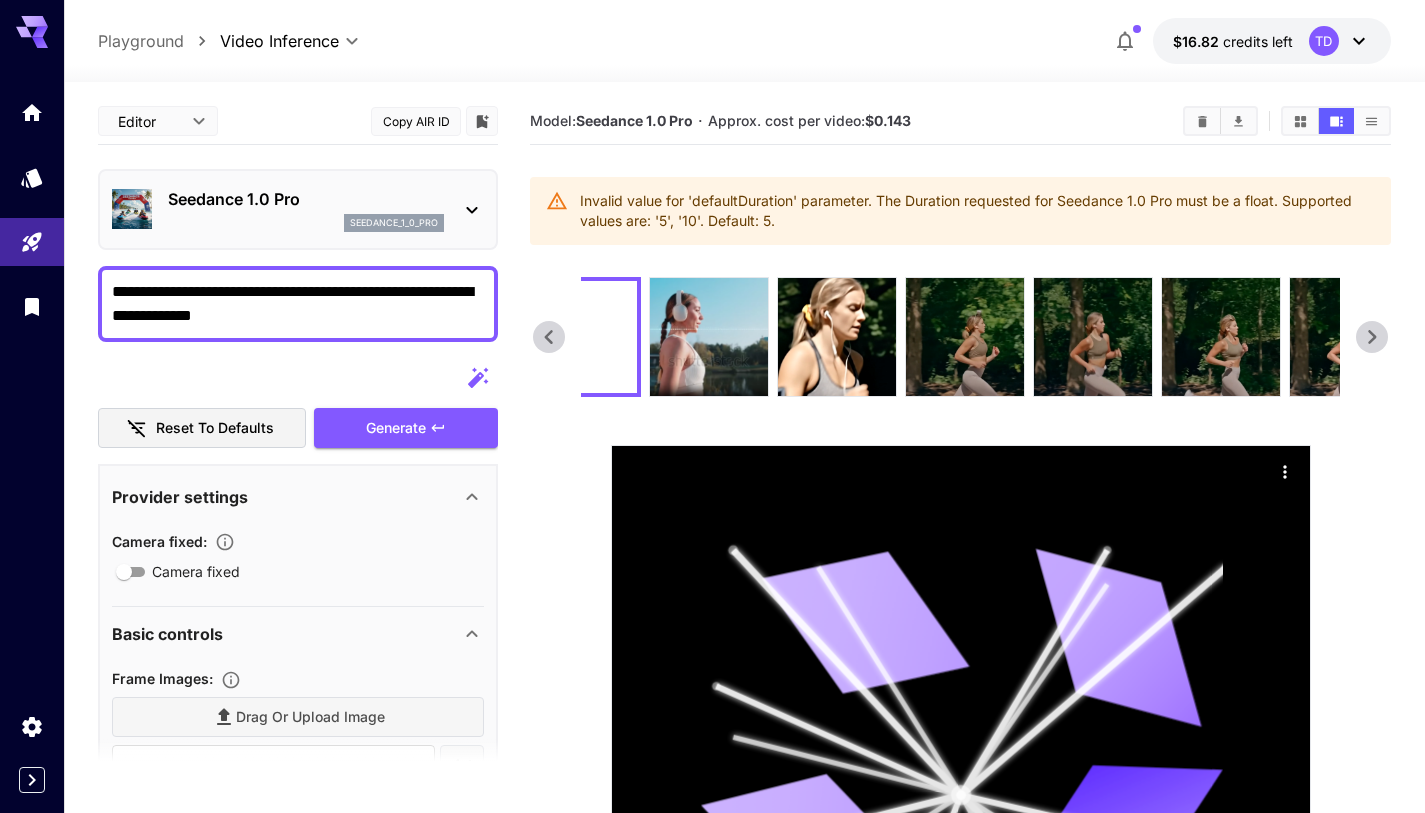 click 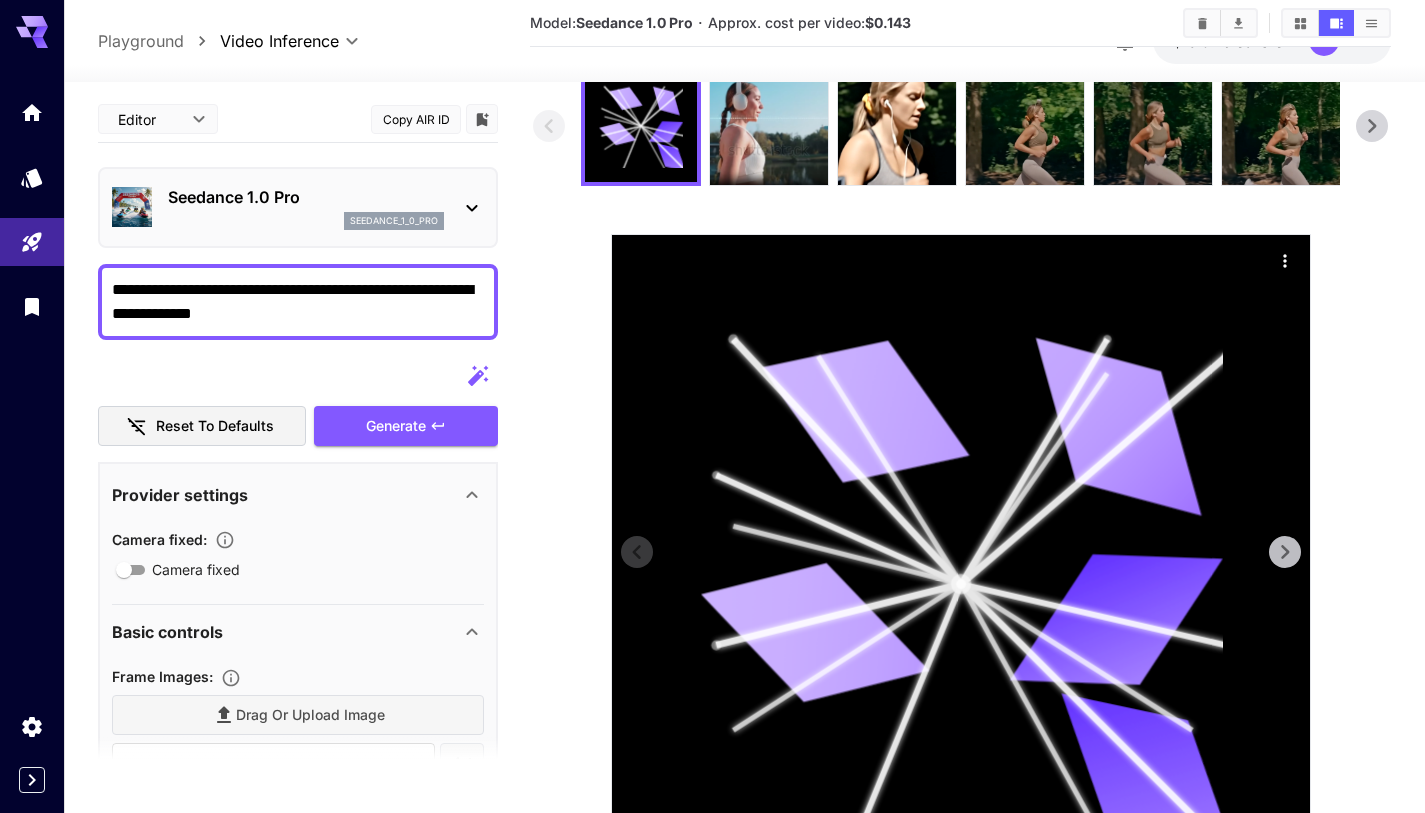 scroll, scrollTop: 0, scrollLeft: 0, axis: both 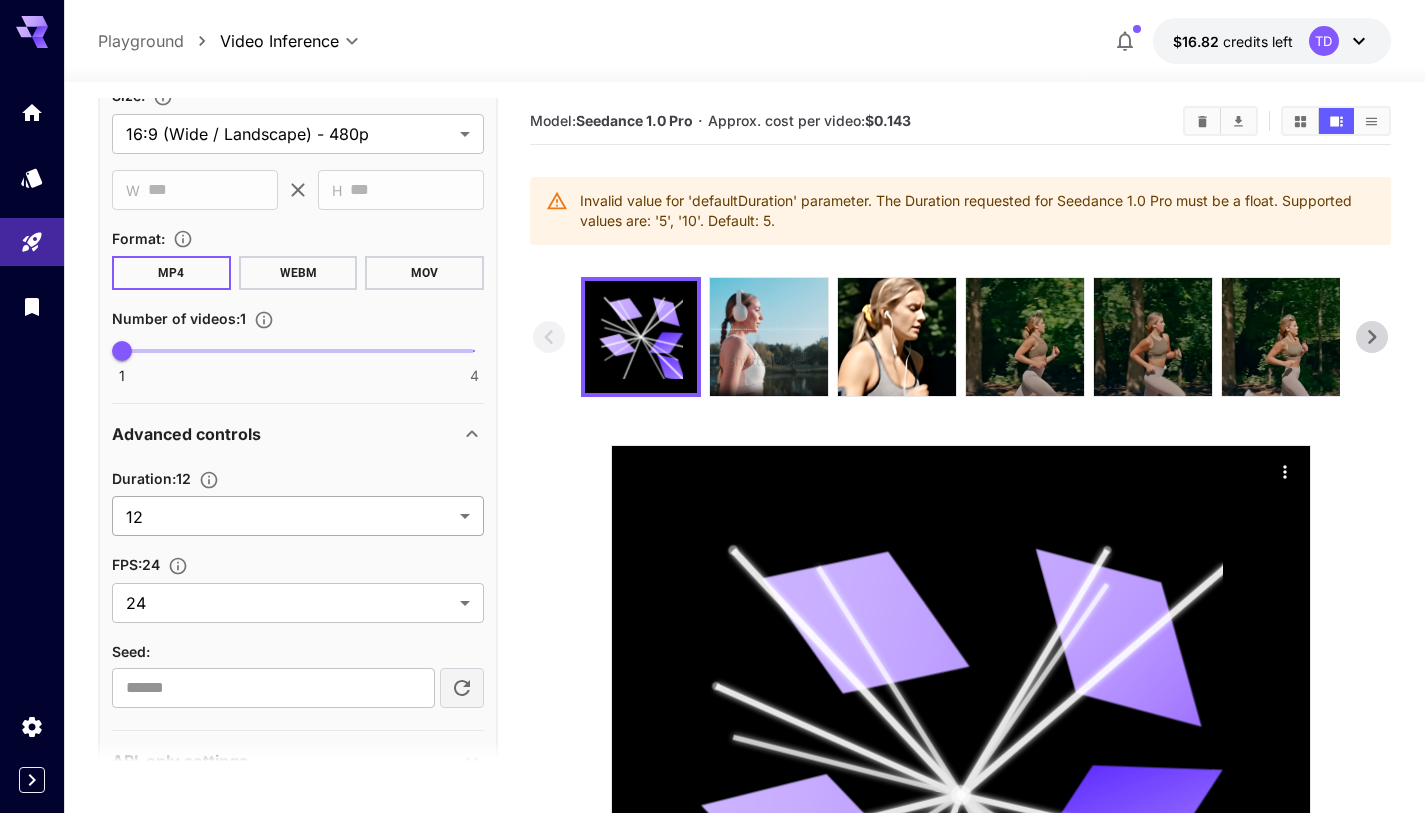 click on "**********" at bounding box center (712, 602) 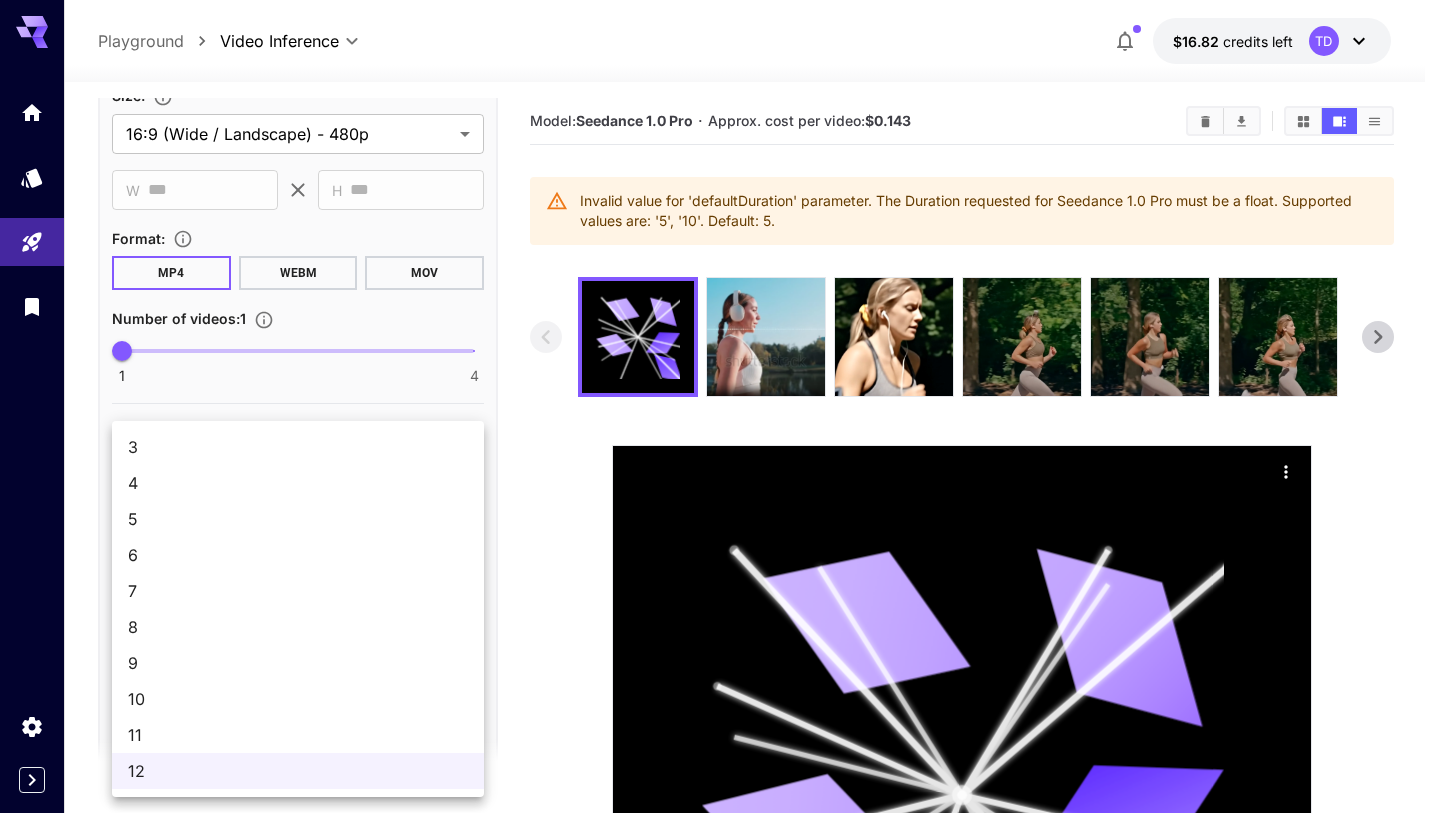 click on "10" at bounding box center (298, 699) 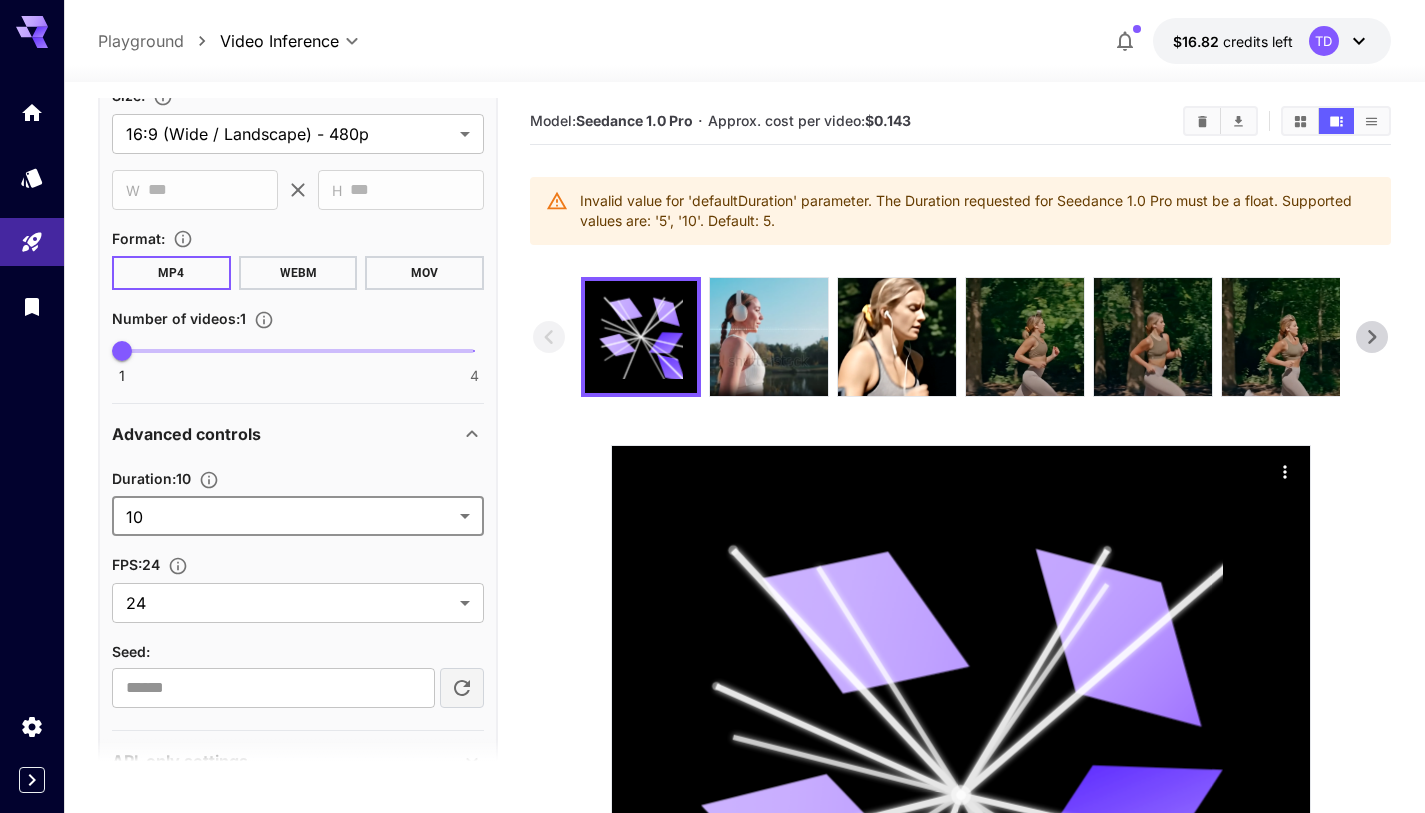 scroll, scrollTop: 0, scrollLeft: 0, axis: both 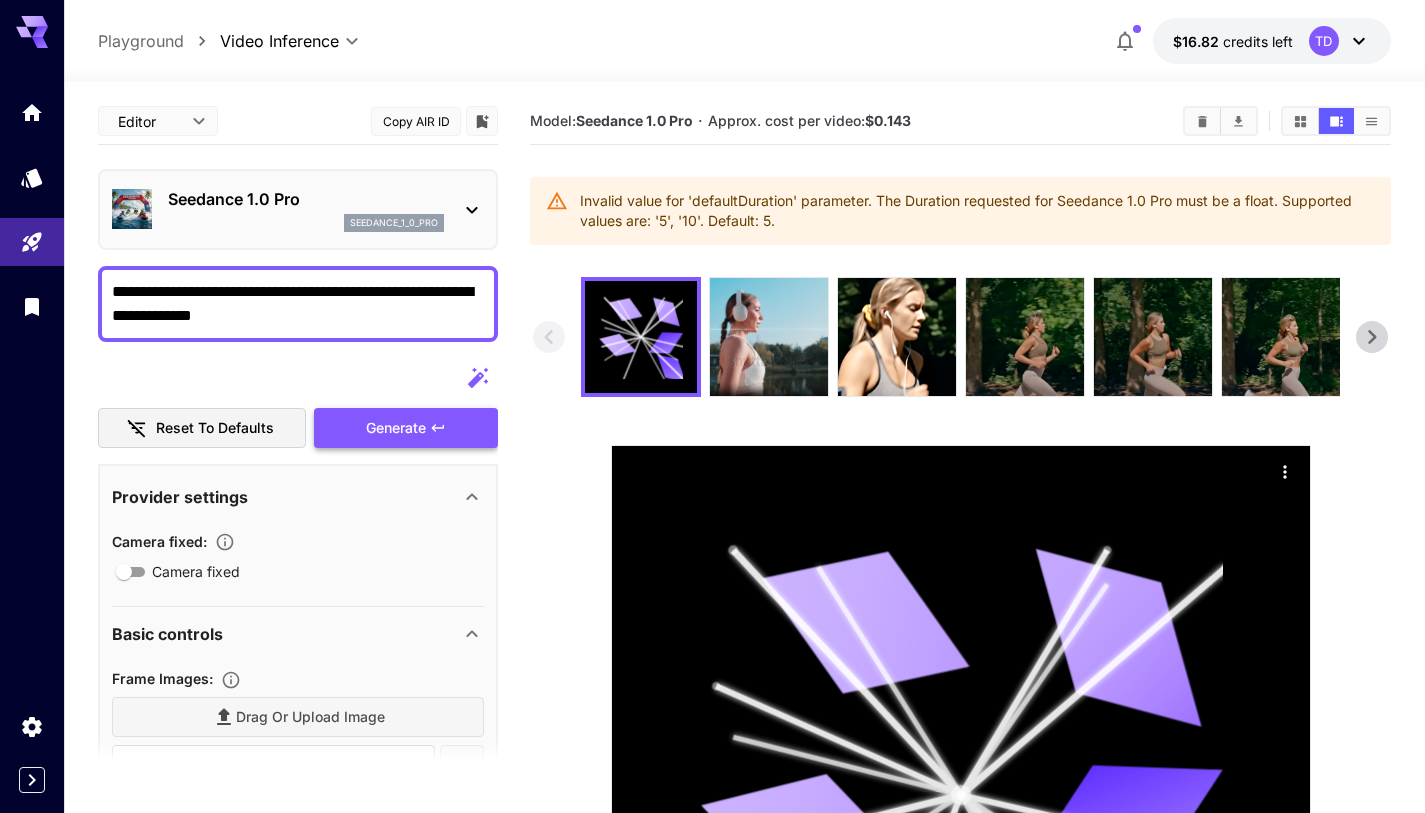 click on "Generate" at bounding box center [406, 428] 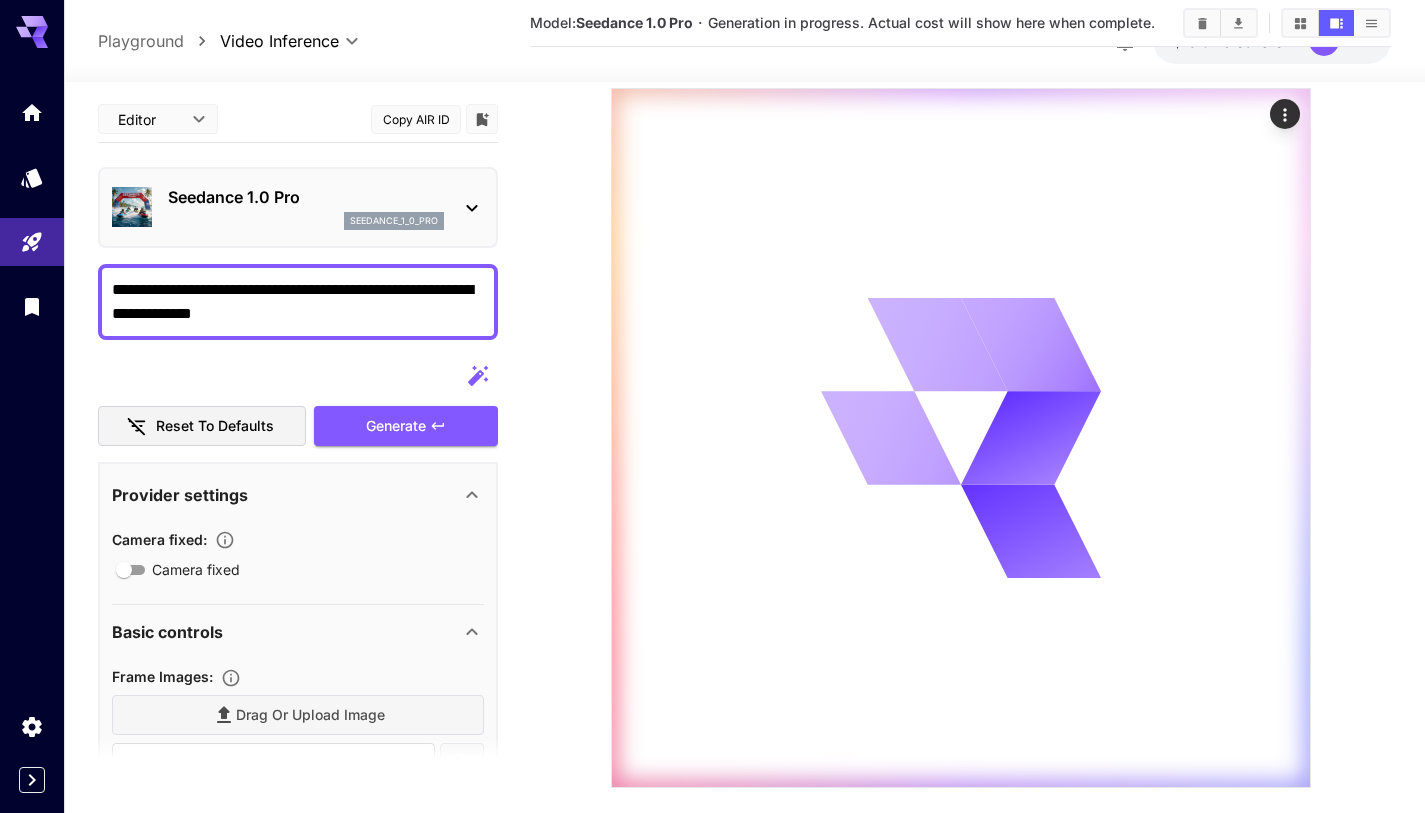 scroll, scrollTop: 158, scrollLeft: 0, axis: vertical 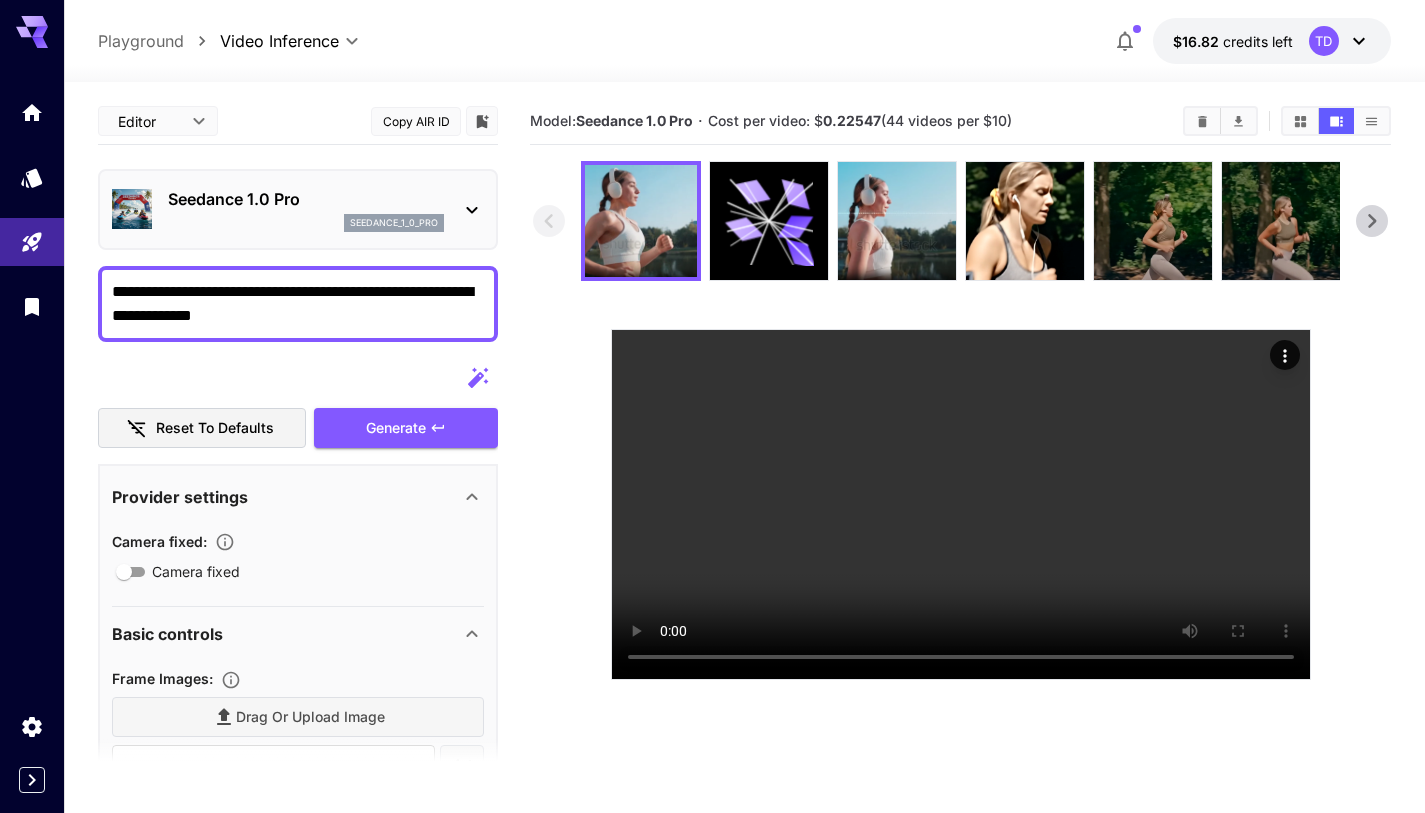 click on "**********" at bounding box center [298, 304] 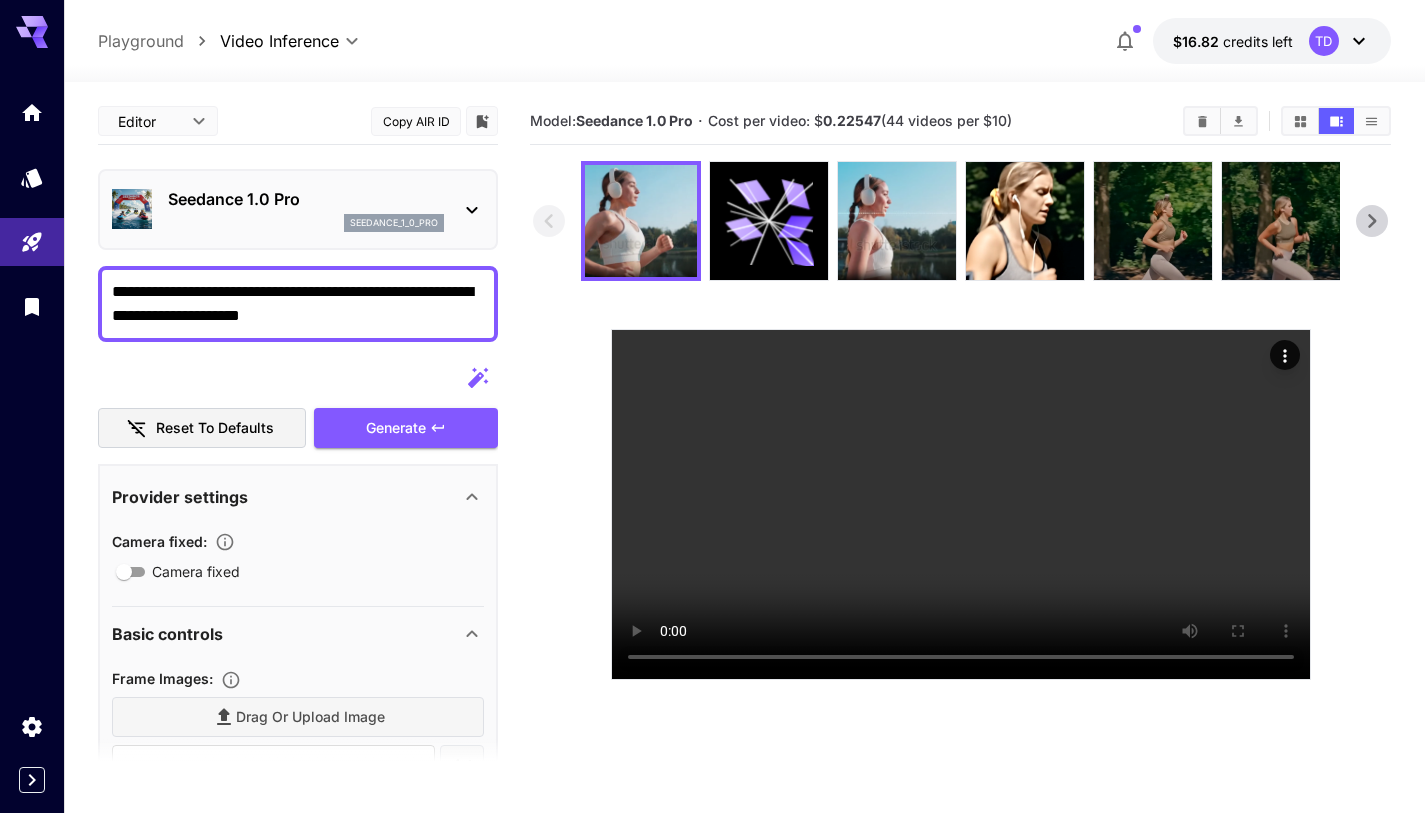 click on "**********" at bounding box center [298, 304] 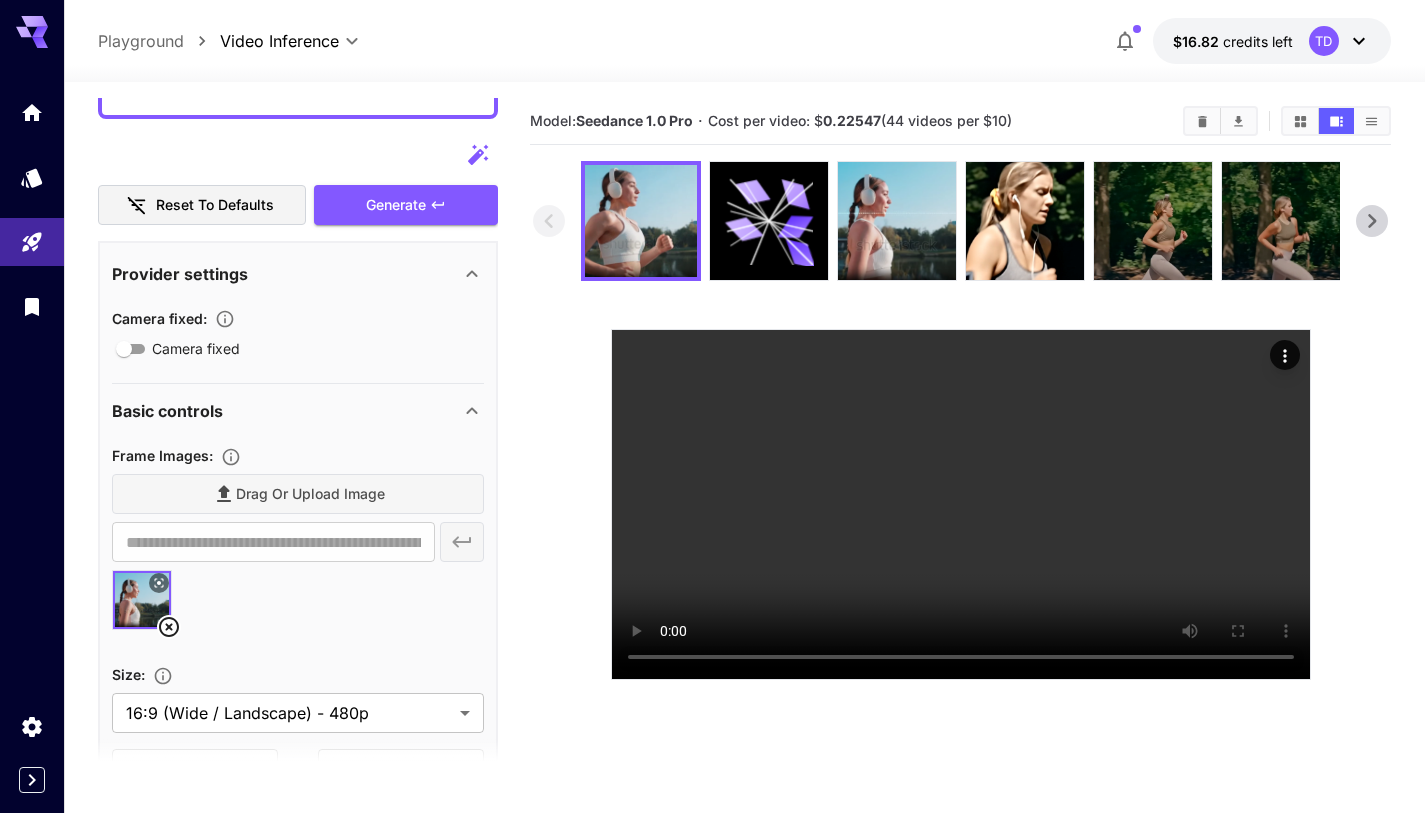 scroll, scrollTop: 515, scrollLeft: 0, axis: vertical 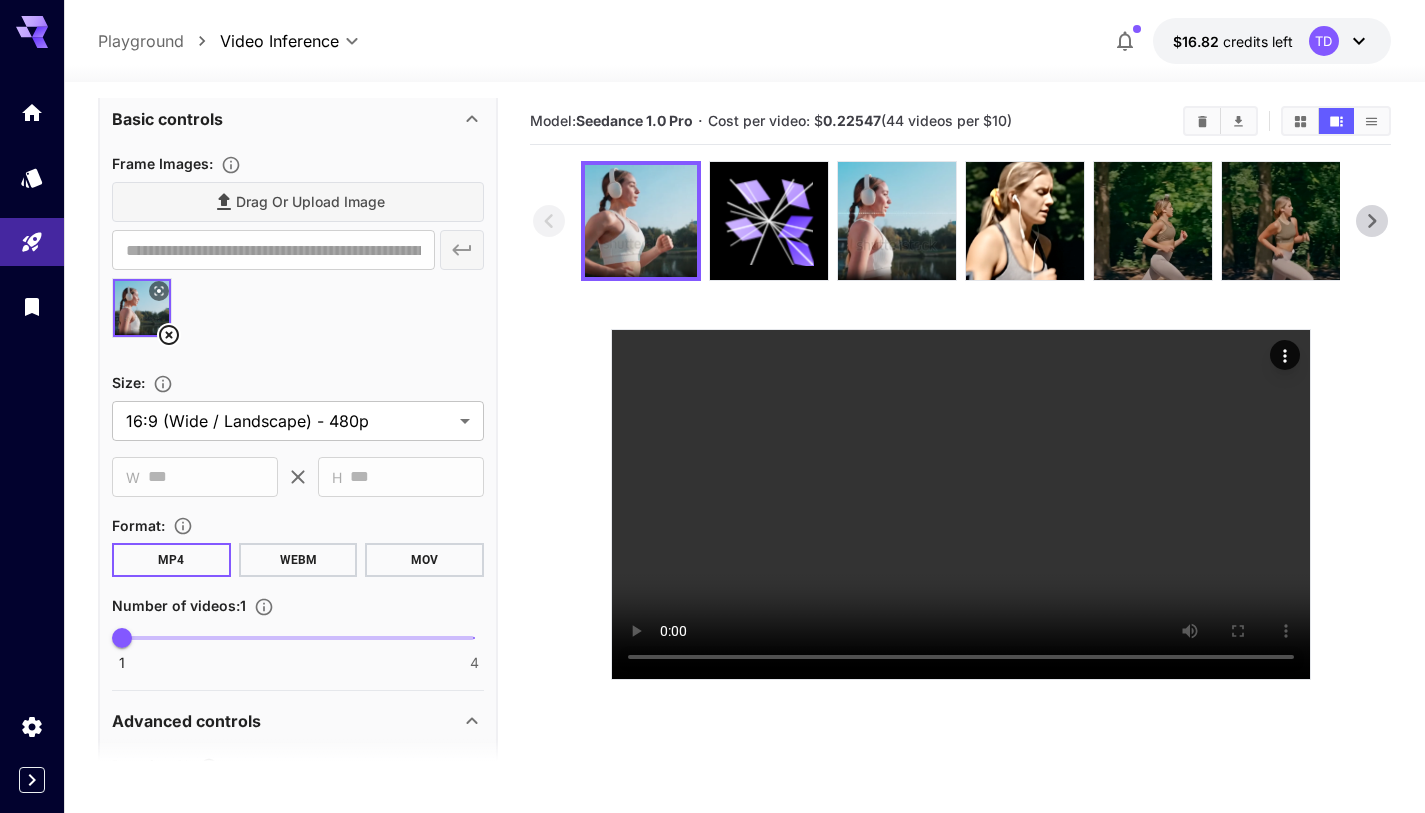 click on "Drag or upload image" at bounding box center [298, 202] 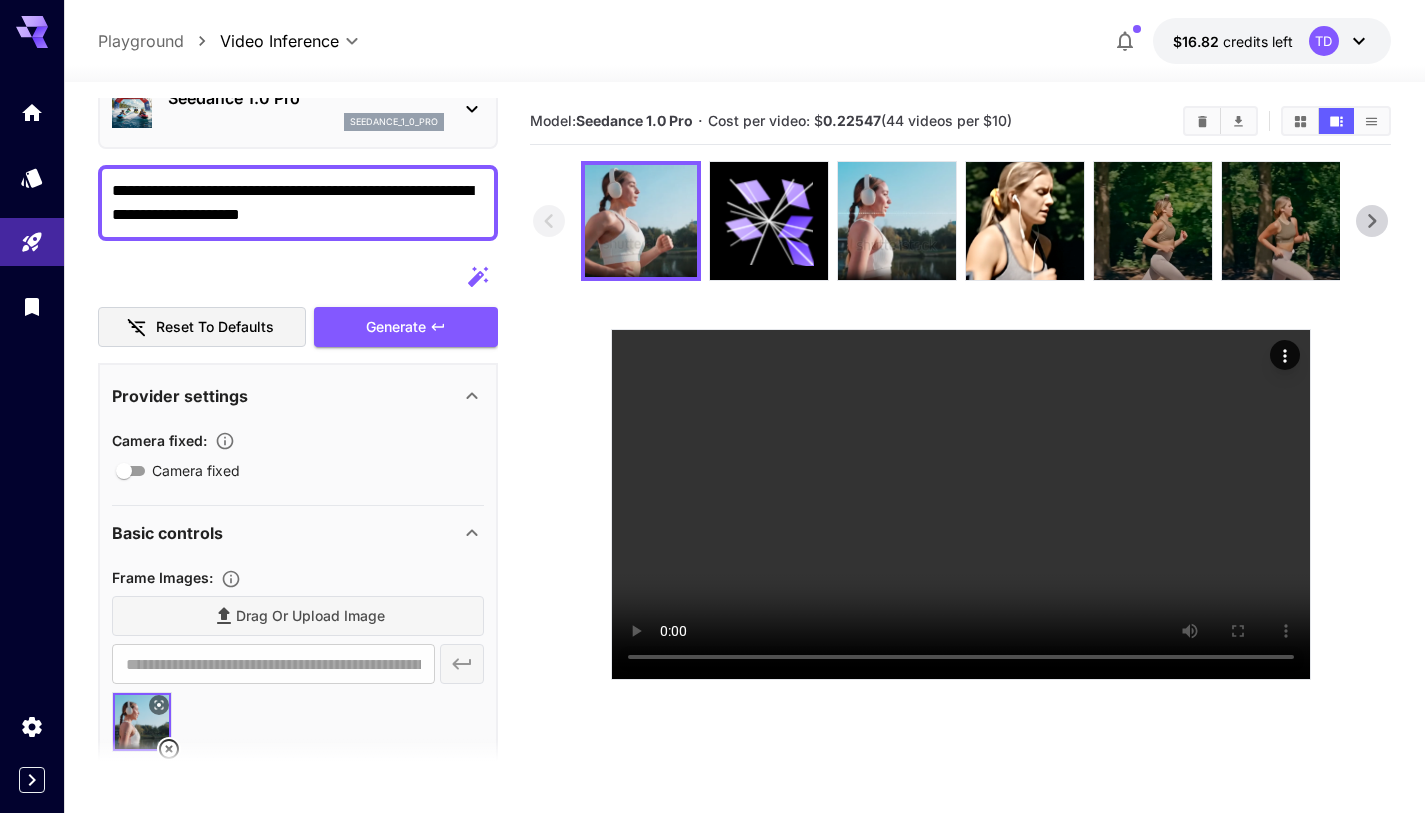 scroll, scrollTop: 0, scrollLeft: 0, axis: both 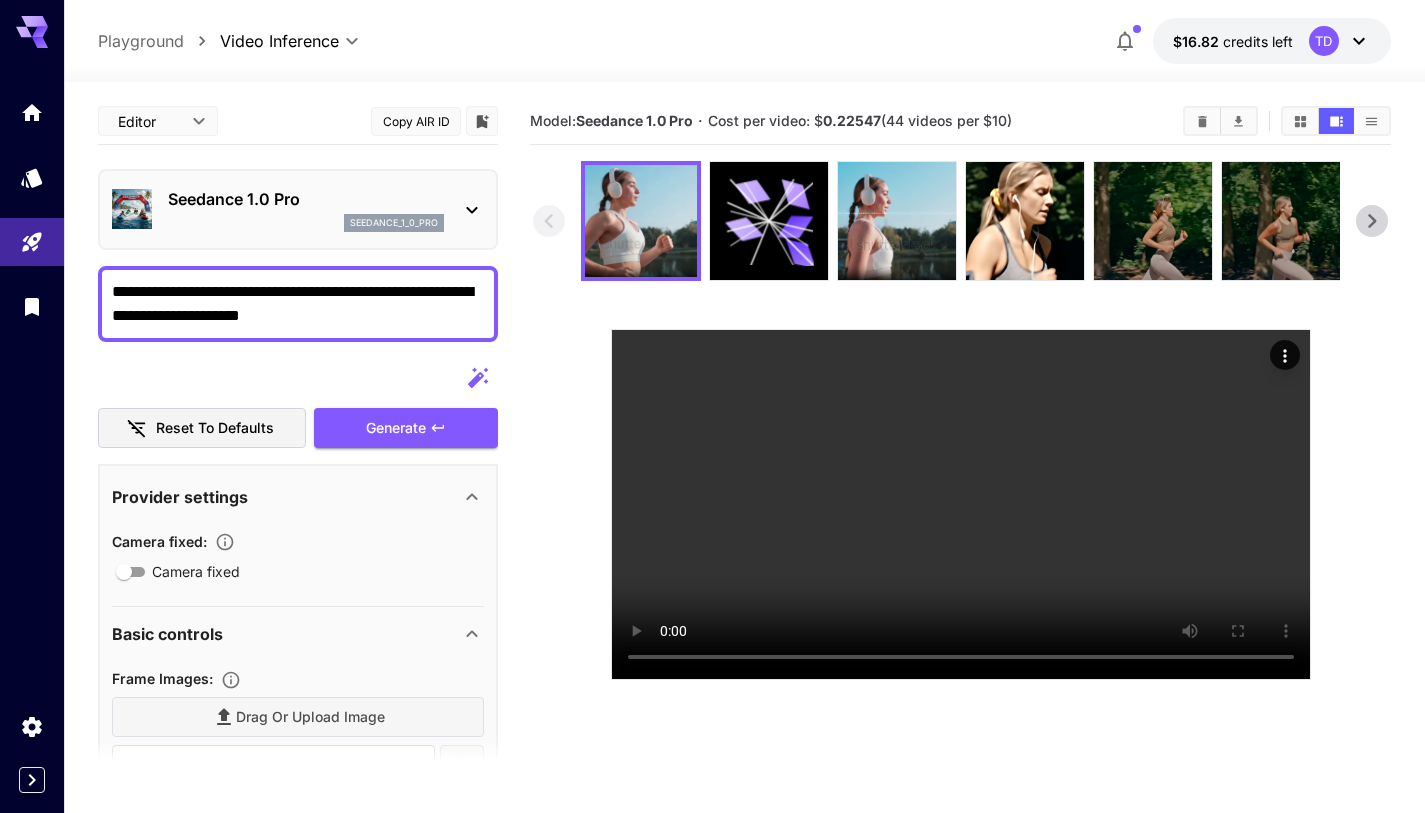 drag, startPoint x: 220, startPoint y: 287, endPoint x: 273, endPoint y: 291, distance: 53.15073 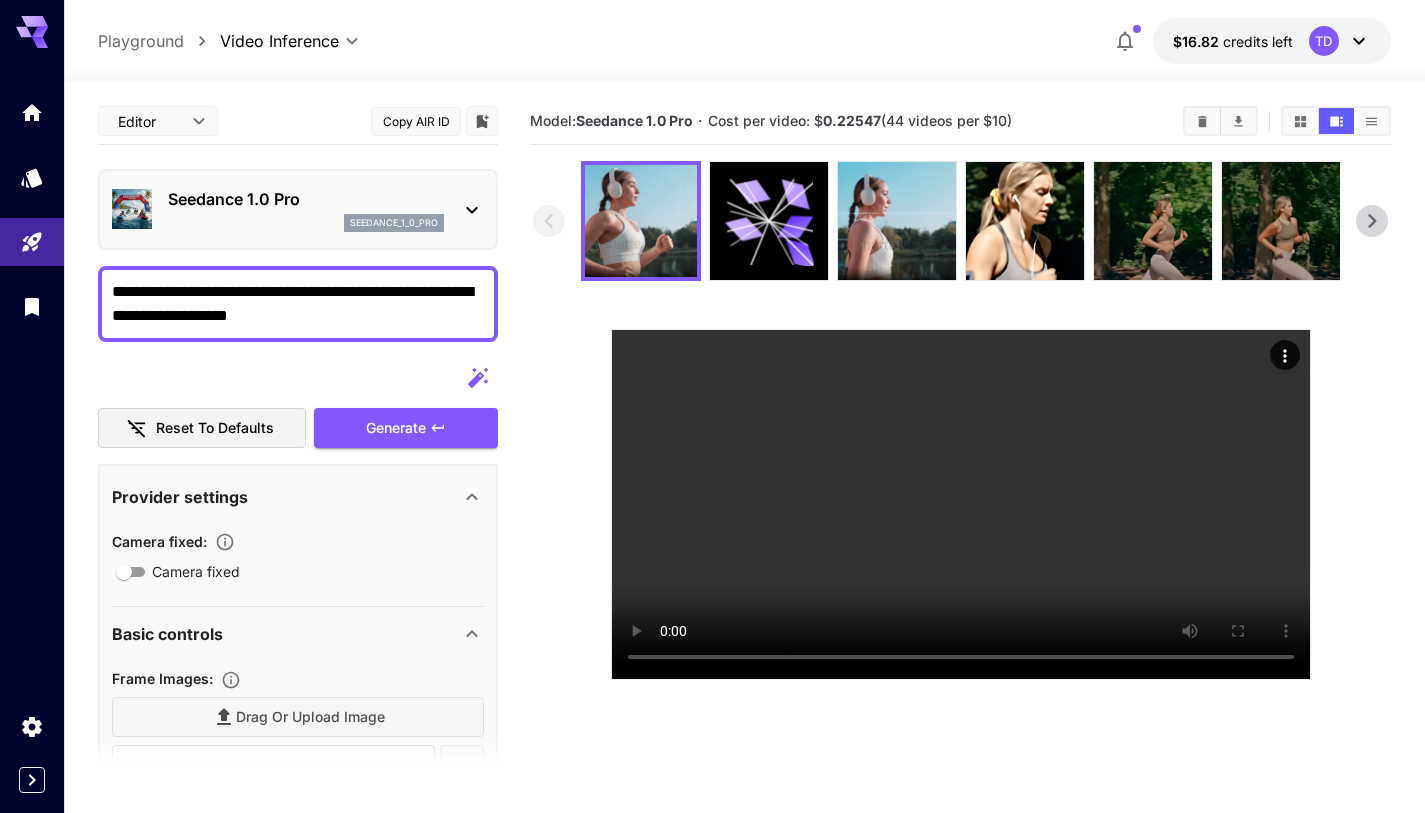 click on "**********" at bounding box center [298, 304] 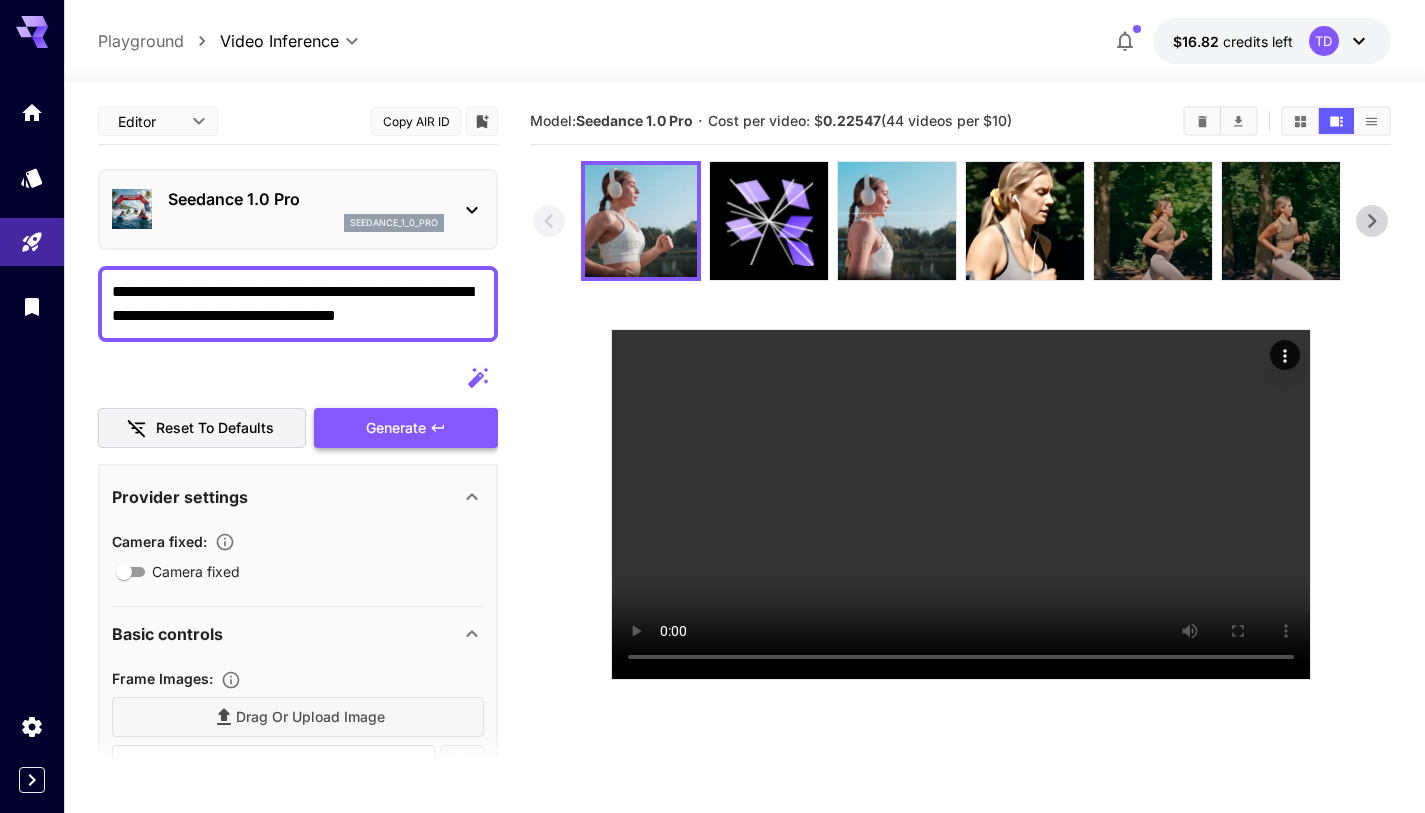 type on "**********" 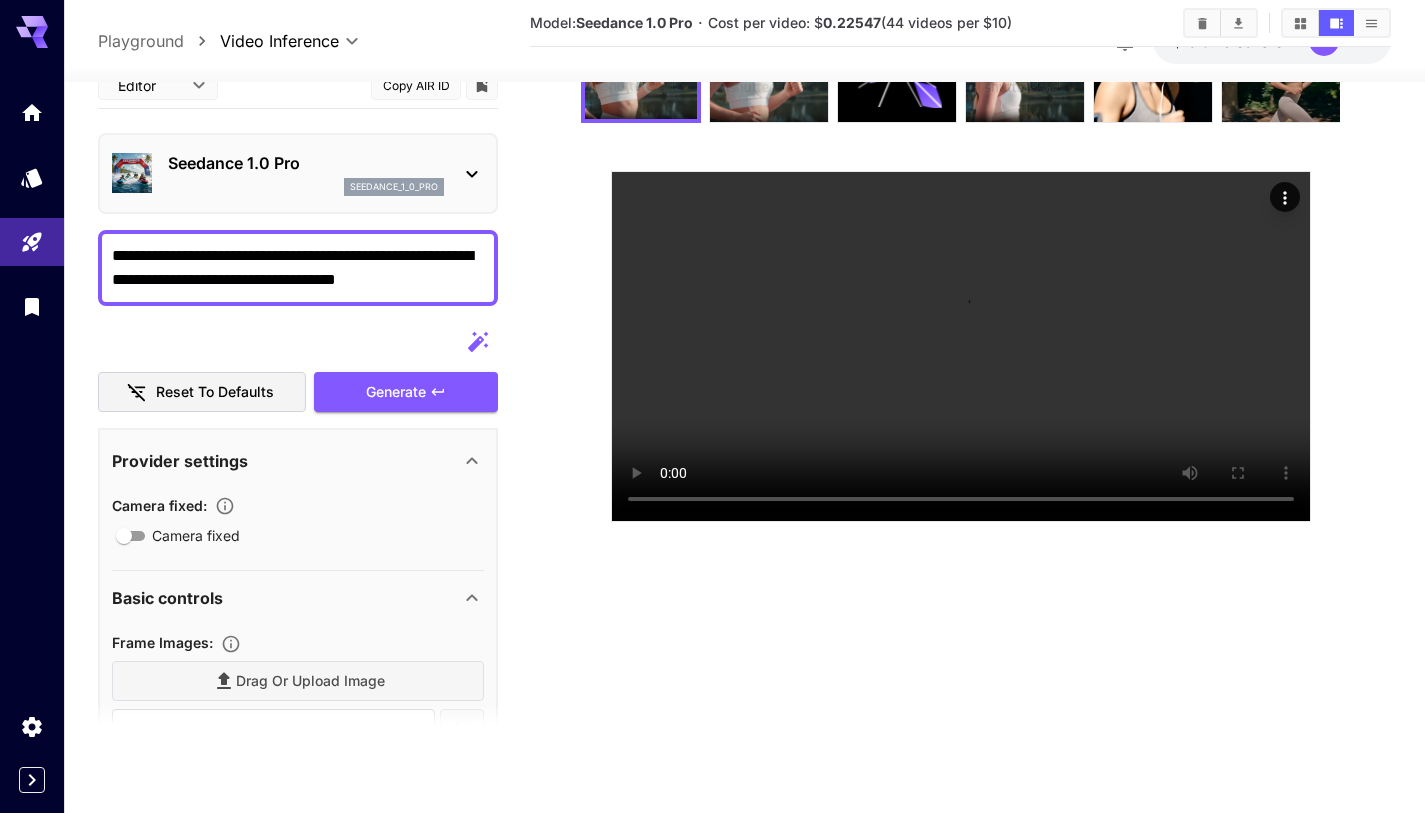 scroll, scrollTop: 158, scrollLeft: 0, axis: vertical 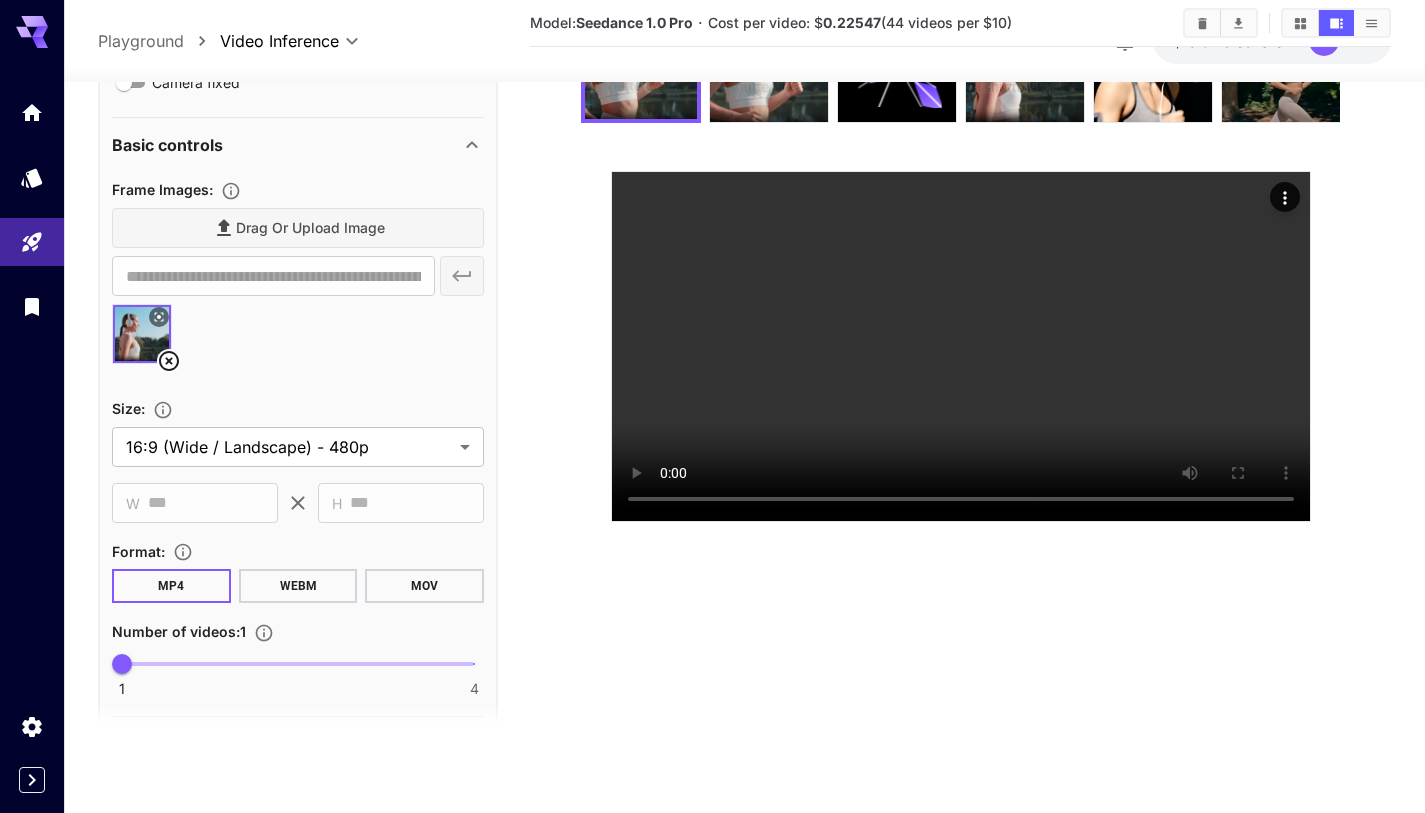 click on "Drag or upload image" at bounding box center (298, 228) 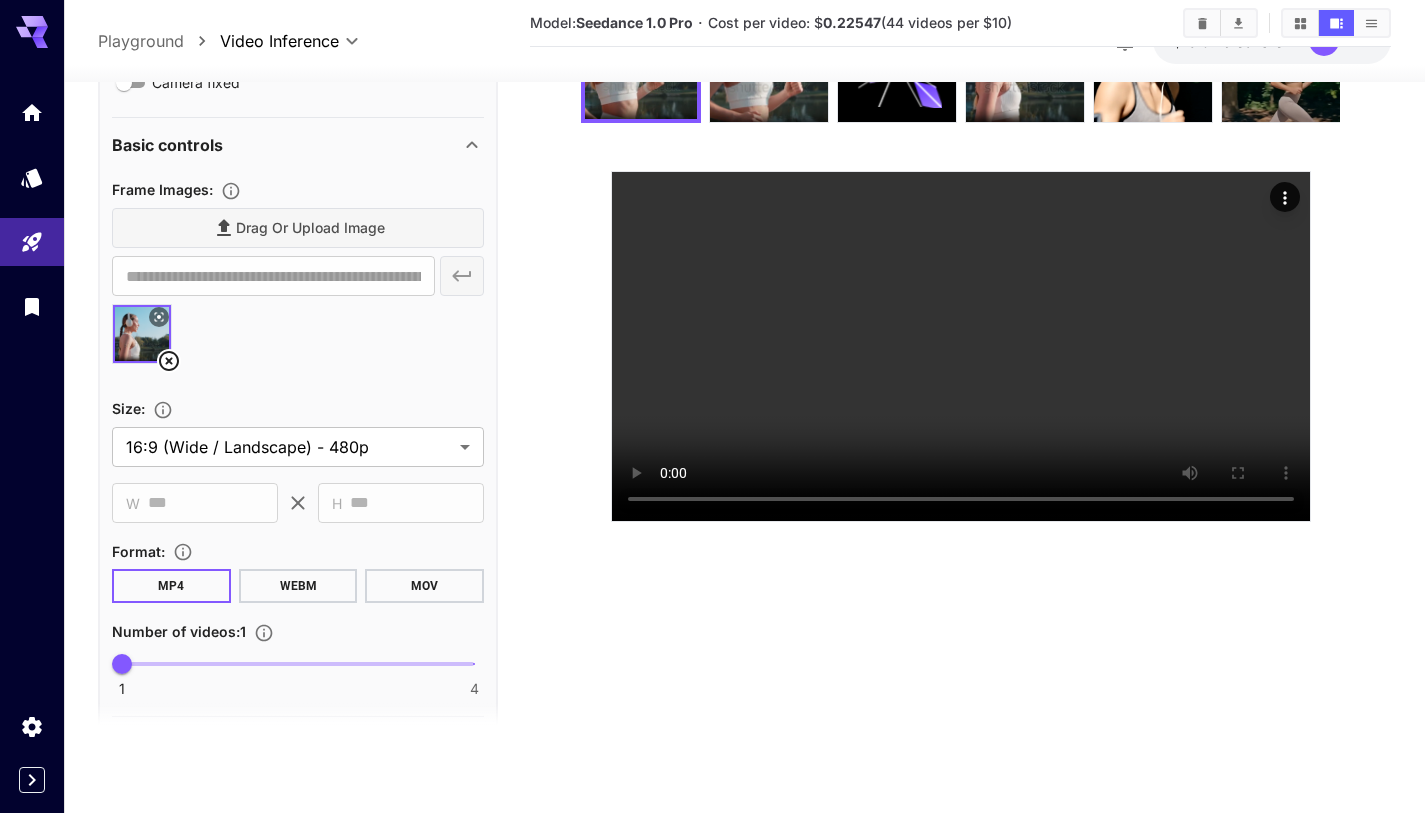 click 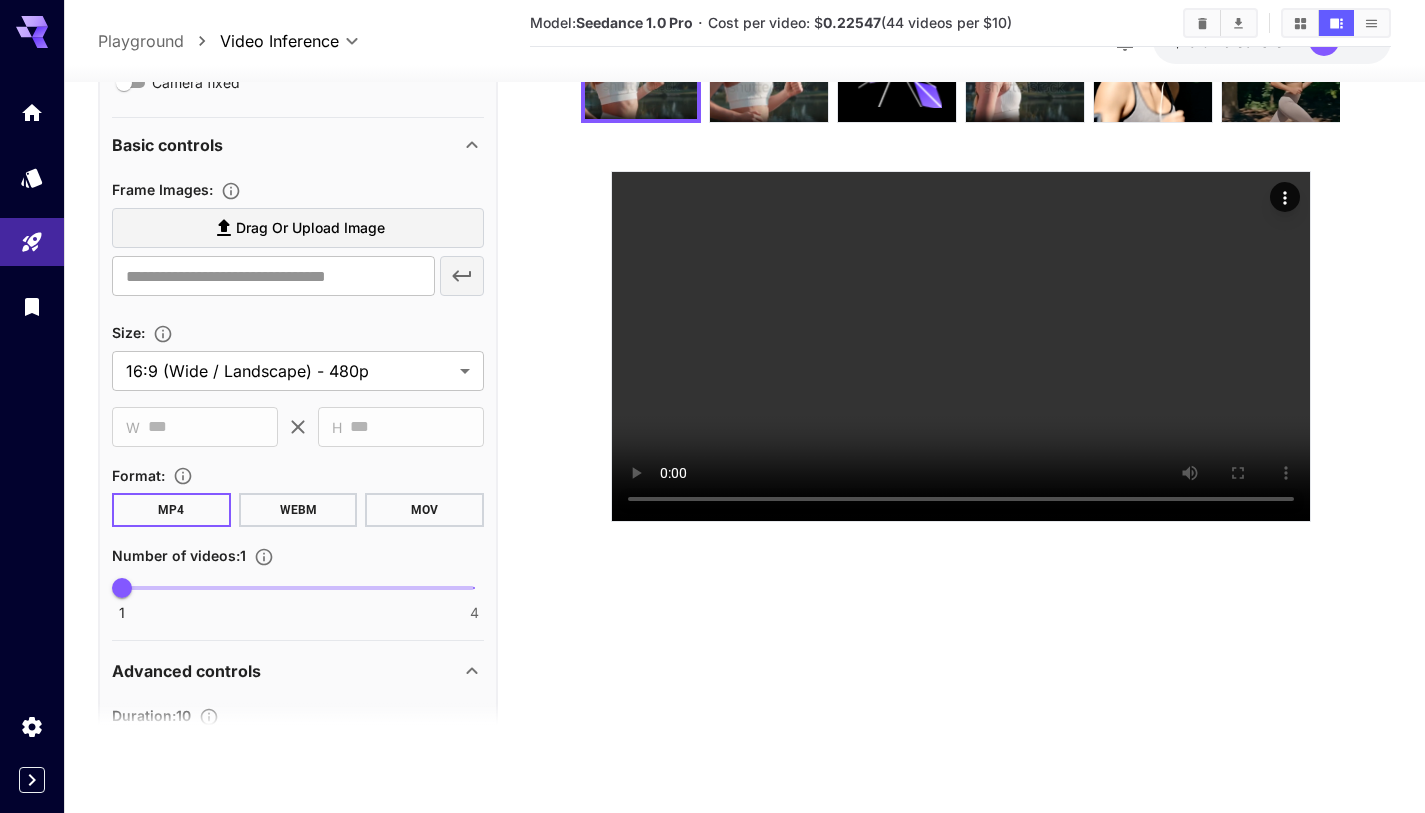 click 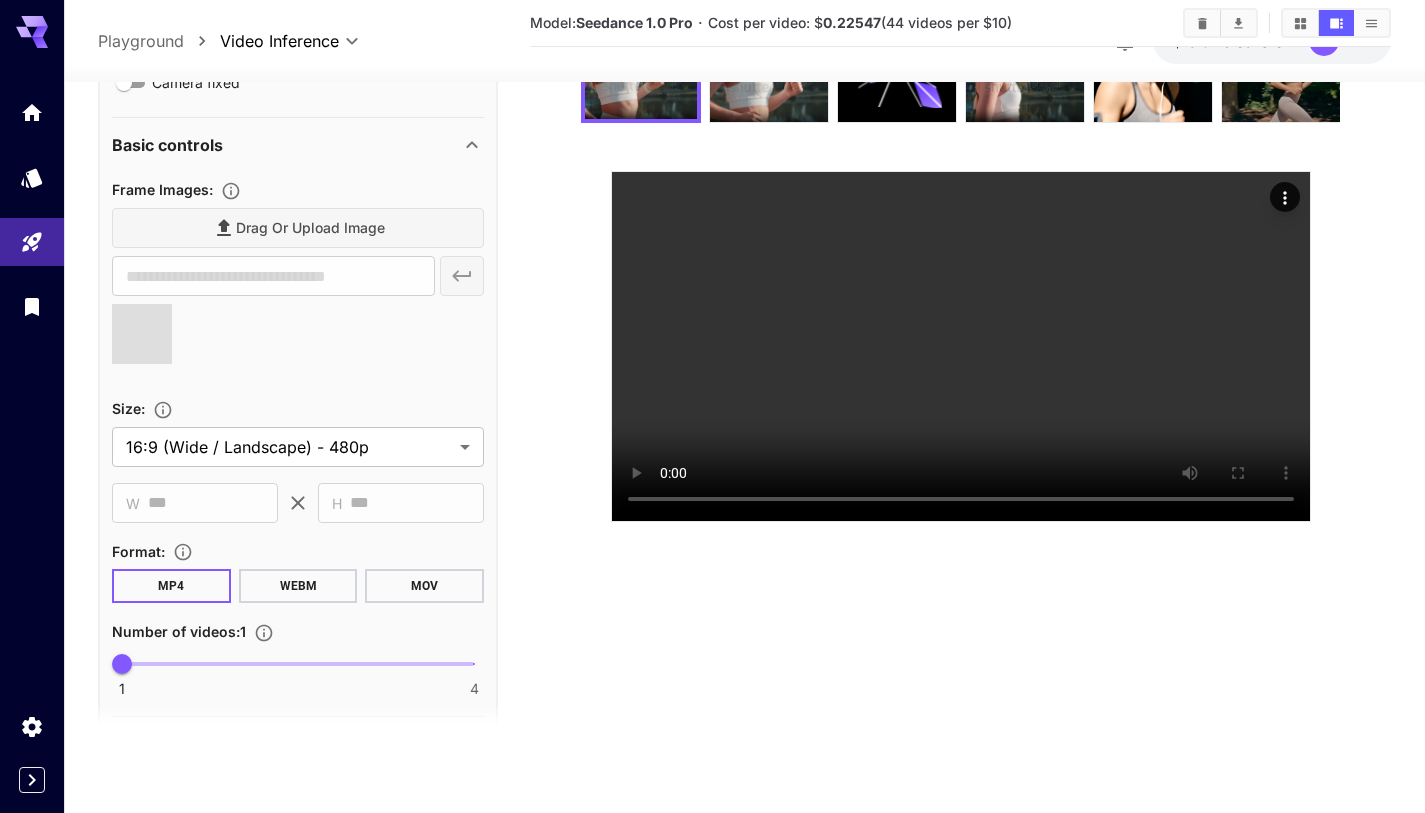 type on "**********" 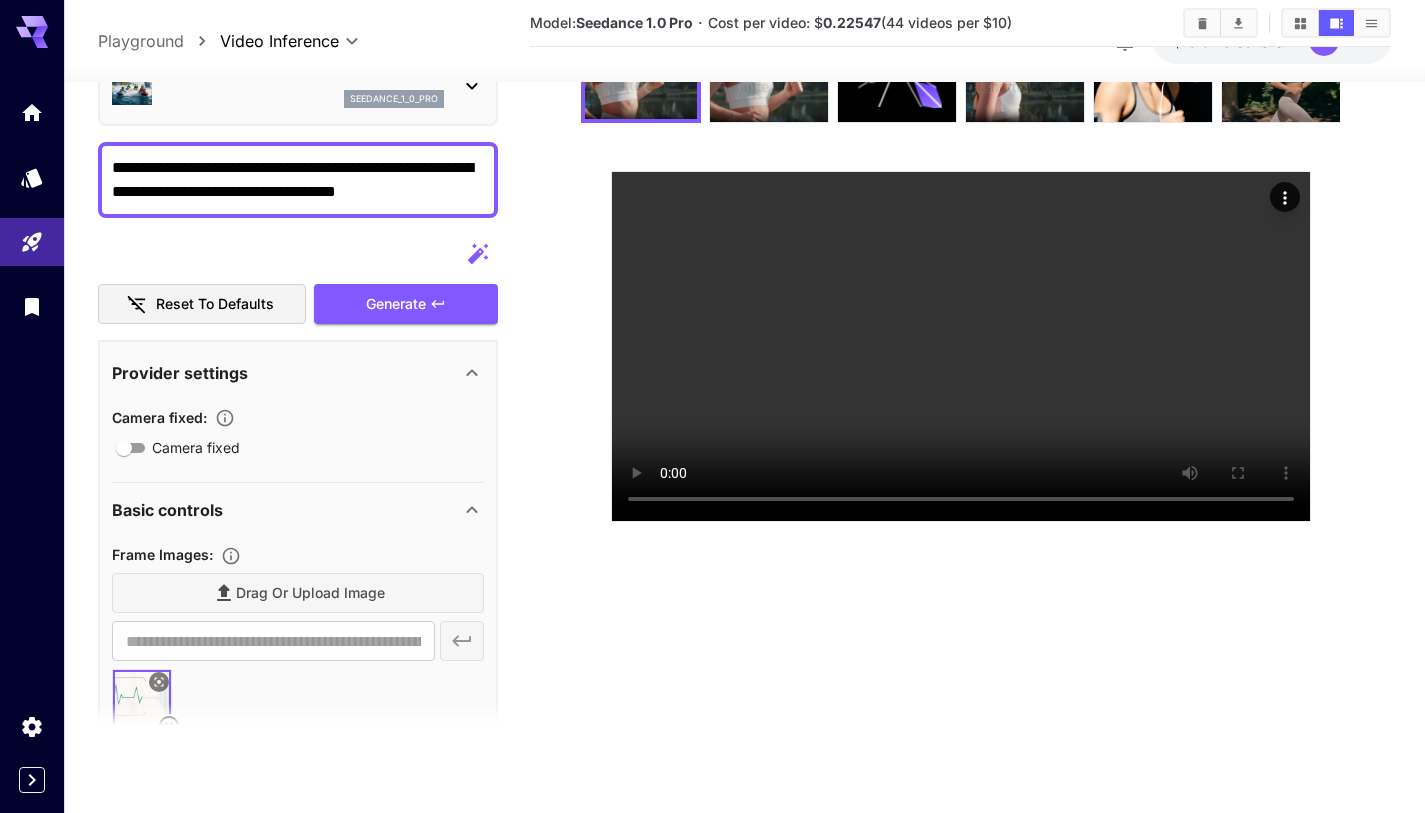 scroll, scrollTop: 0, scrollLeft: 0, axis: both 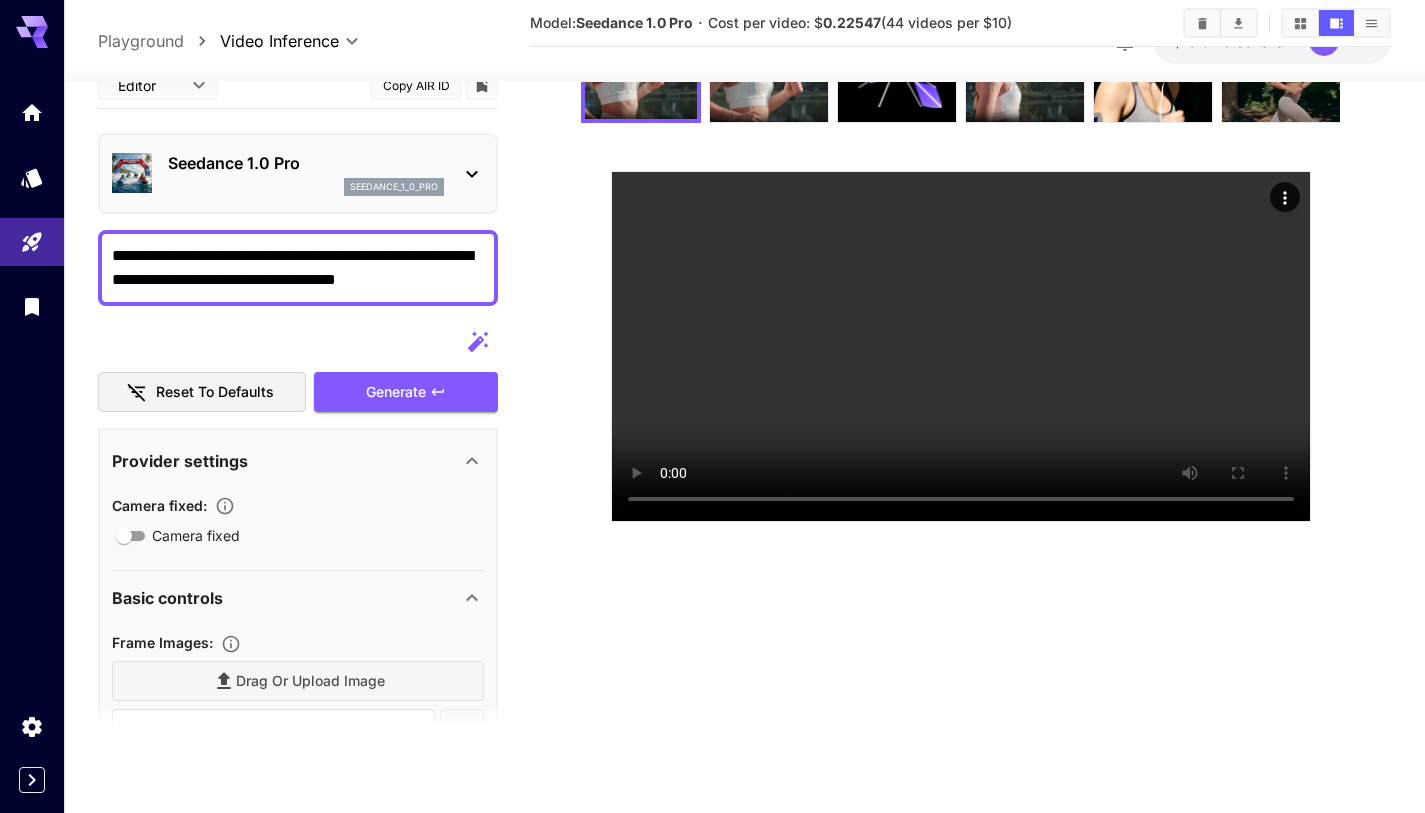 click on "**********" at bounding box center [298, 268] 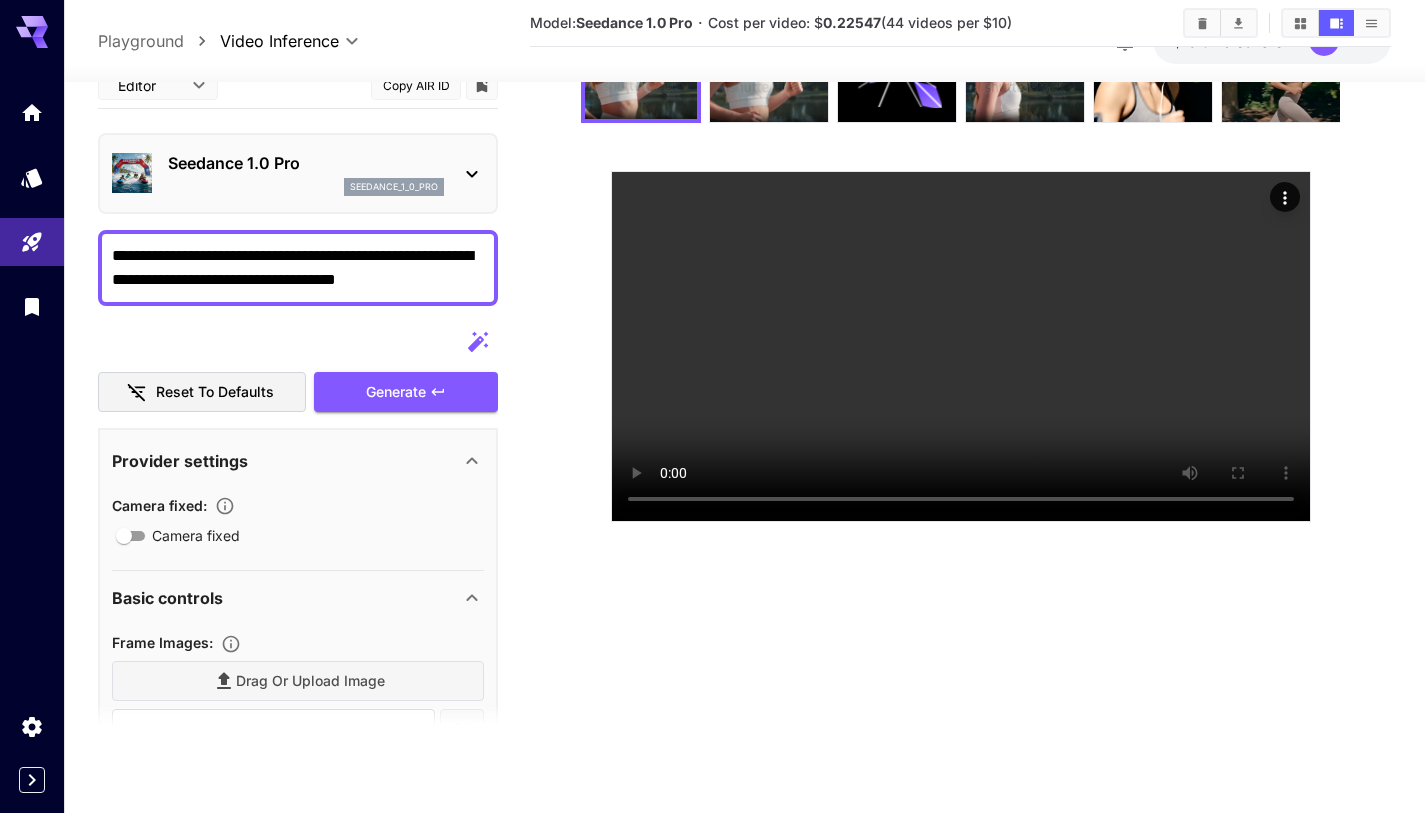 drag, startPoint x: 451, startPoint y: 279, endPoint x: 133, endPoint y: 240, distance: 320.3826 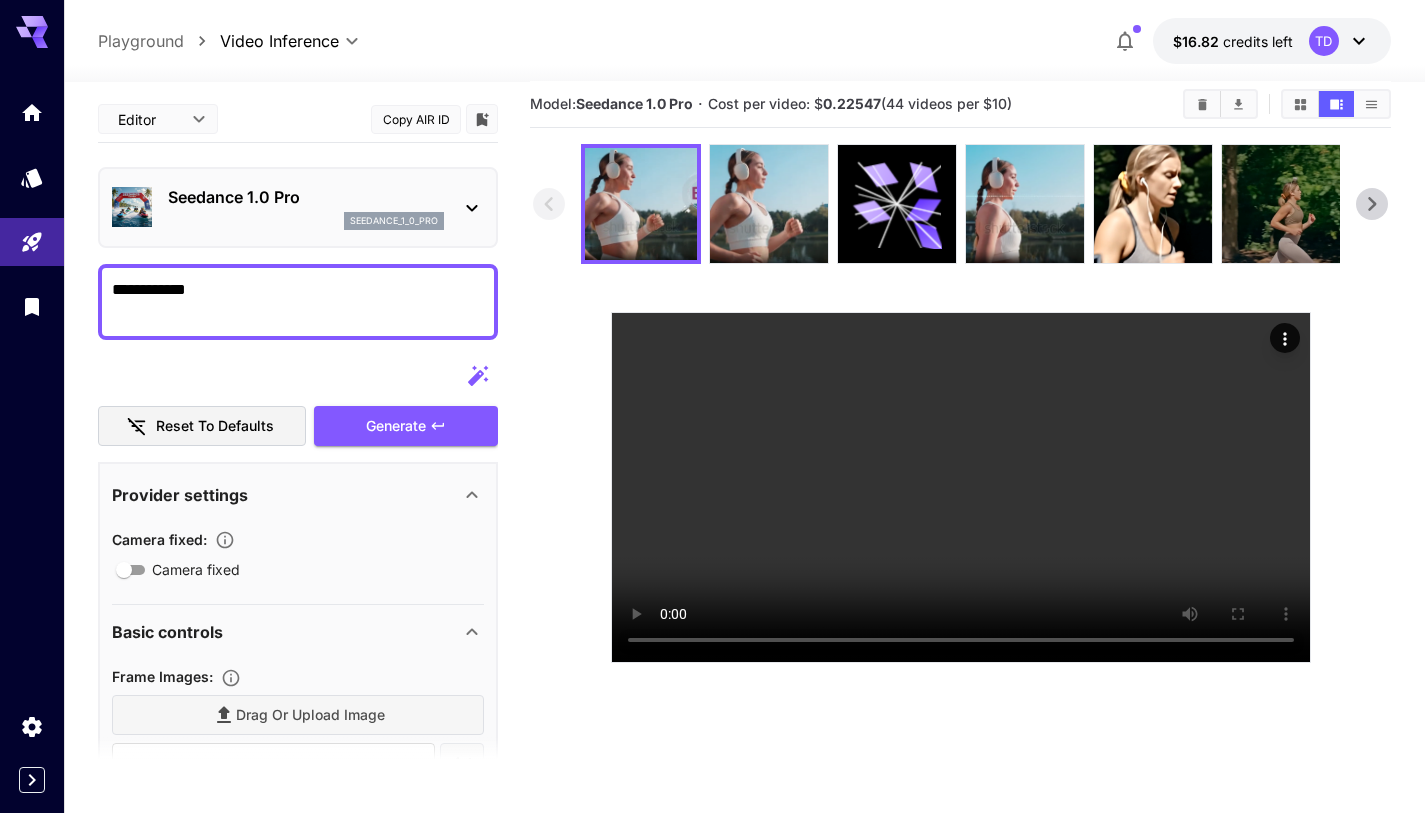 scroll, scrollTop: 0, scrollLeft: 0, axis: both 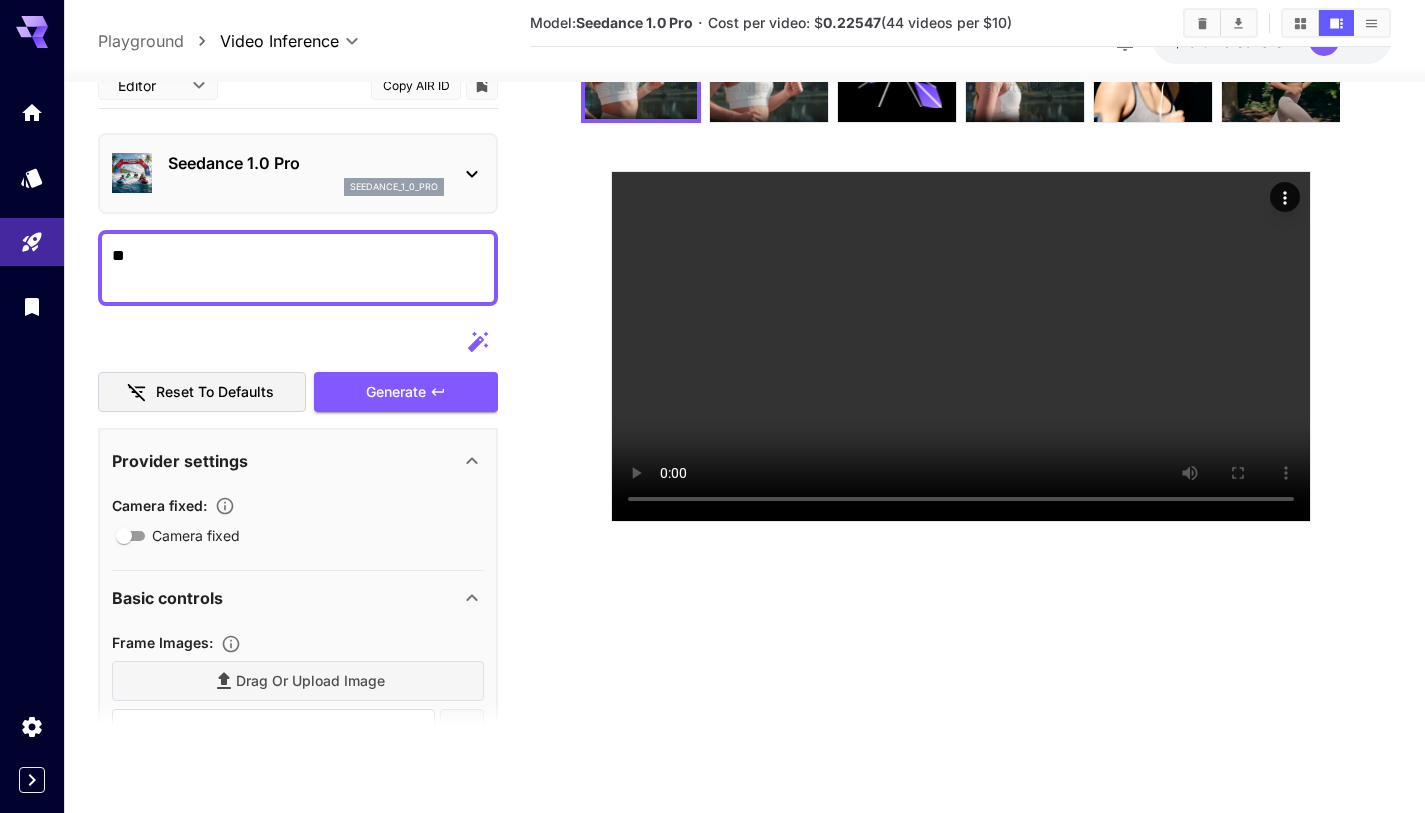 type on "*" 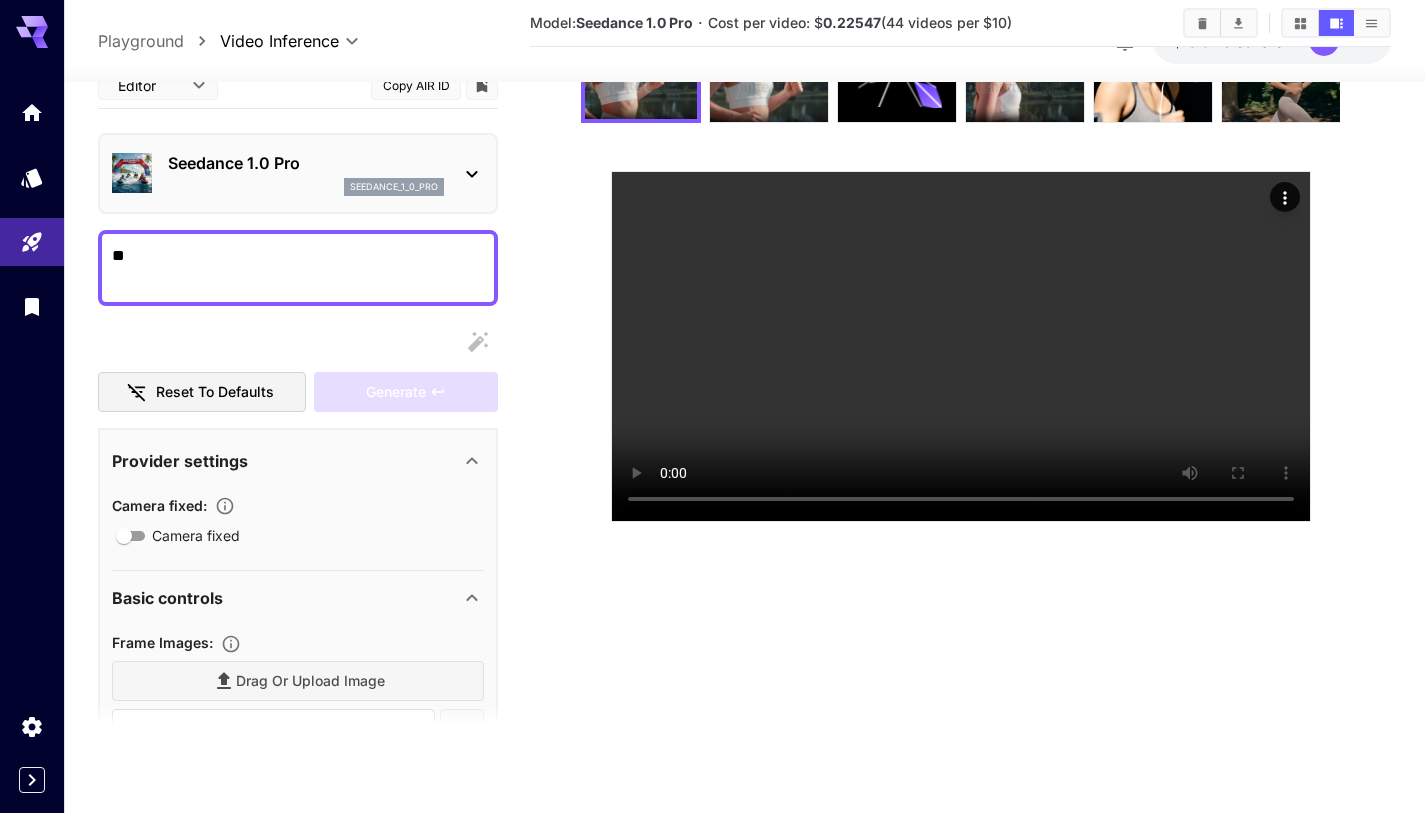 type on "*" 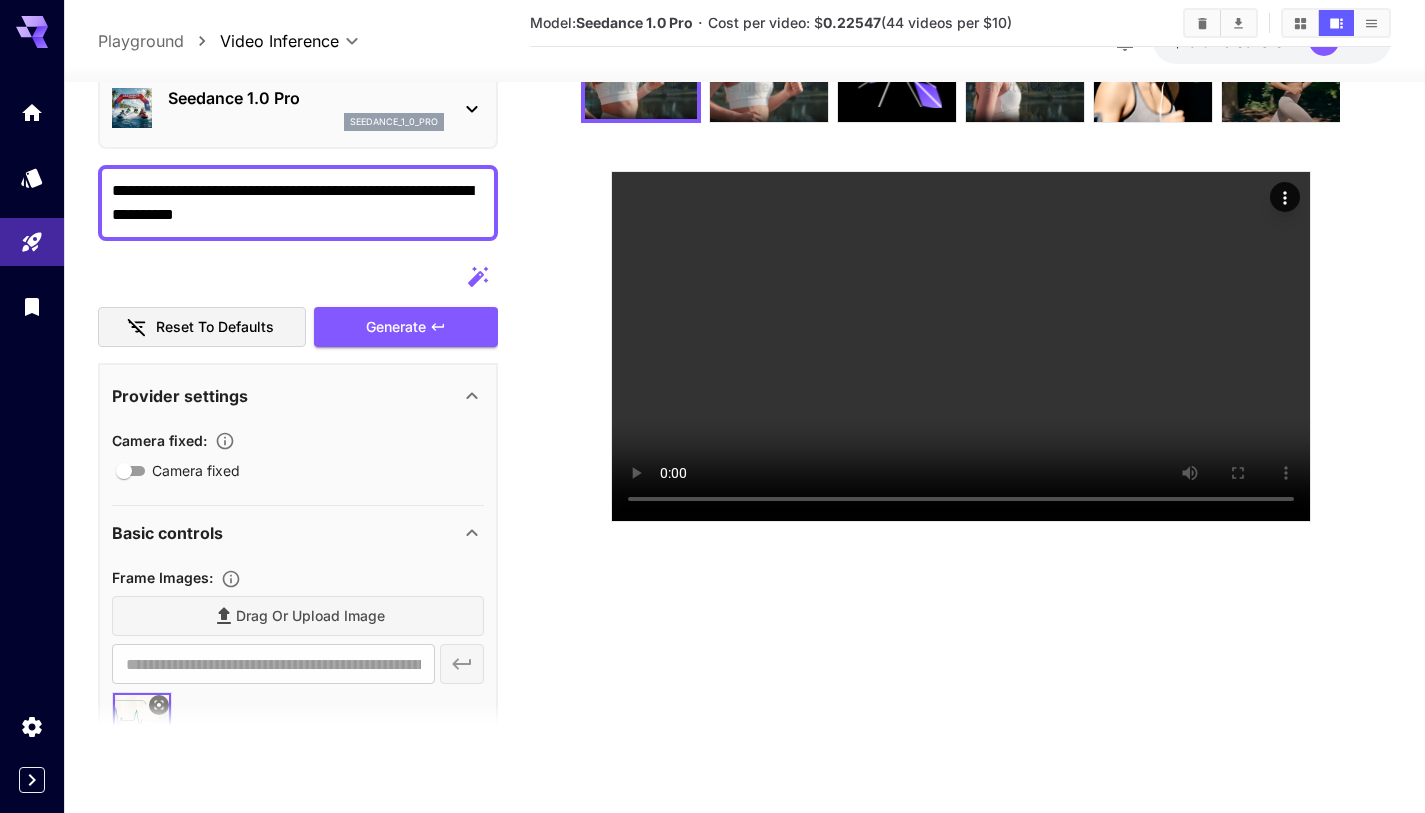scroll, scrollTop: 0, scrollLeft: 0, axis: both 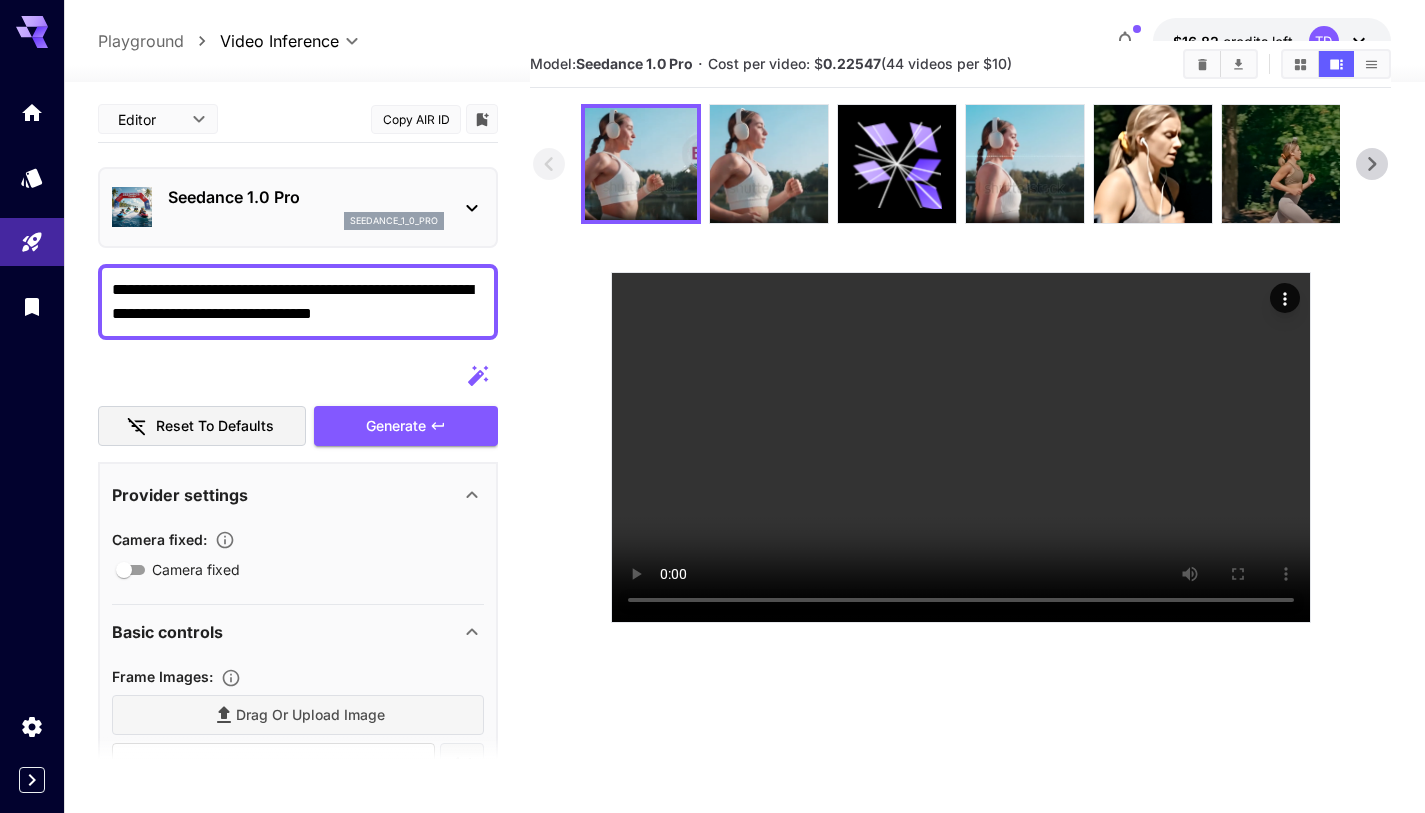click on "**********" at bounding box center [298, 302] 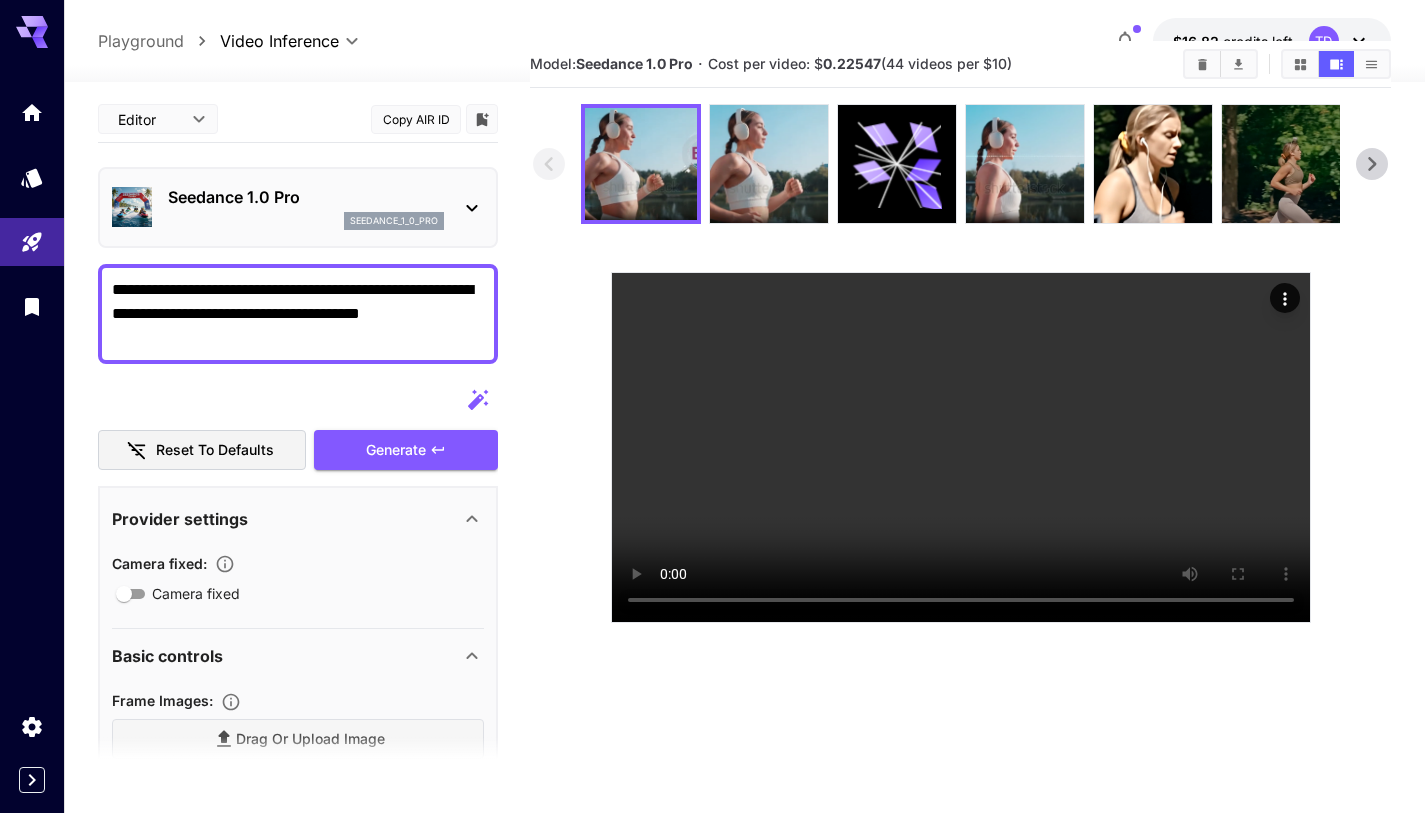 click on "**********" at bounding box center [298, 314] 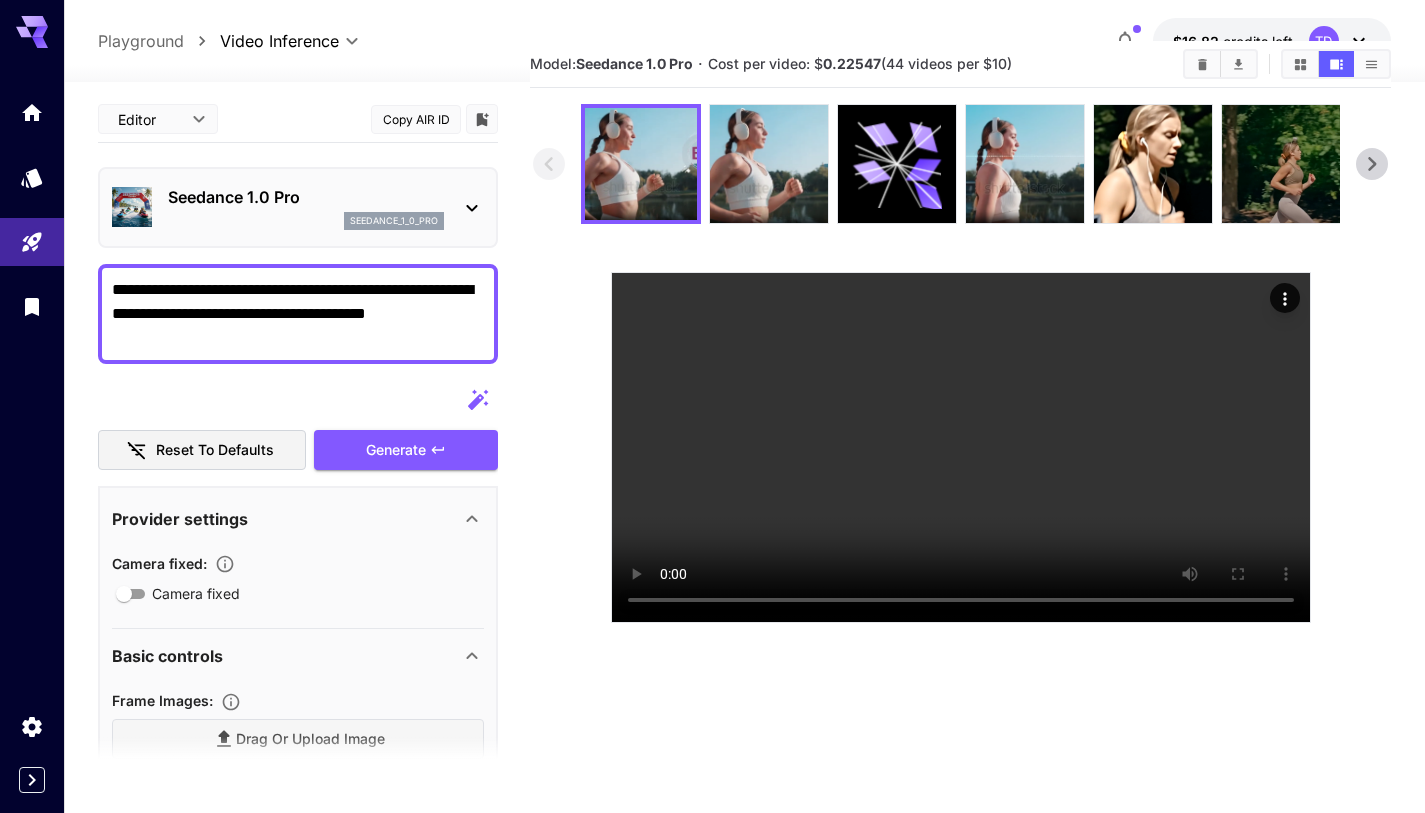 click on "**********" at bounding box center [298, 314] 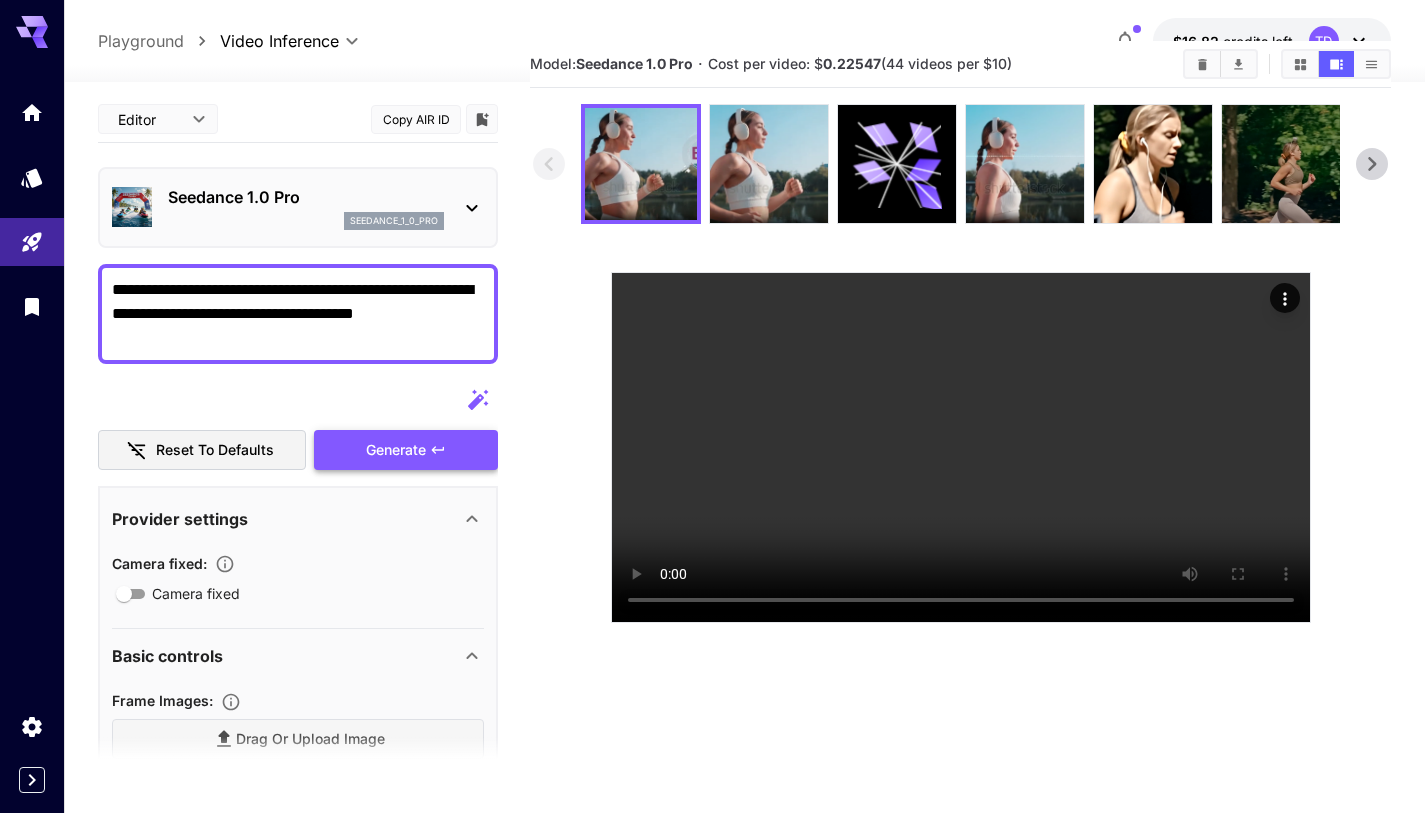 type on "**********" 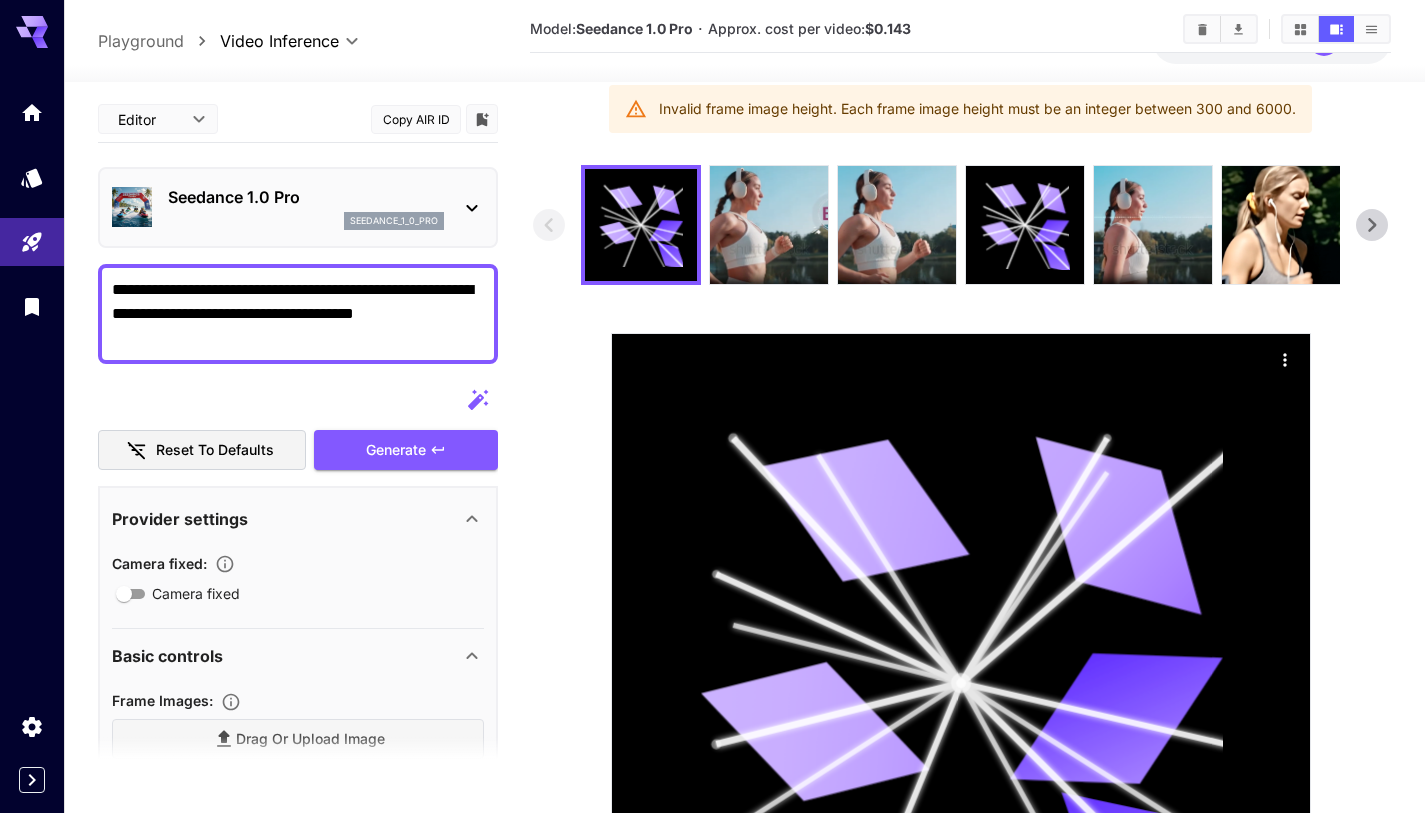 scroll, scrollTop: 90, scrollLeft: 0, axis: vertical 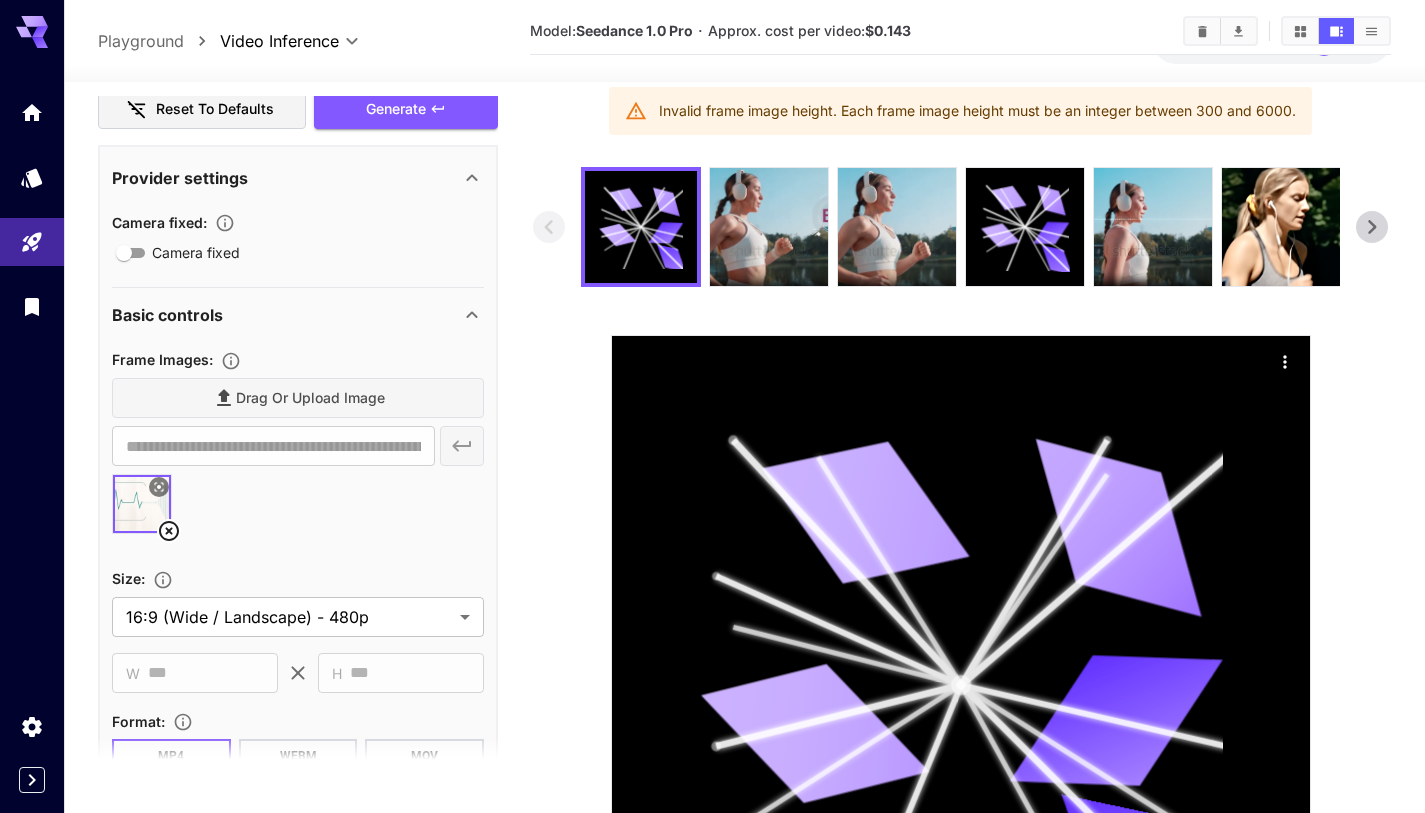 click 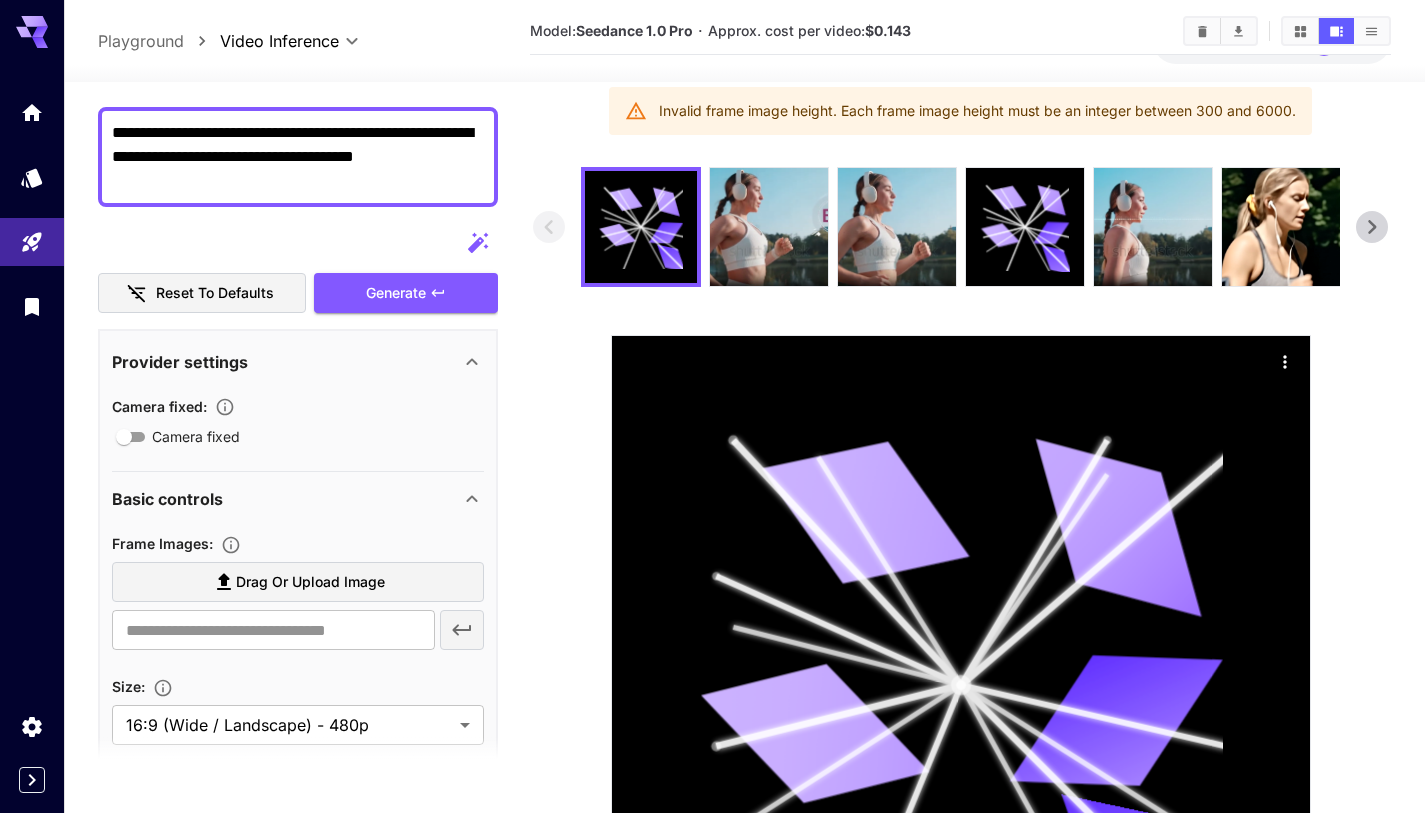 scroll, scrollTop: 150, scrollLeft: 0, axis: vertical 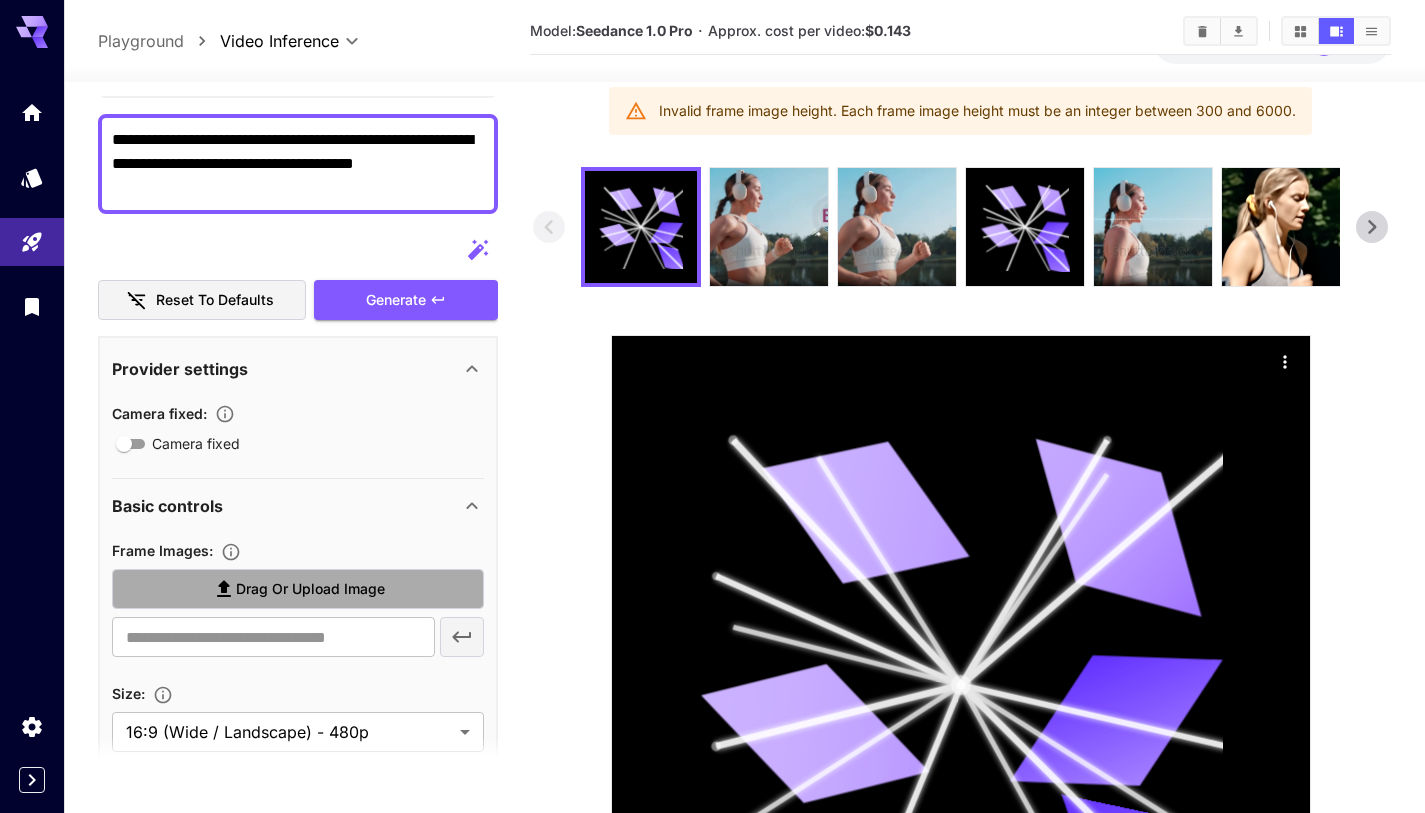 click on "Drag or upload image" at bounding box center [298, 589] 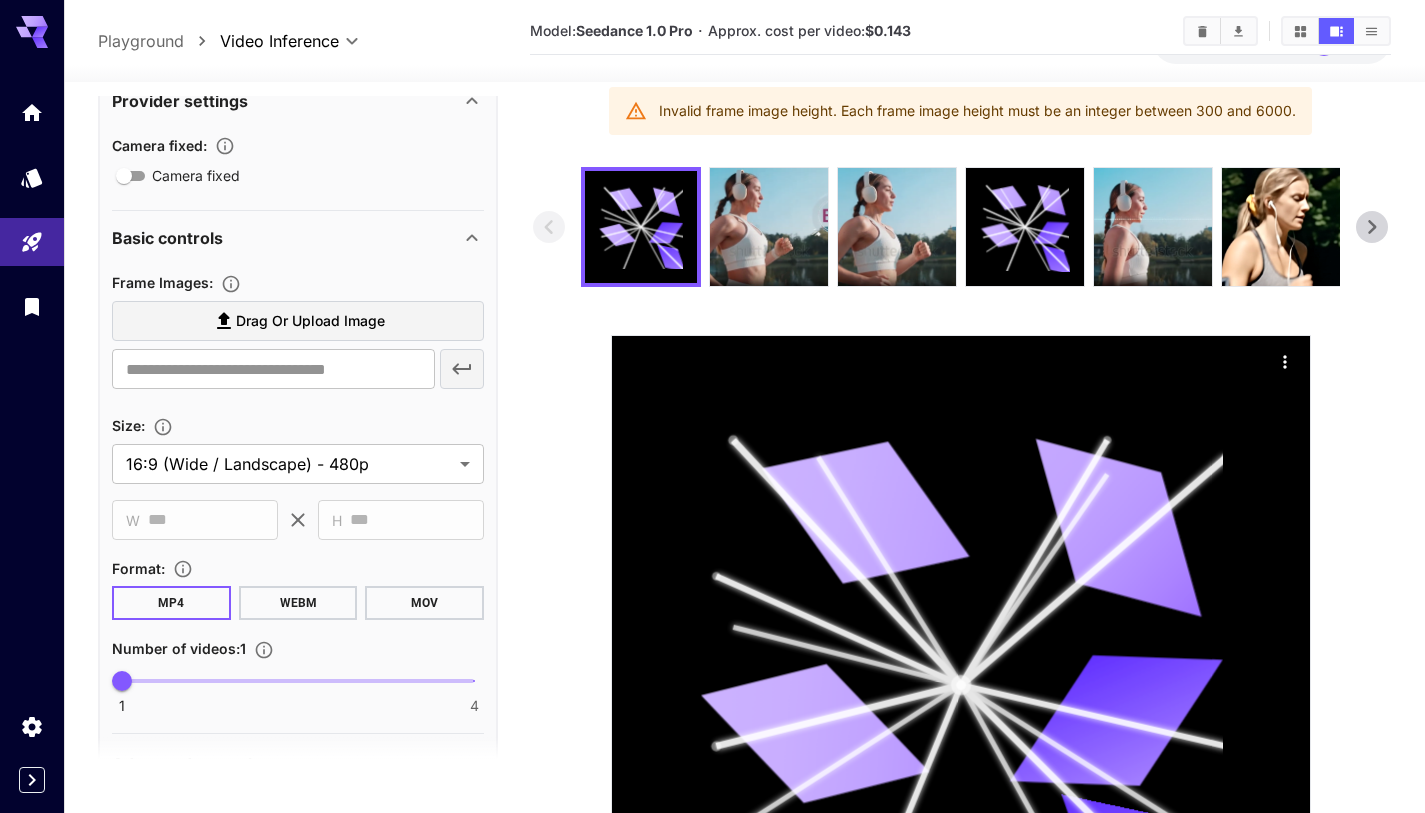 scroll, scrollTop: 416, scrollLeft: 0, axis: vertical 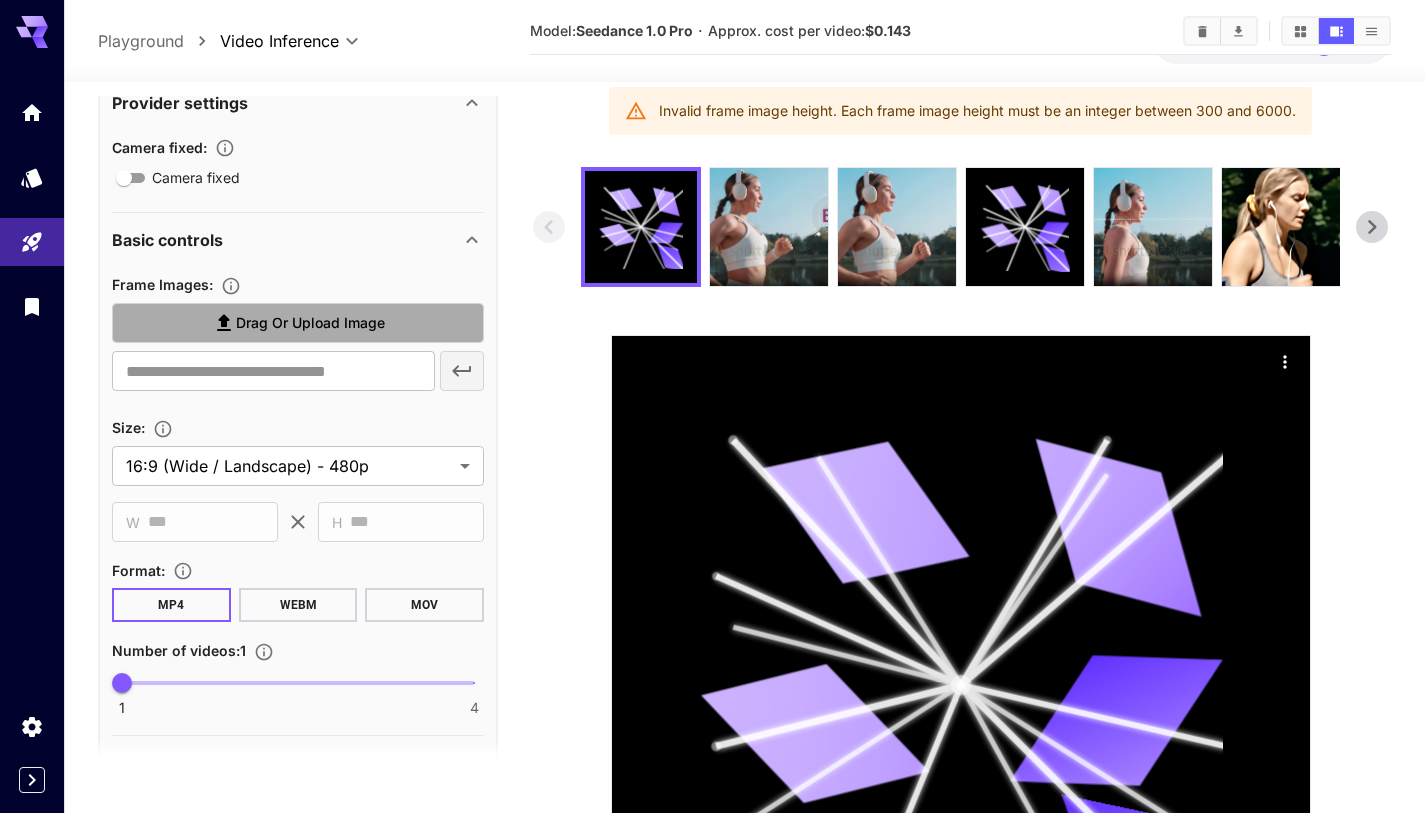 click on "Drag or upload image" at bounding box center [310, 323] 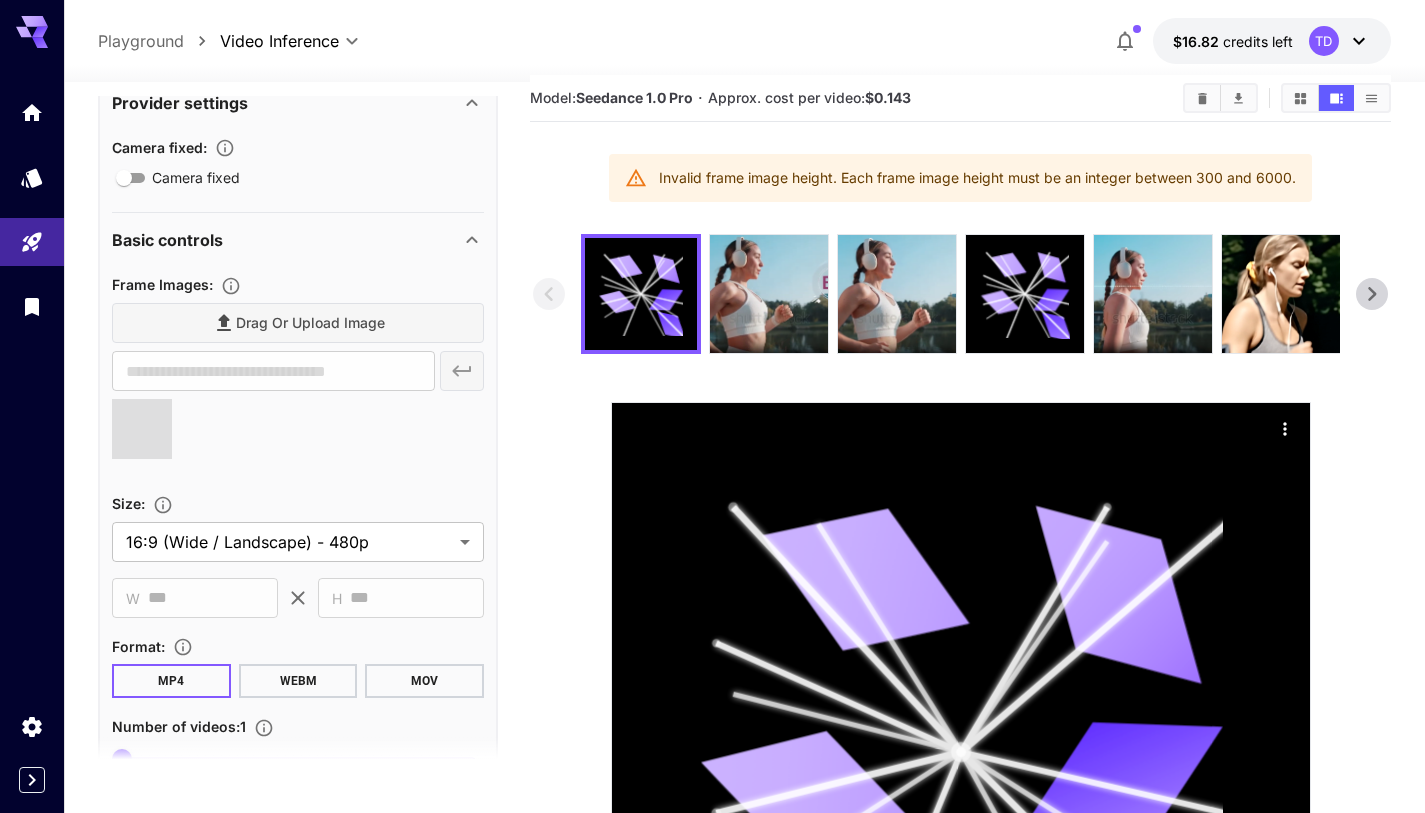 scroll, scrollTop: 0, scrollLeft: 0, axis: both 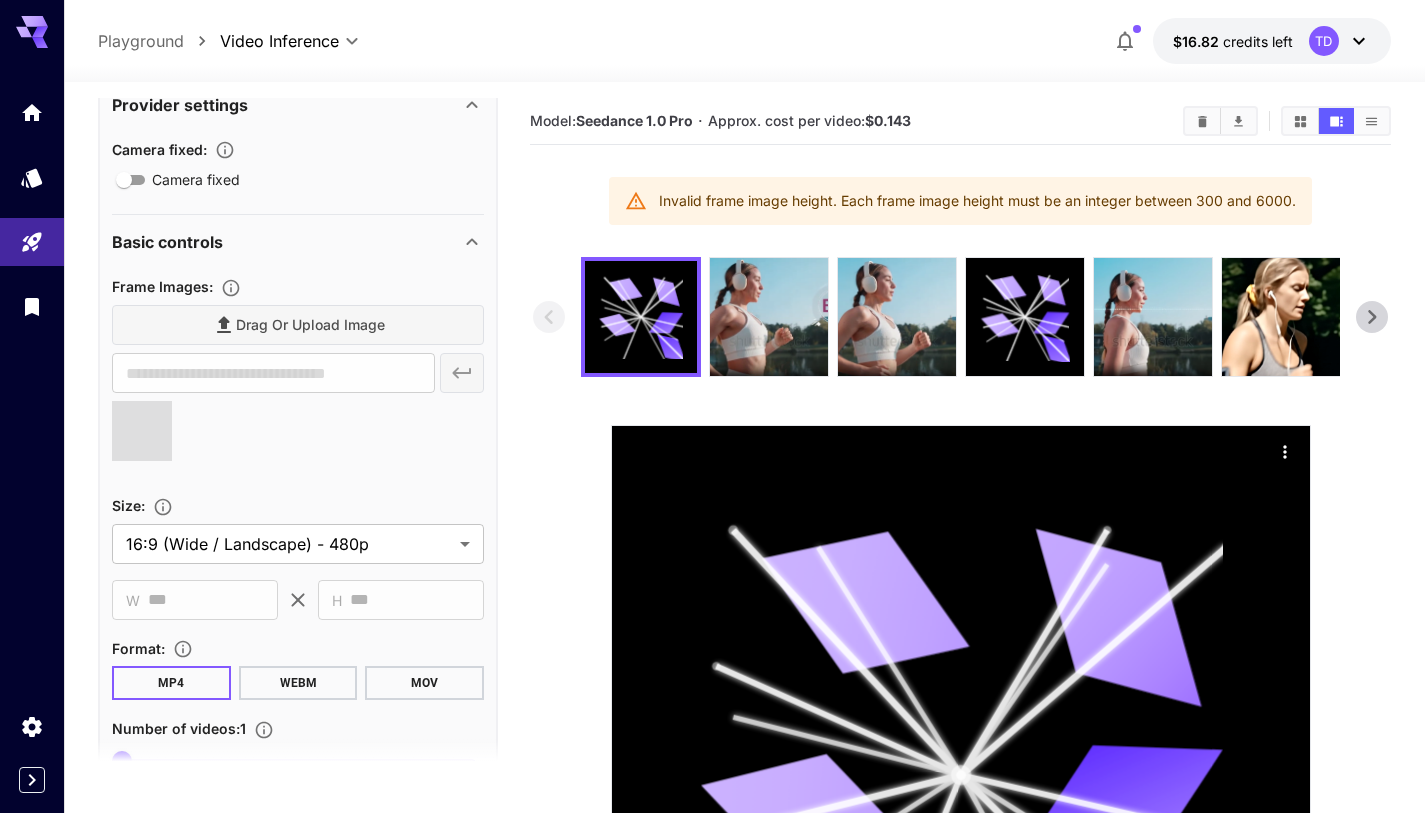 type on "**********" 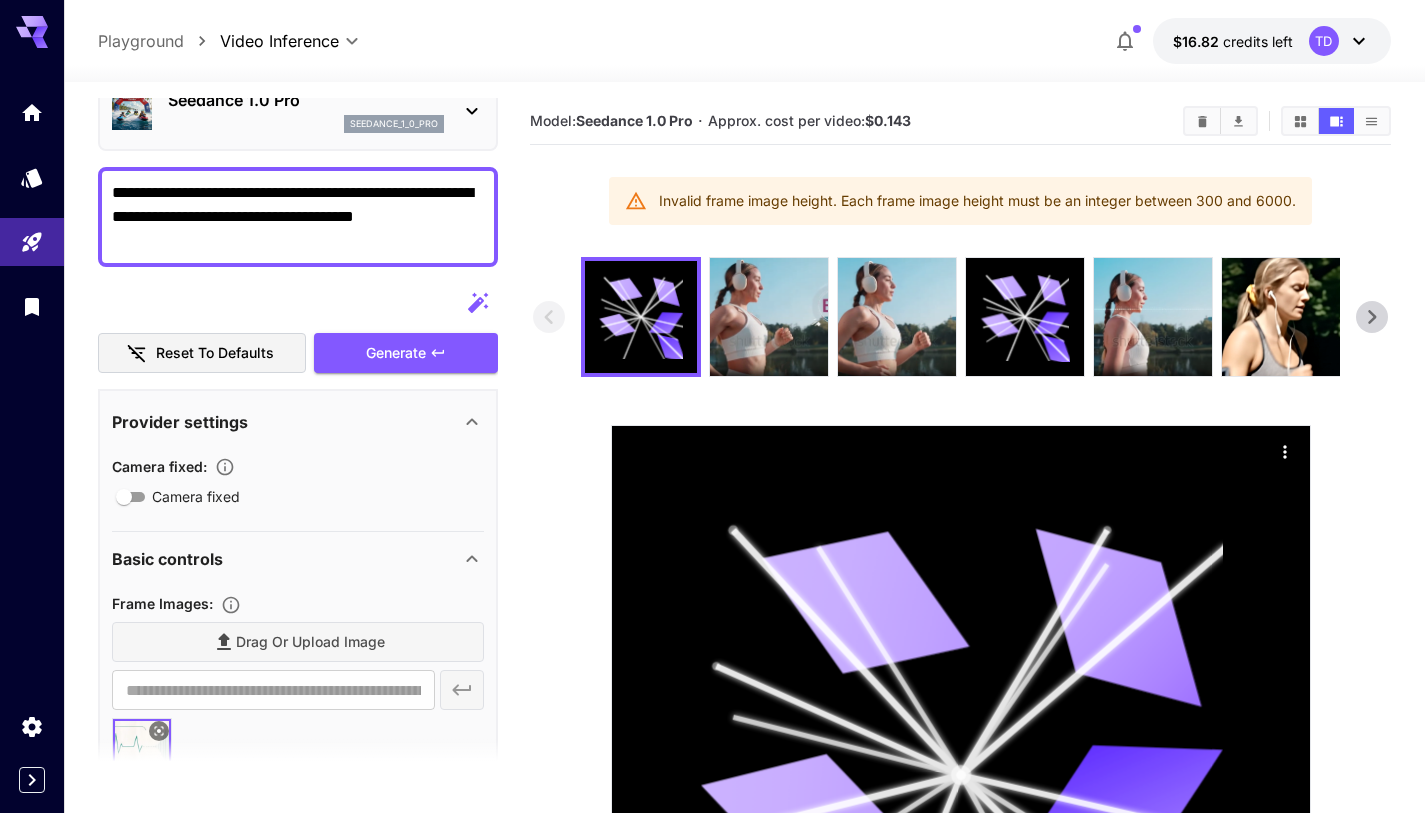 scroll, scrollTop: 0, scrollLeft: 0, axis: both 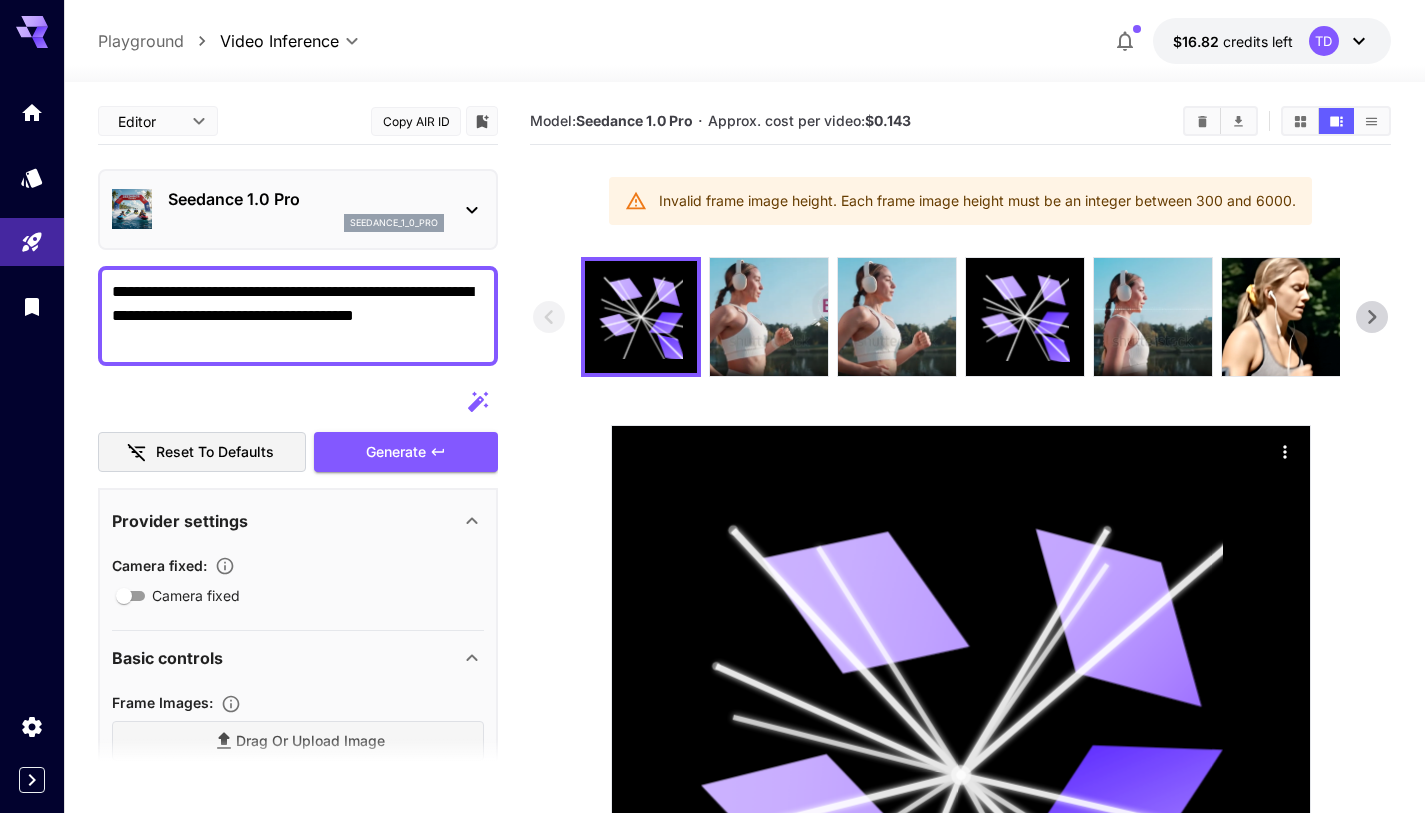 drag, startPoint x: 168, startPoint y: 317, endPoint x: 93, endPoint y: 313, distance: 75.10659 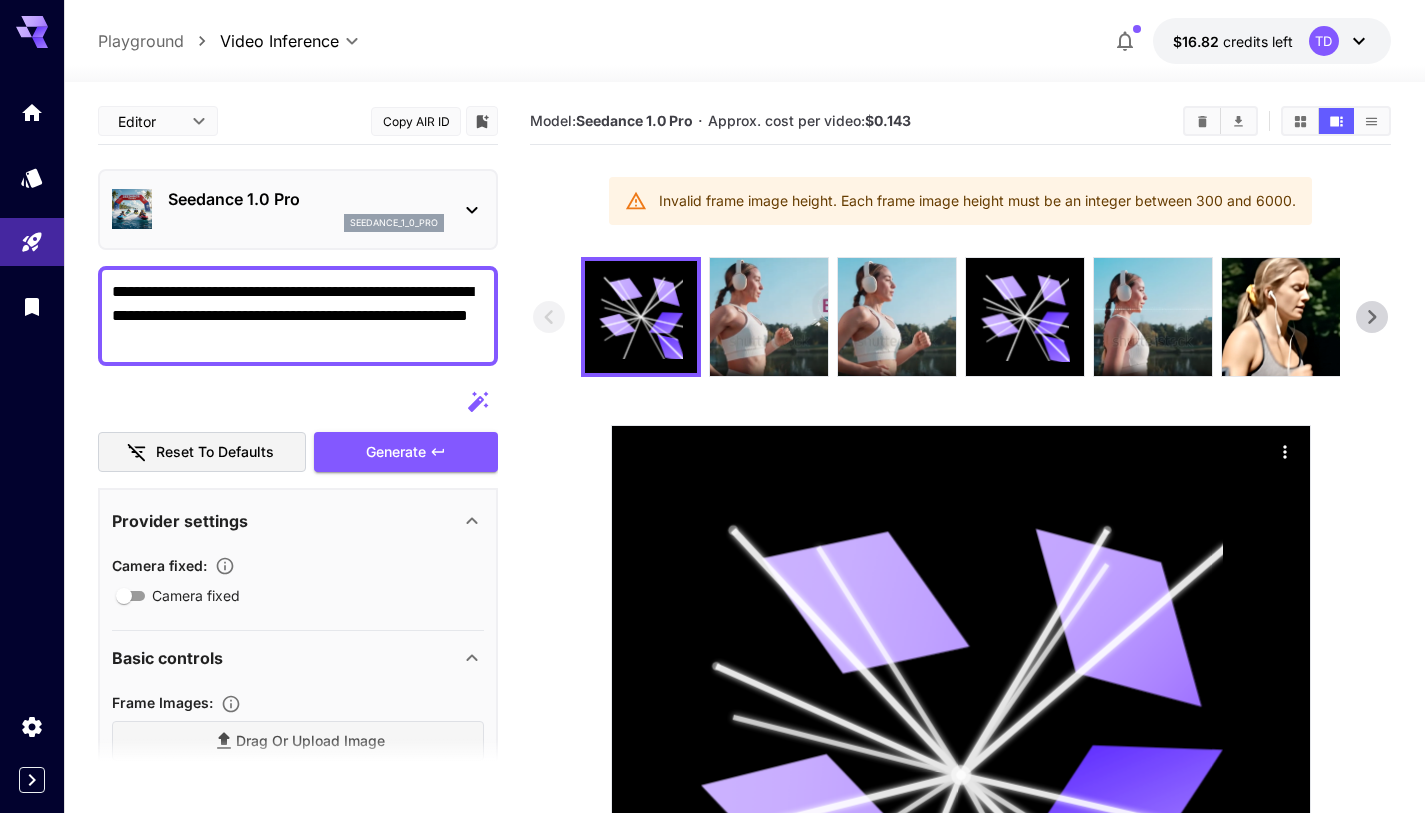 scroll, scrollTop: 0, scrollLeft: 0, axis: both 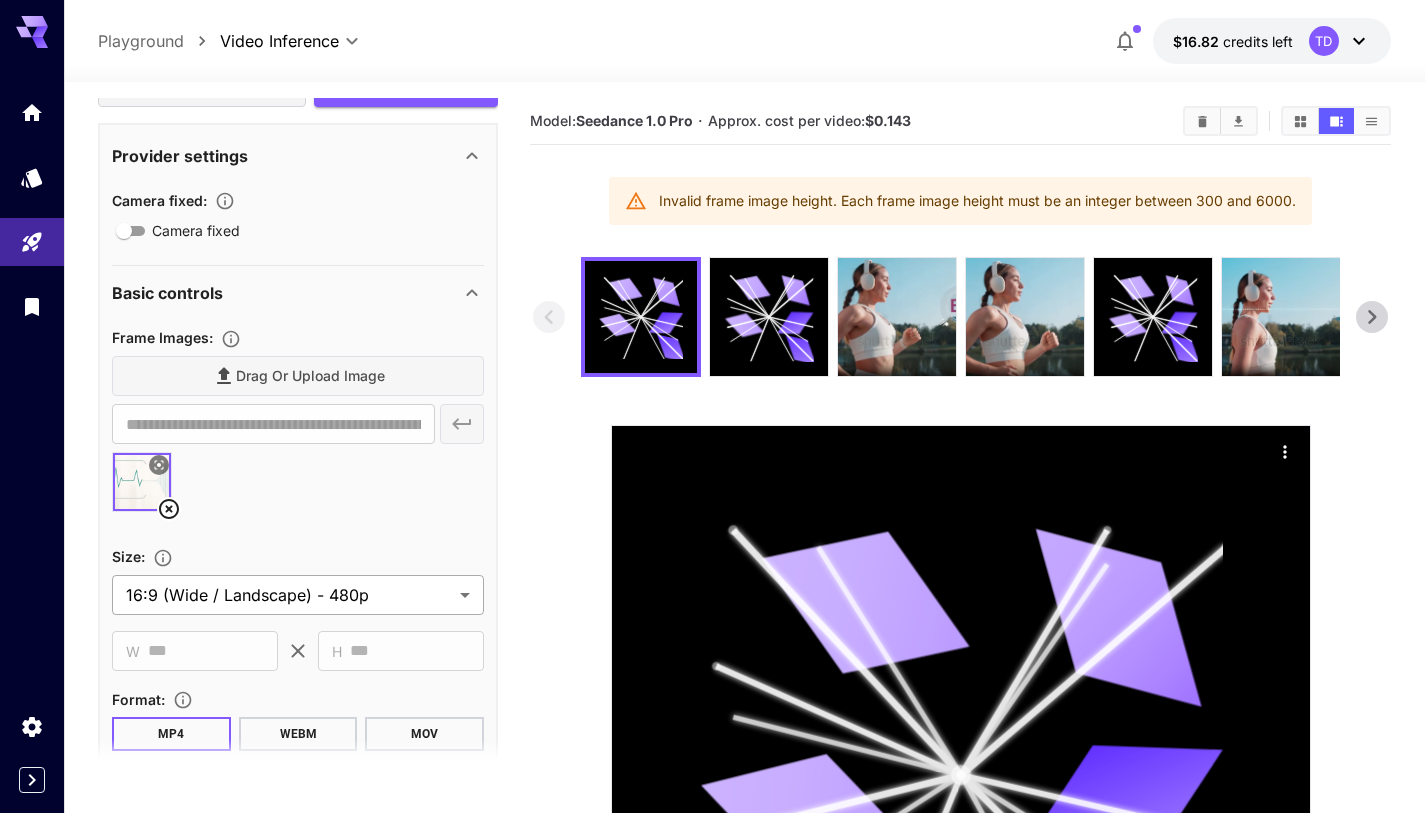 click on "**********" at bounding box center [712, 592] 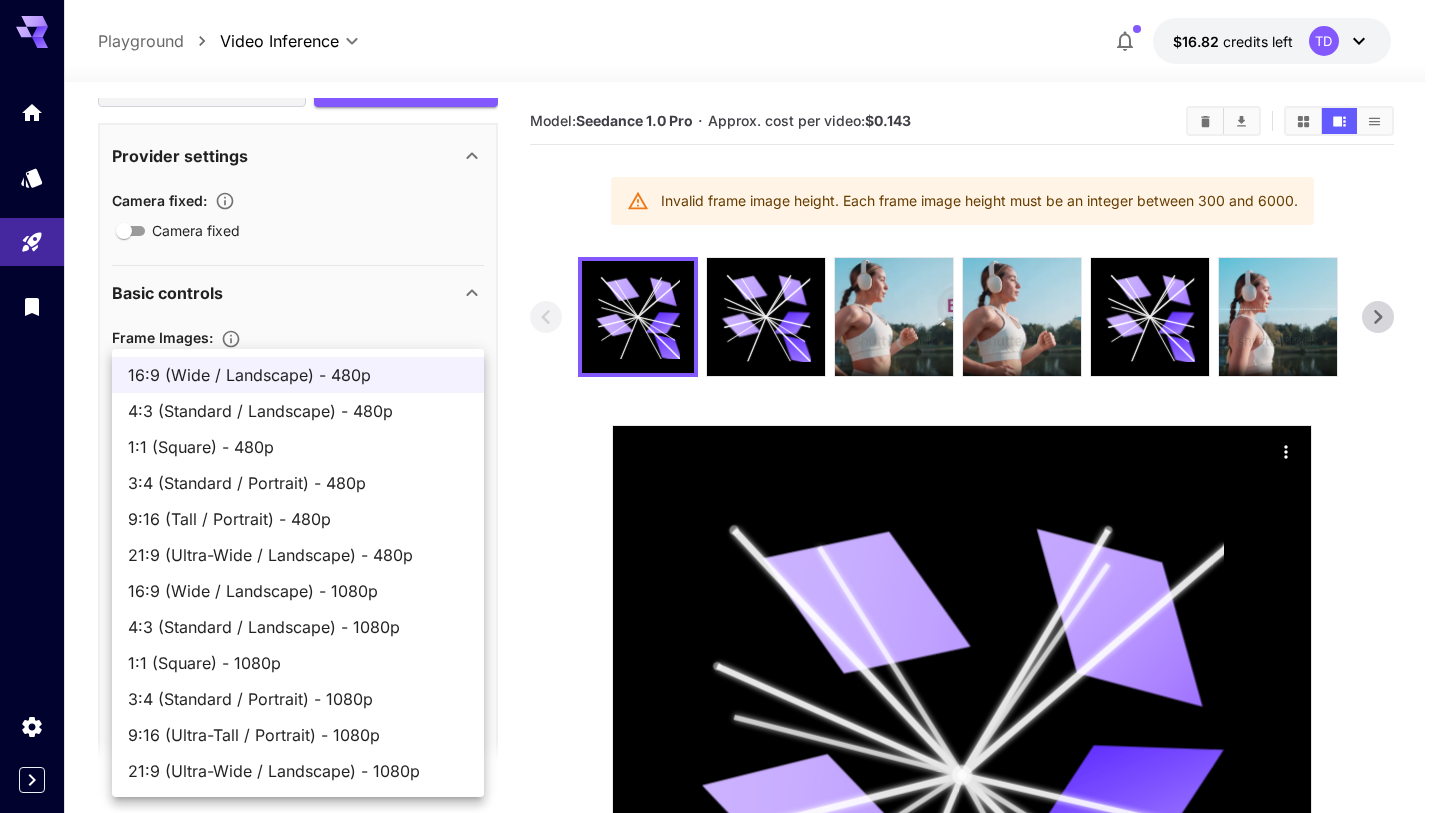 click at bounding box center (720, 406) 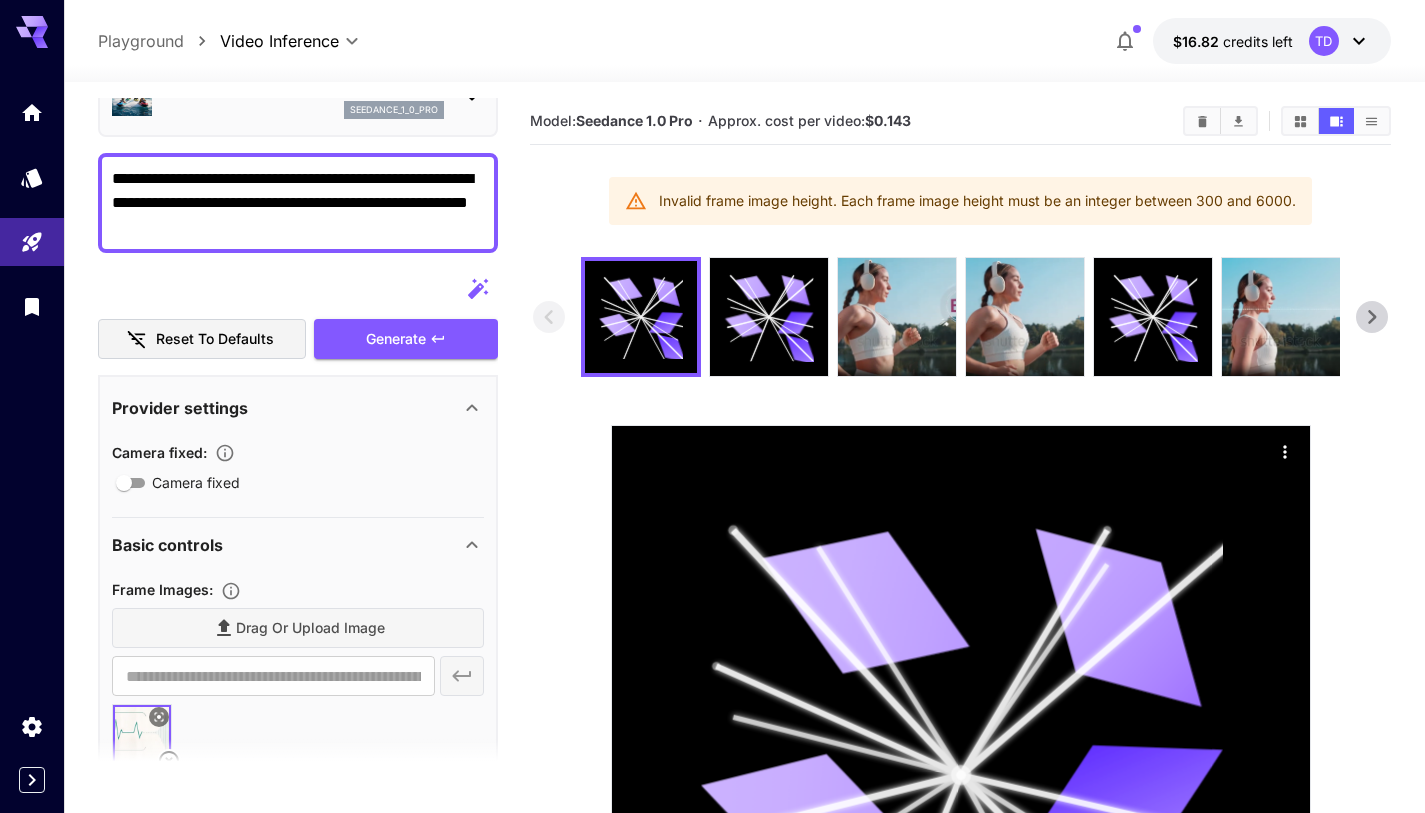 scroll, scrollTop: 0, scrollLeft: 0, axis: both 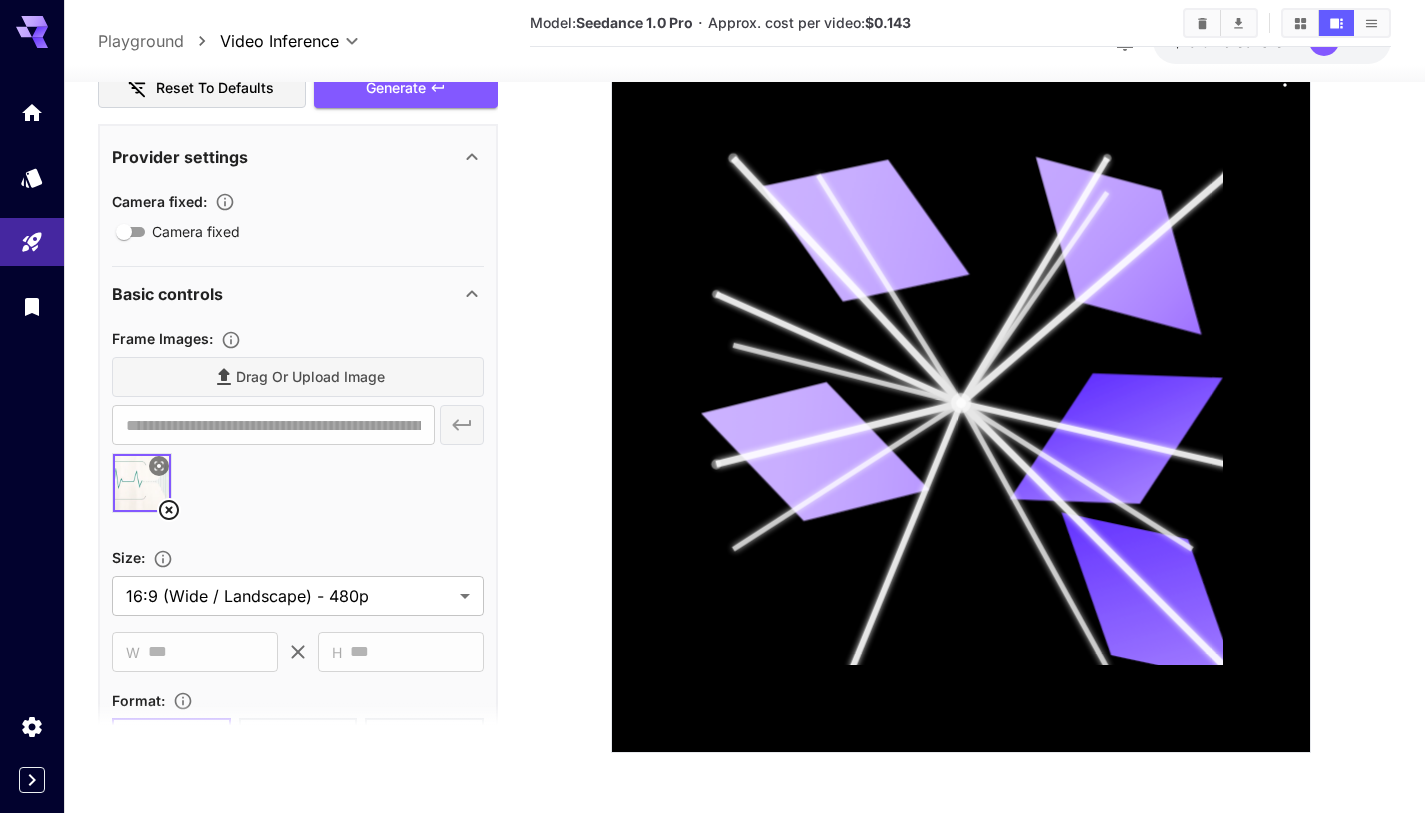 click 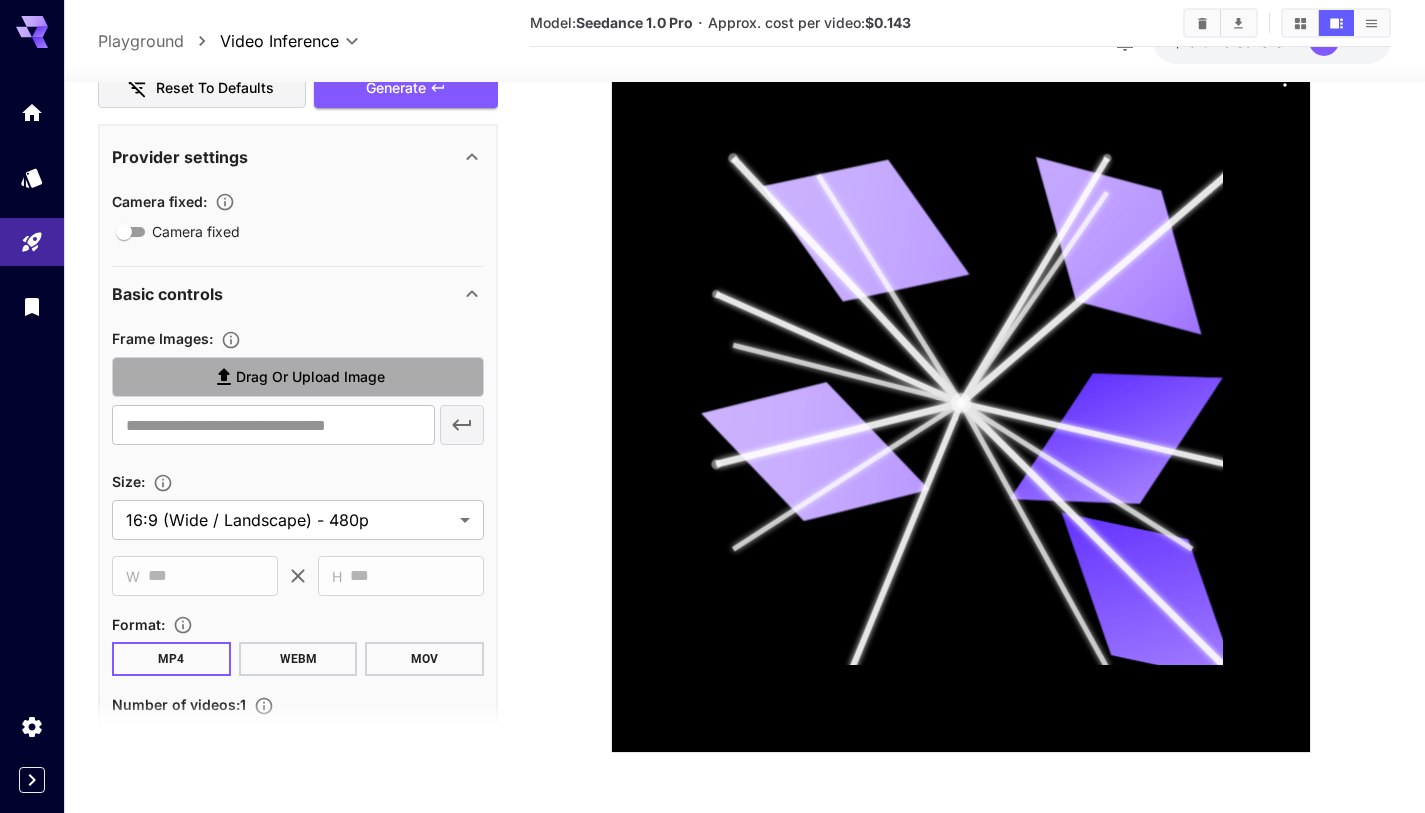 click on "Drag or upload image" at bounding box center (310, 377) 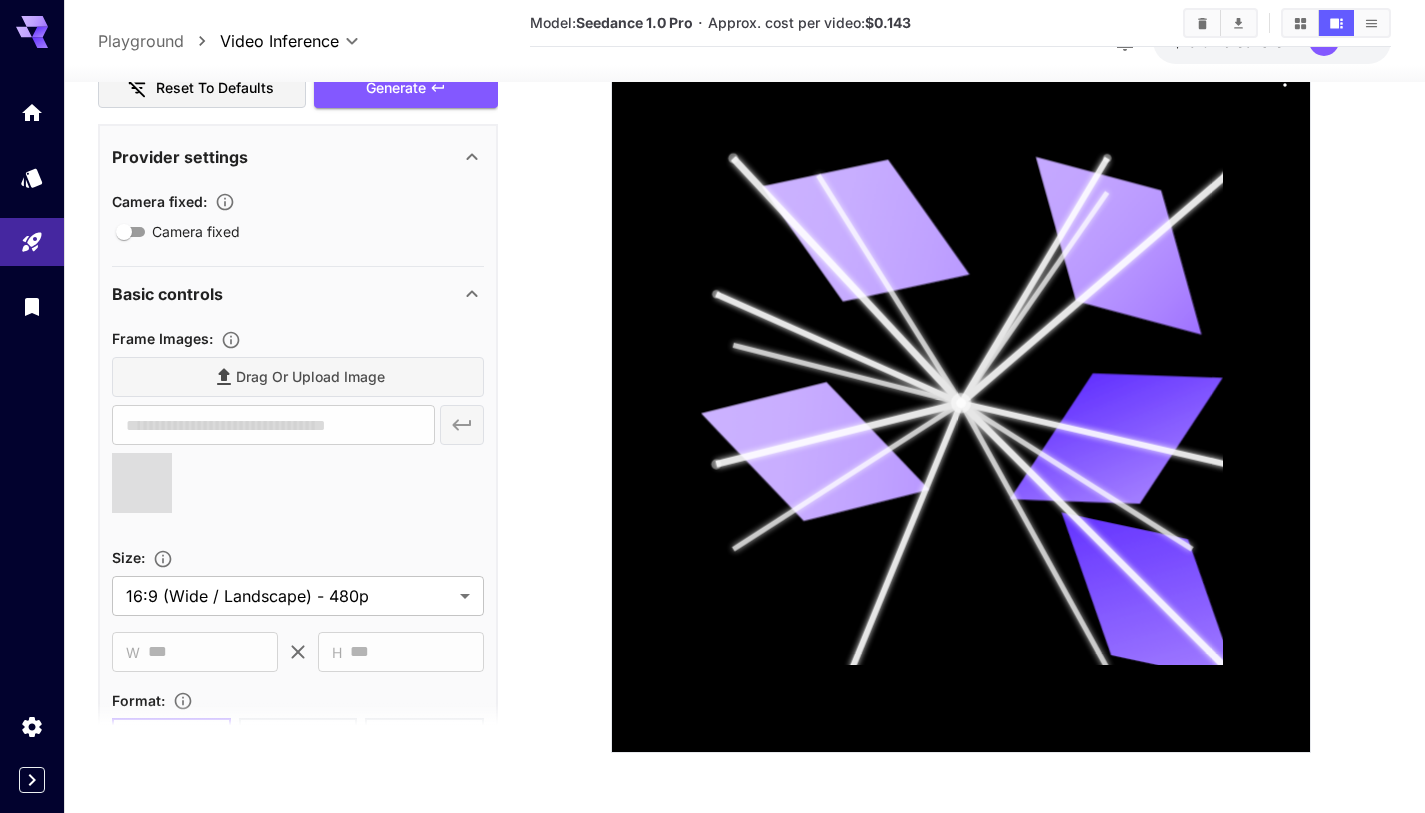 type on "**********" 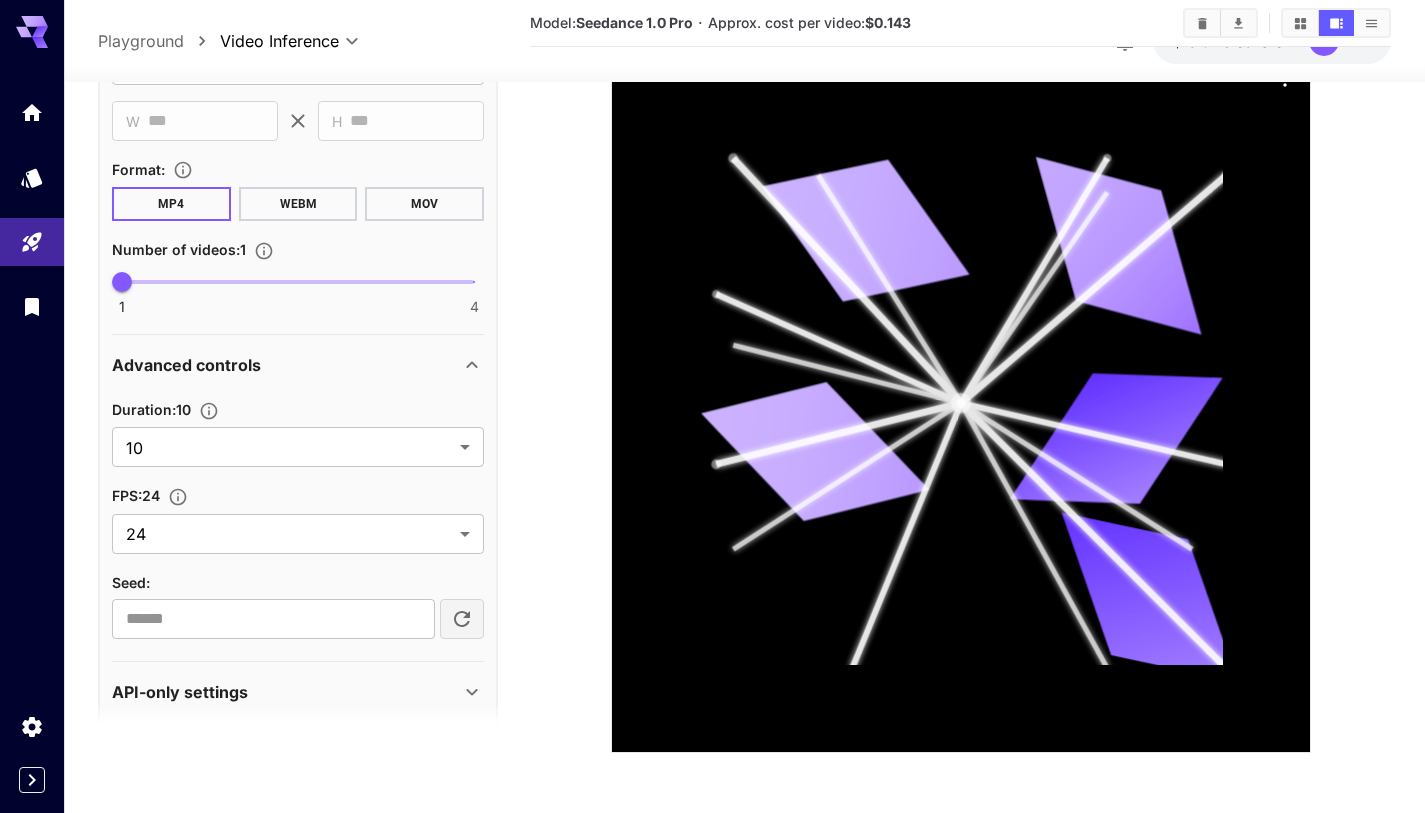 scroll, scrollTop: 0, scrollLeft: 0, axis: both 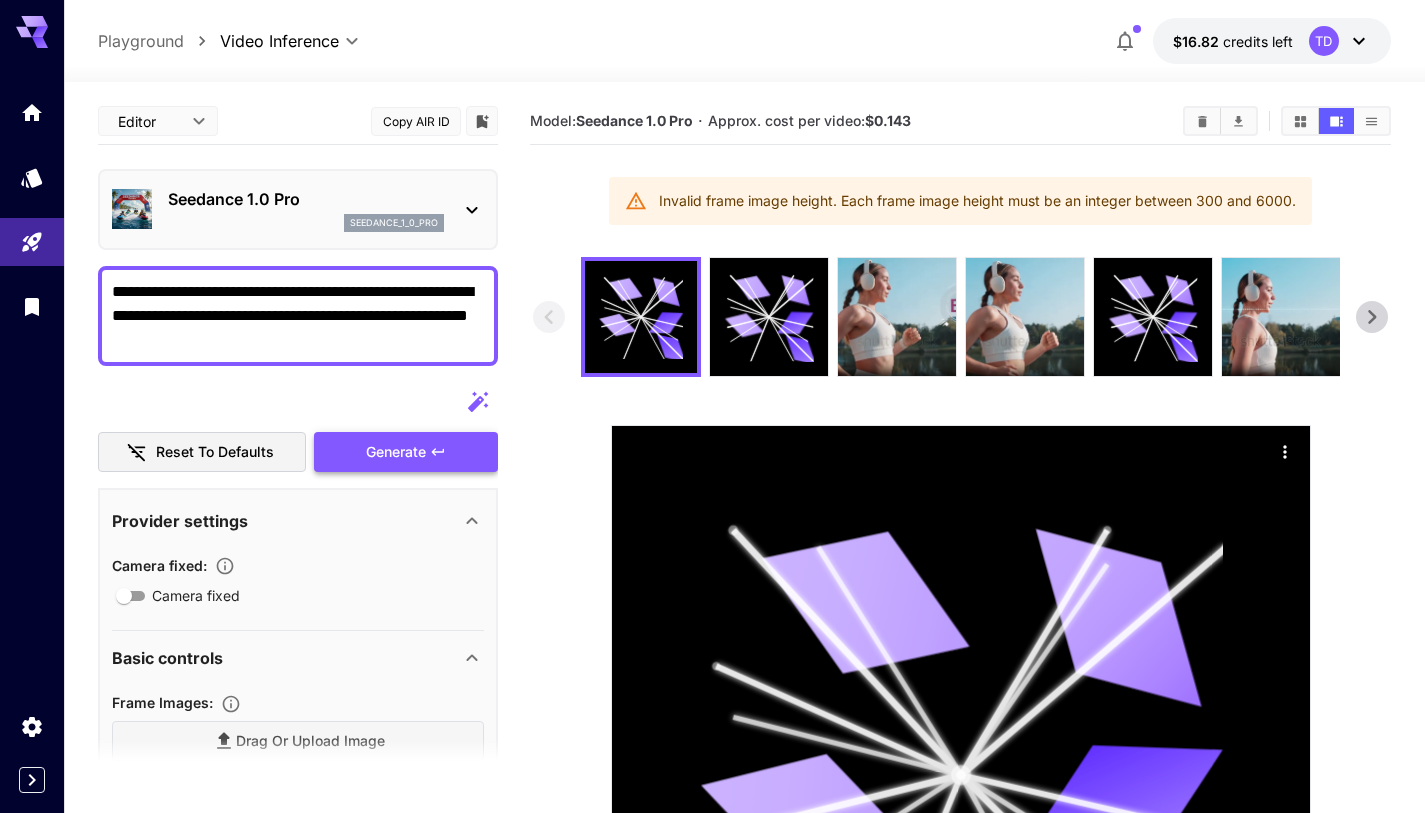 click on "Generate" at bounding box center (406, 452) 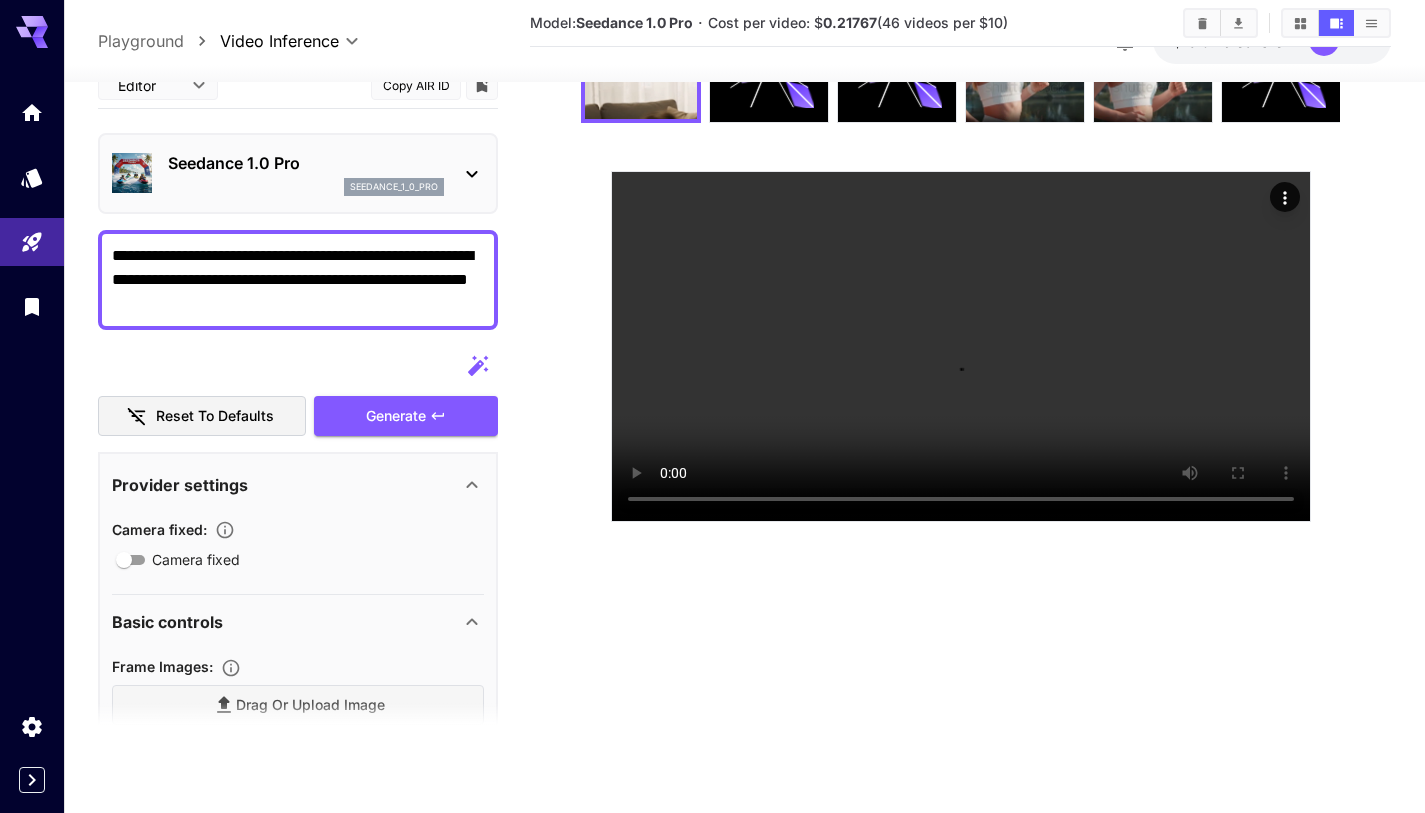 scroll, scrollTop: 233, scrollLeft: 0, axis: vertical 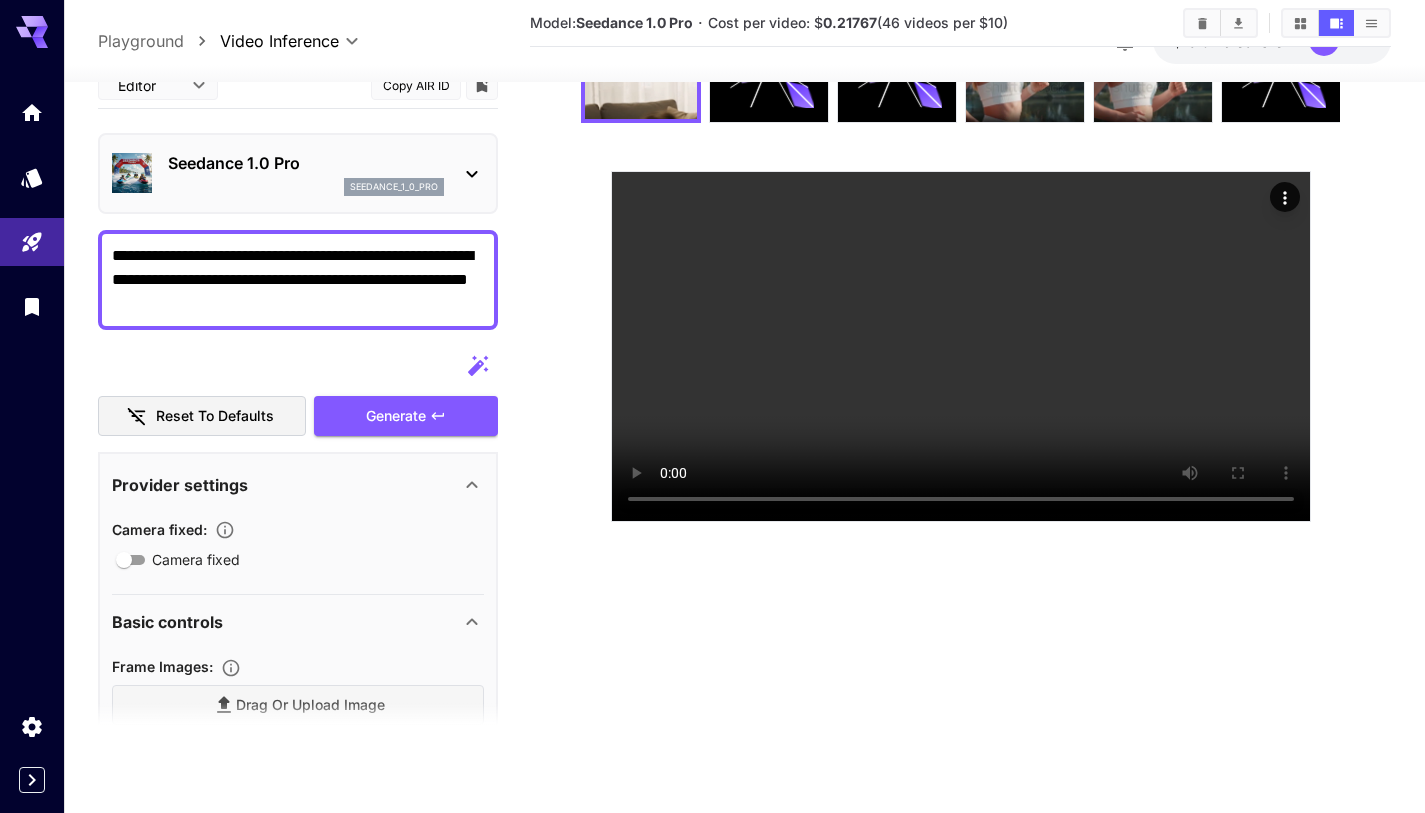 drag, startPoint x: 299, startPoint y: 338, endPoint x: 99, endPoint y: 273, distance: 210.29741 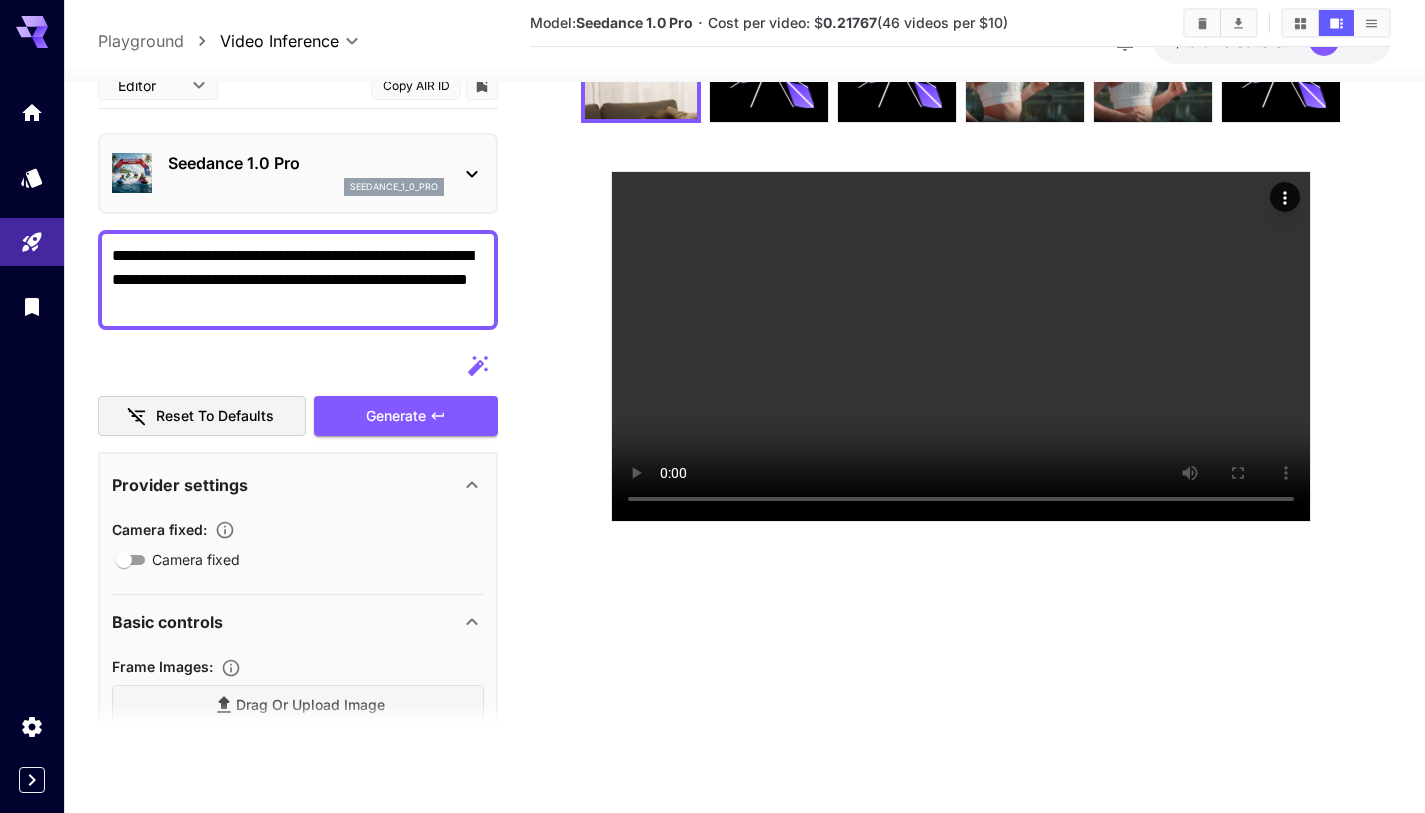 drag, startPoint x: 442, startPoint y: 288, endPoint x: 478, endPoint y: 286, distance: 36.05551 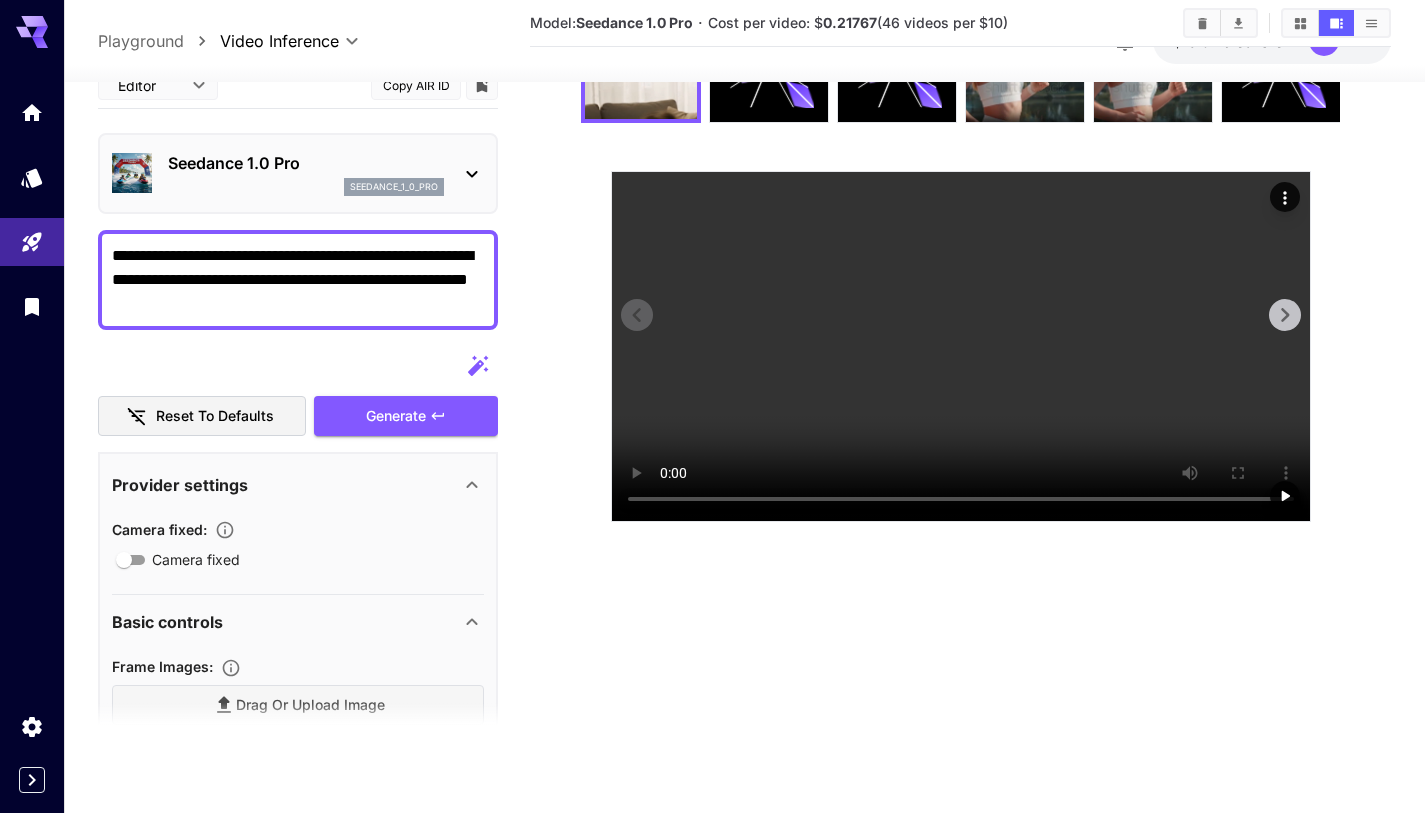 scroll, scrollTop: 0, scrollLeft: 0, axis: both 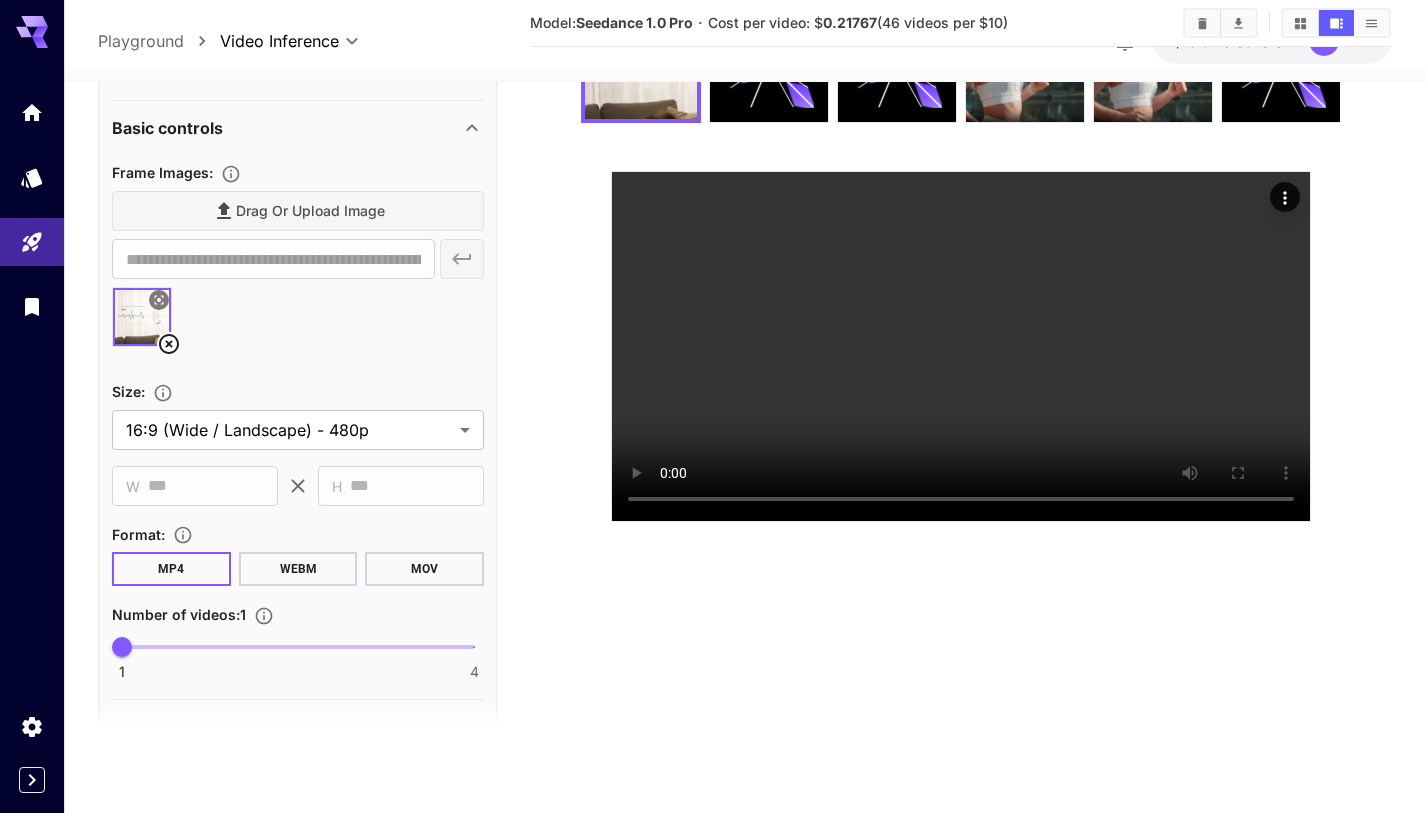 click 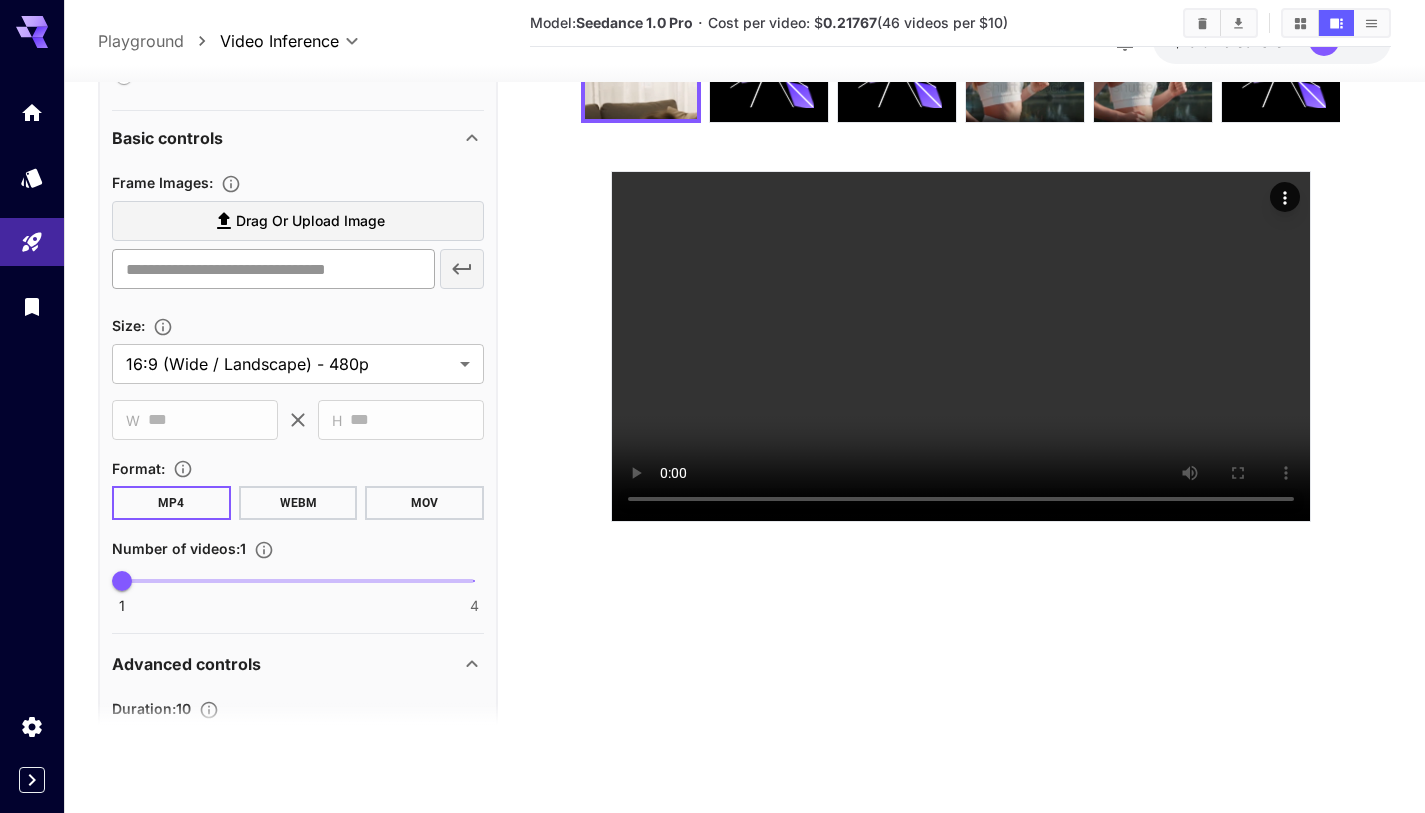scroll, scrollTop: 479, scrollLeft: 0, axis: vertical 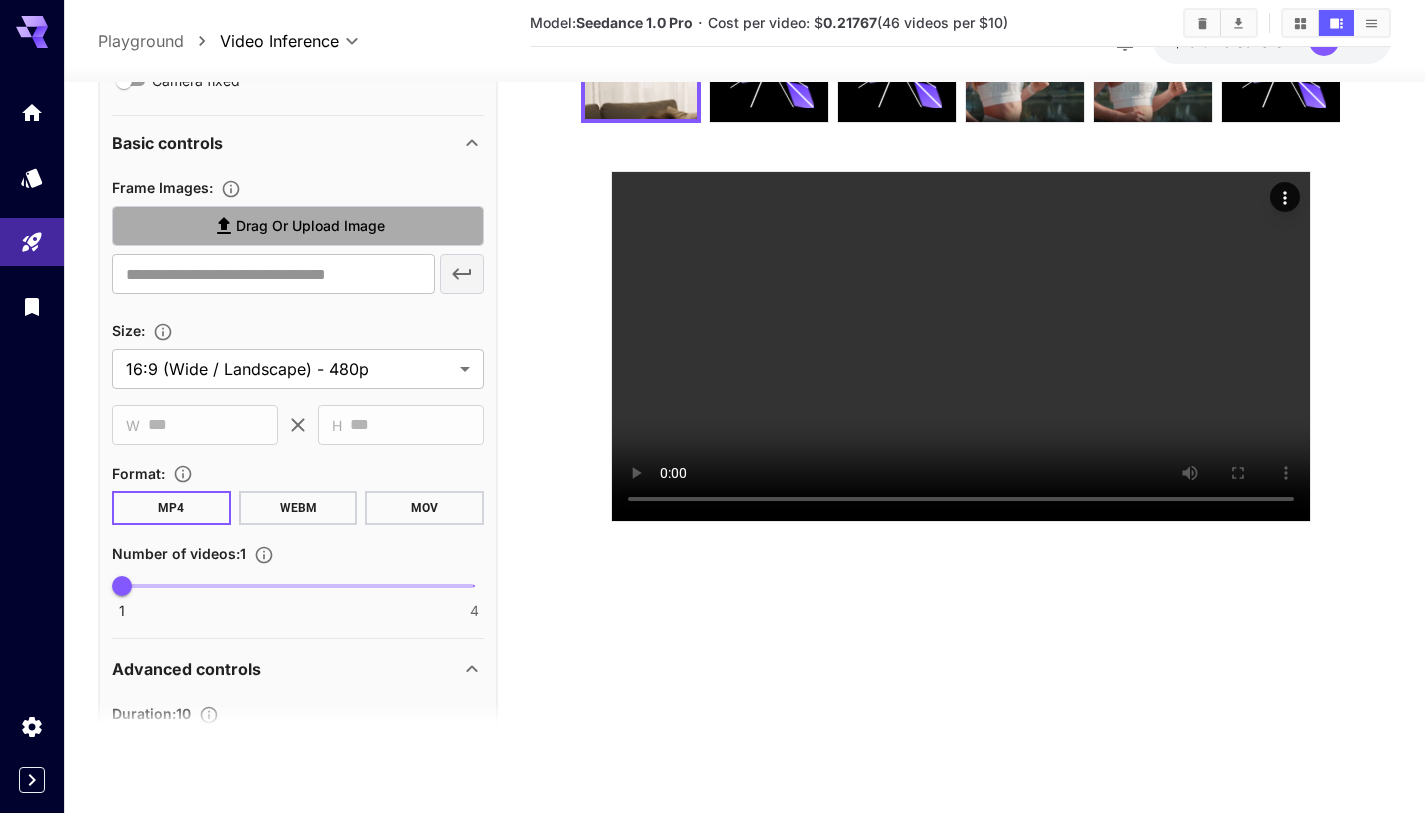 click on "Drag or upload image" at bounding box center (310, 226) 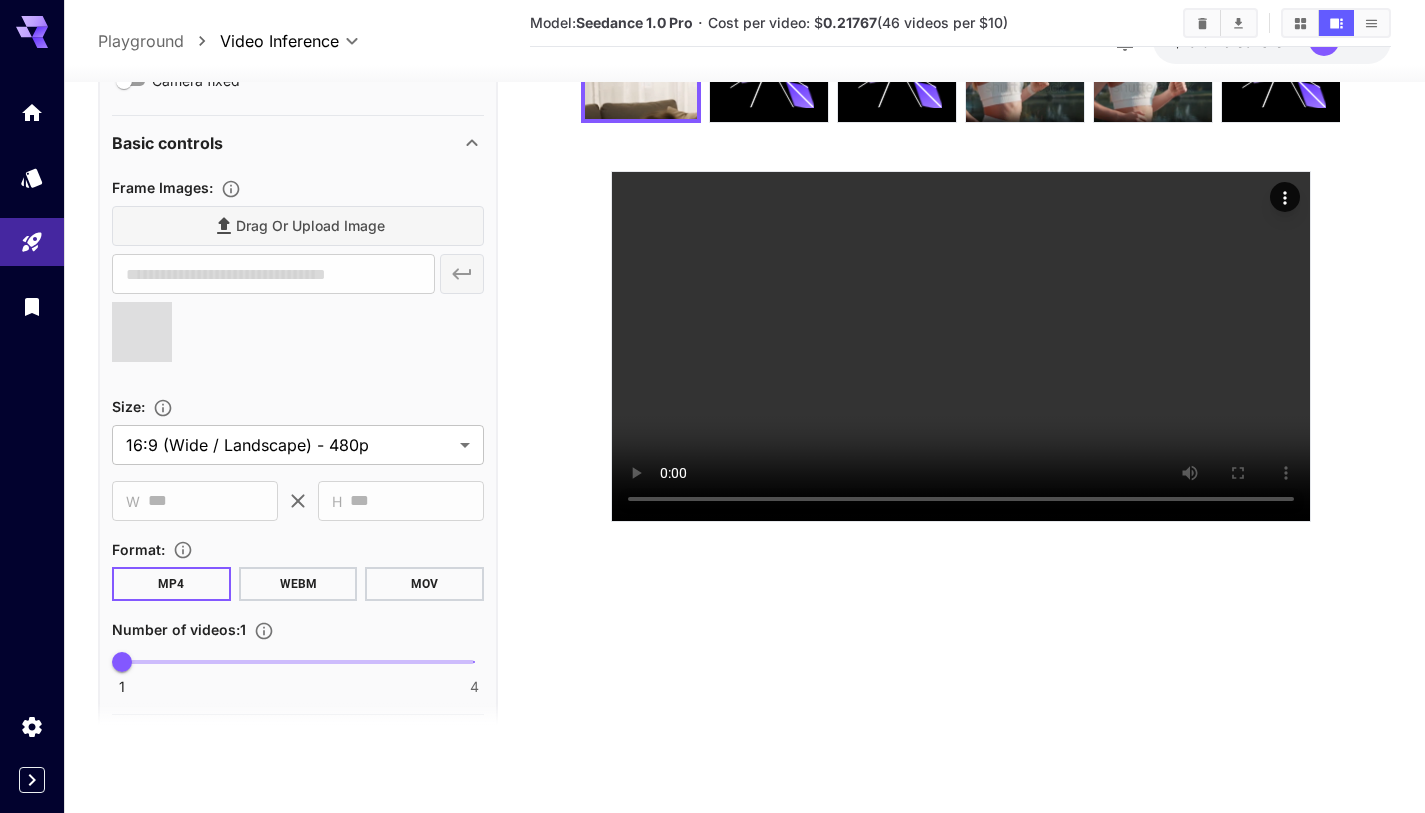 scroll, scrollTop: 118, scrollLeft: 0, axis: vertical 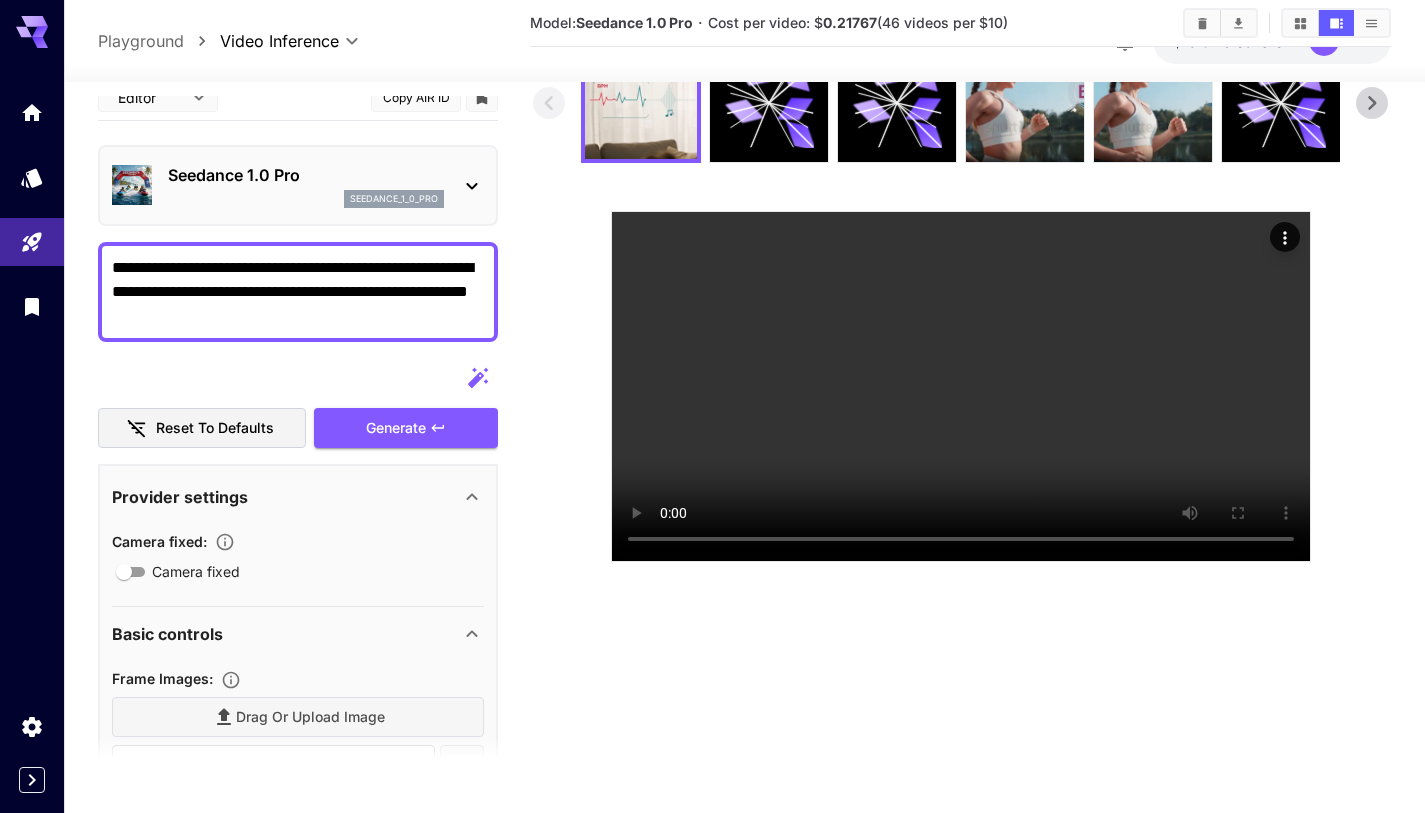 click on "**********" at bounding box center [298, 292] 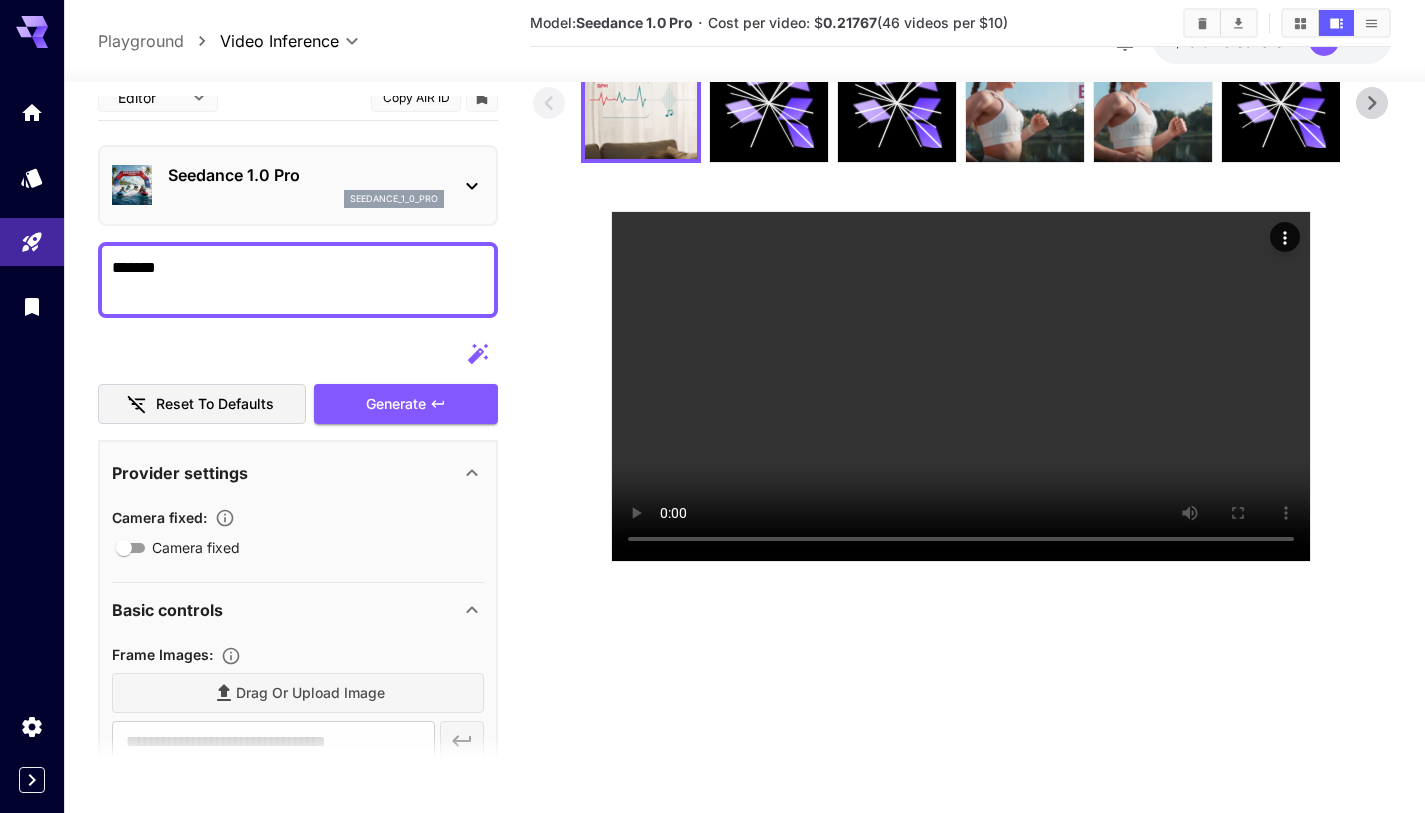 type on "*******" 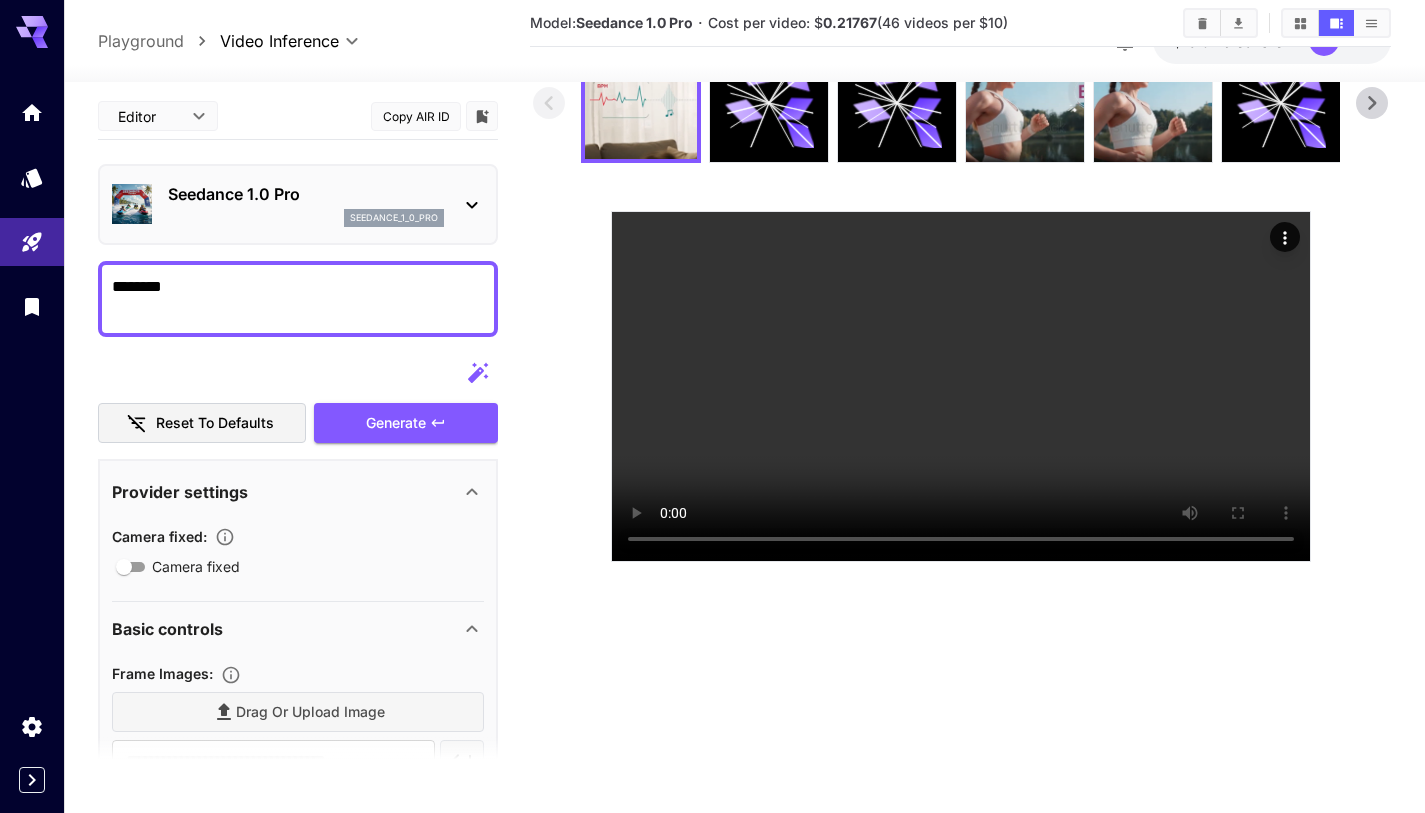 scroll, scrollTop: 0, scrollLeft: 0, axis: both 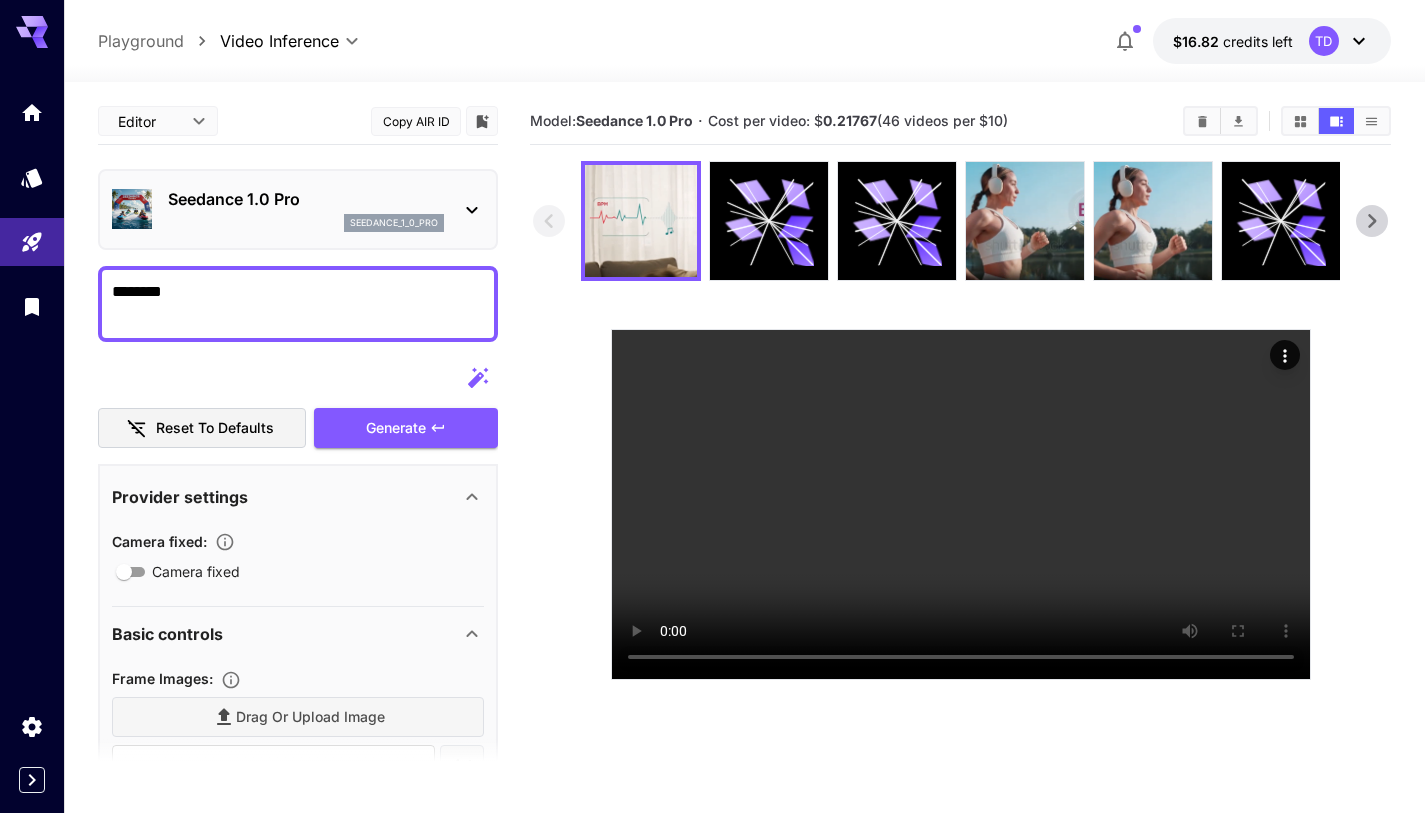 type on "**********" 